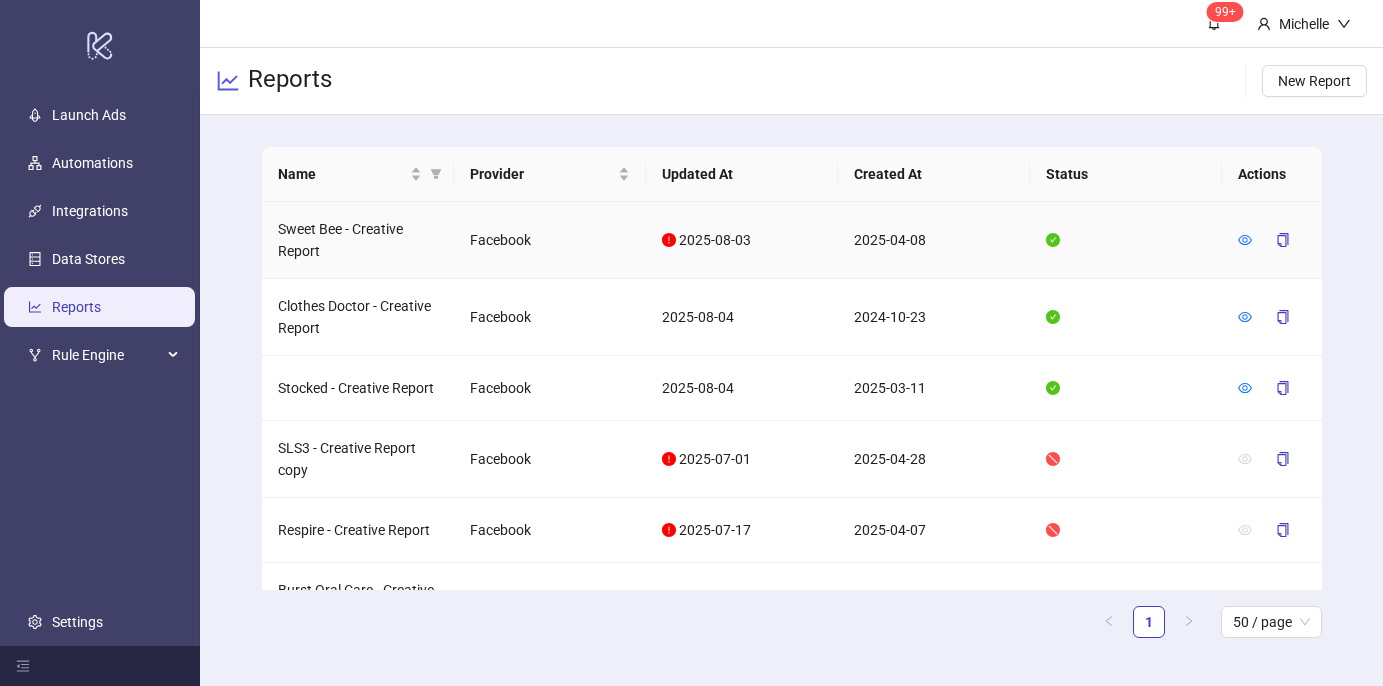 scroll, scrollTop: 0, scrollLeft: 0, axis: both 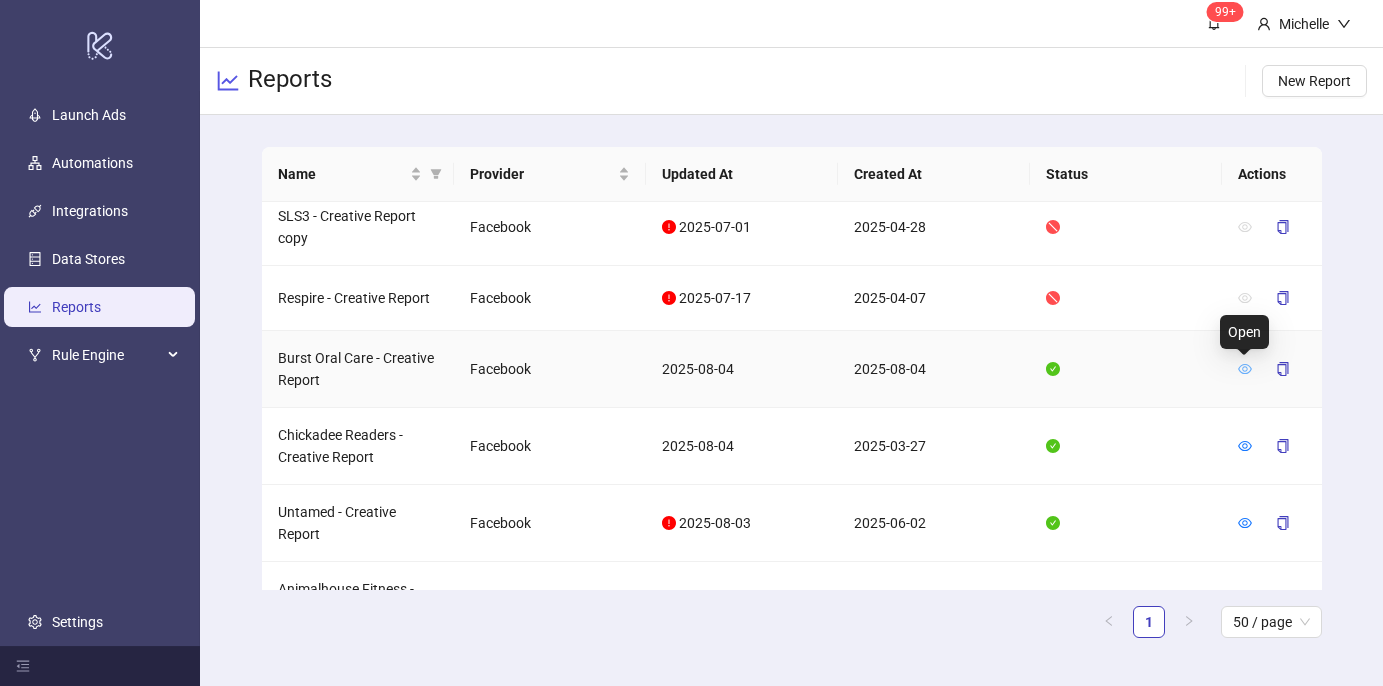 click 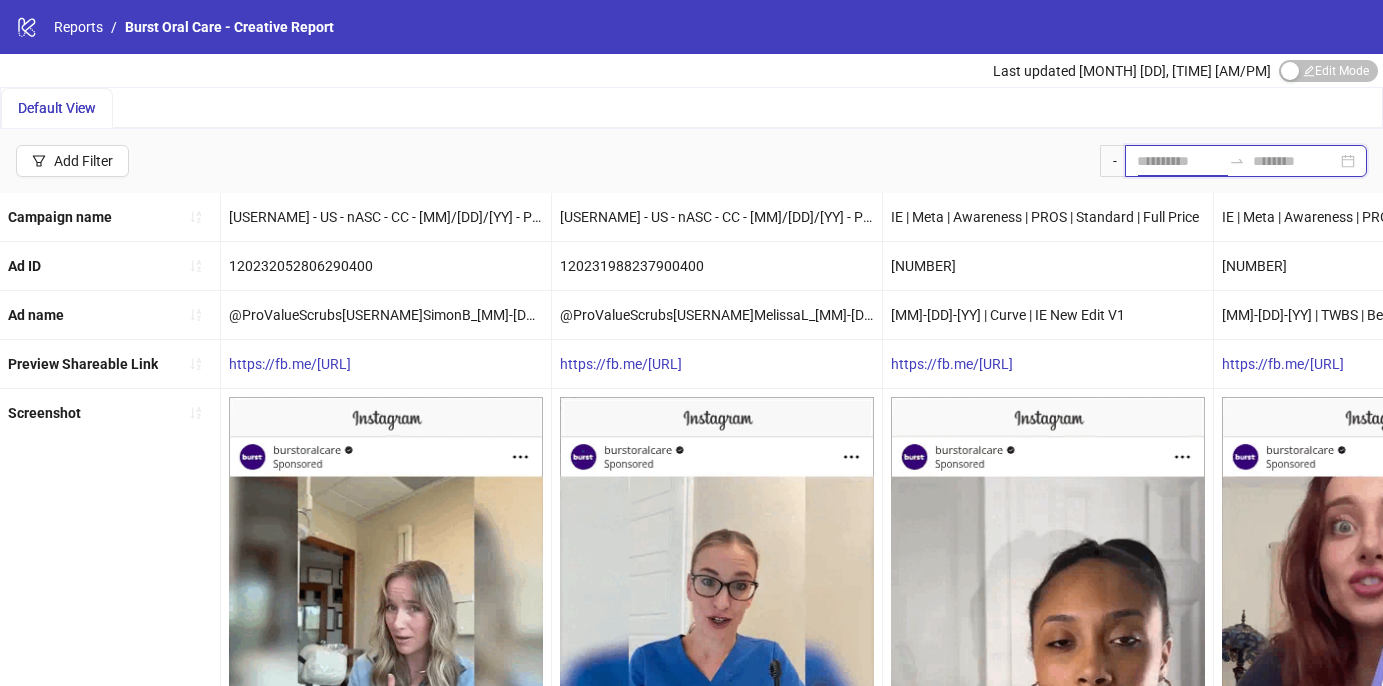 click at bounding box center [1179, 161] 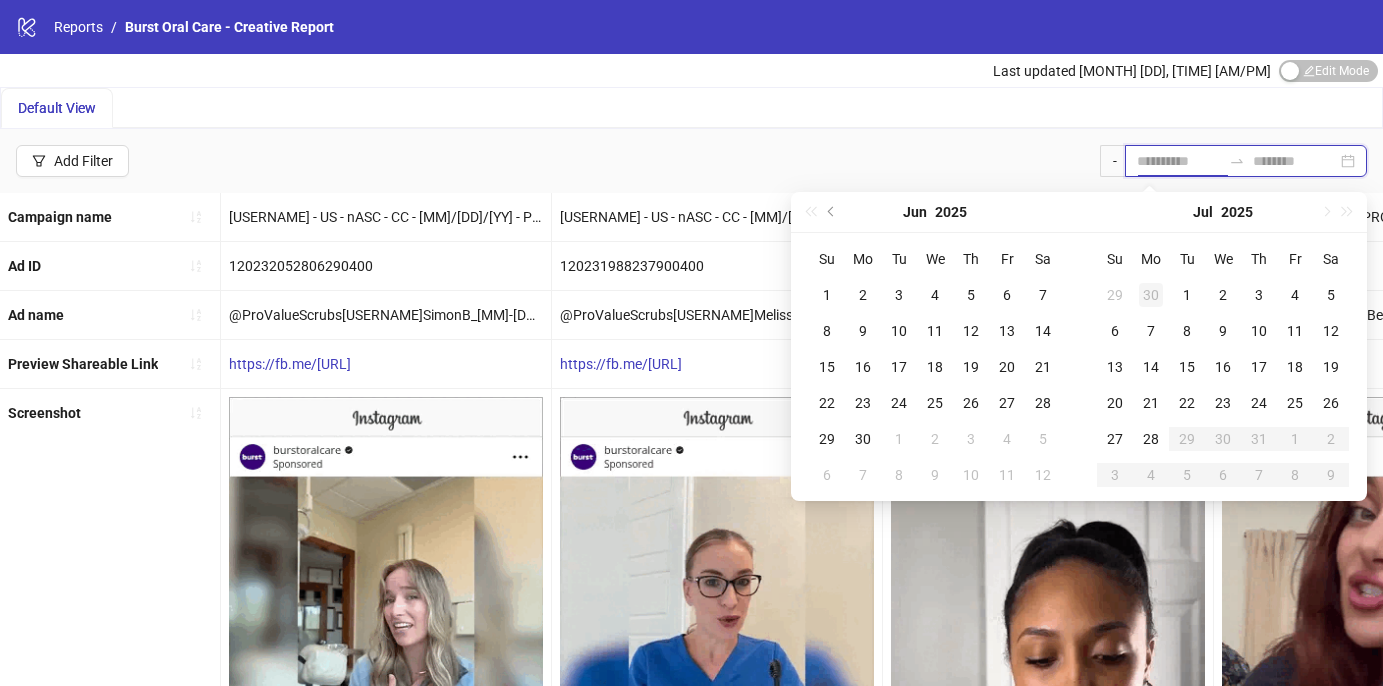 type on "**********" 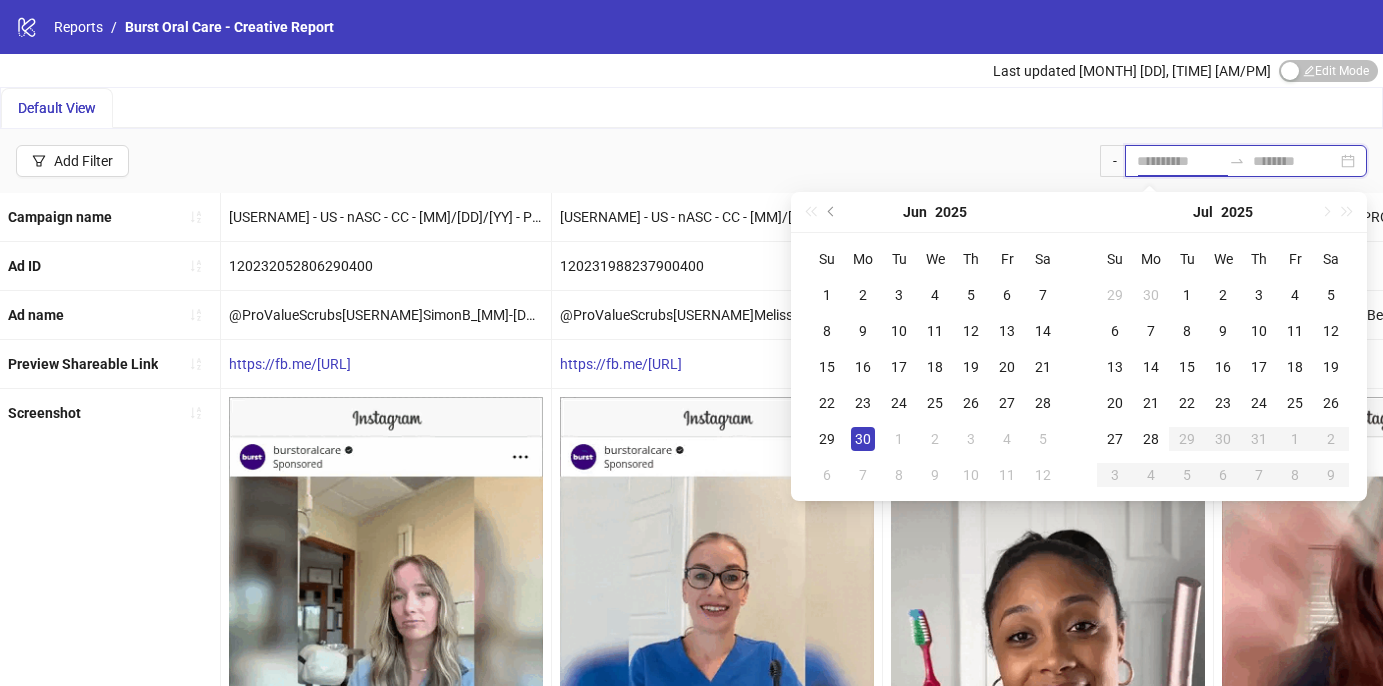 type 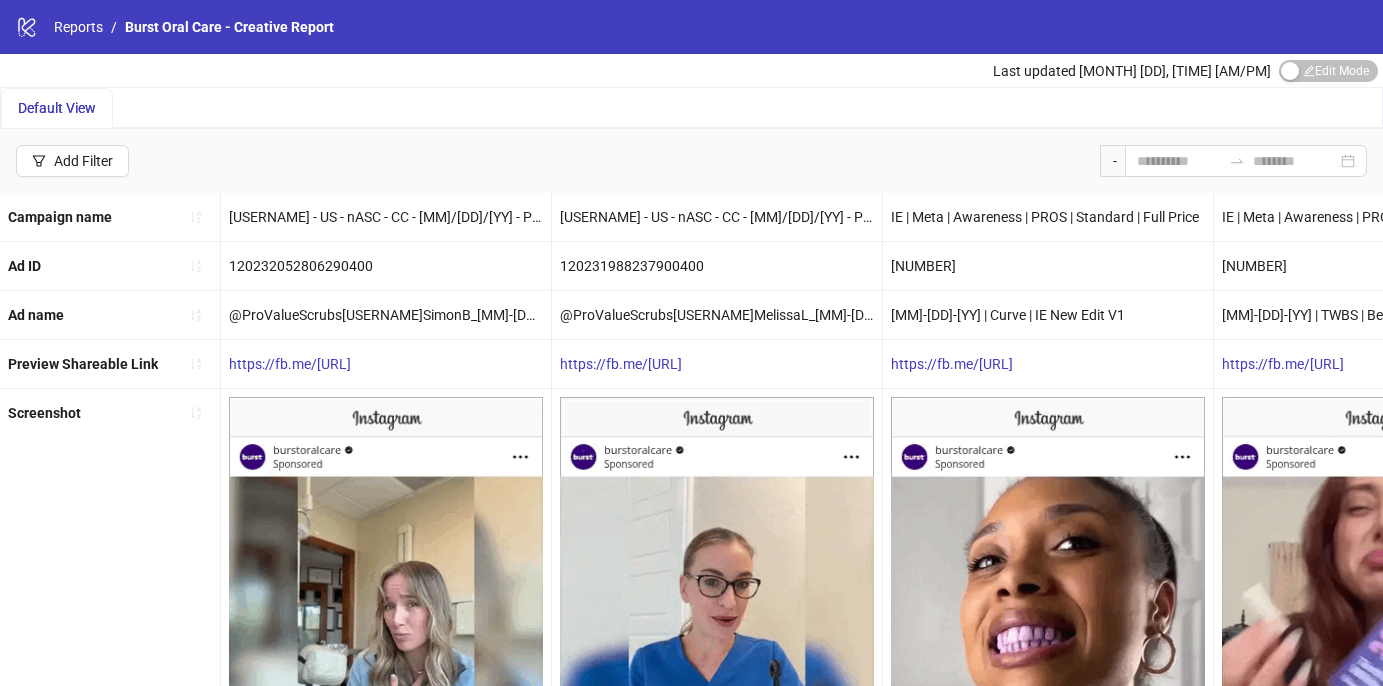 click on "Default View" at bounding box center [691, 108] 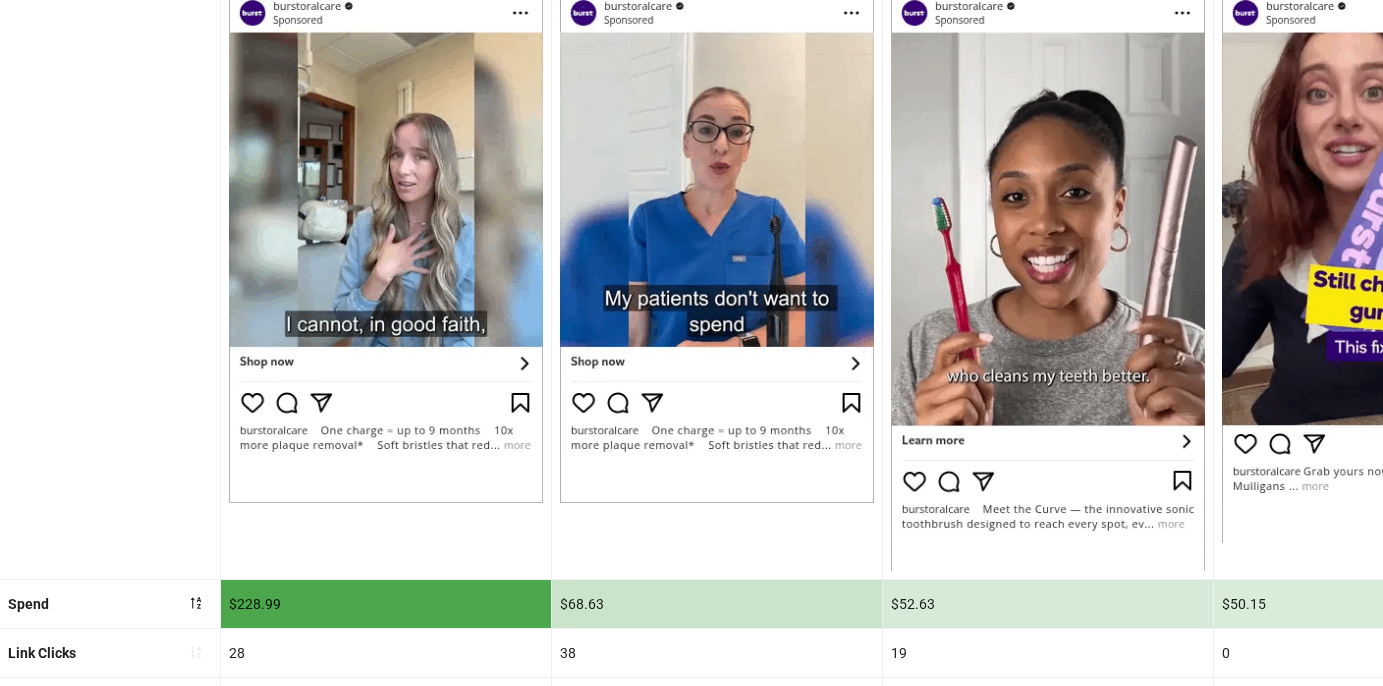 scroll, scrollTop: 442, scrollLeft: 0, axis: vertical 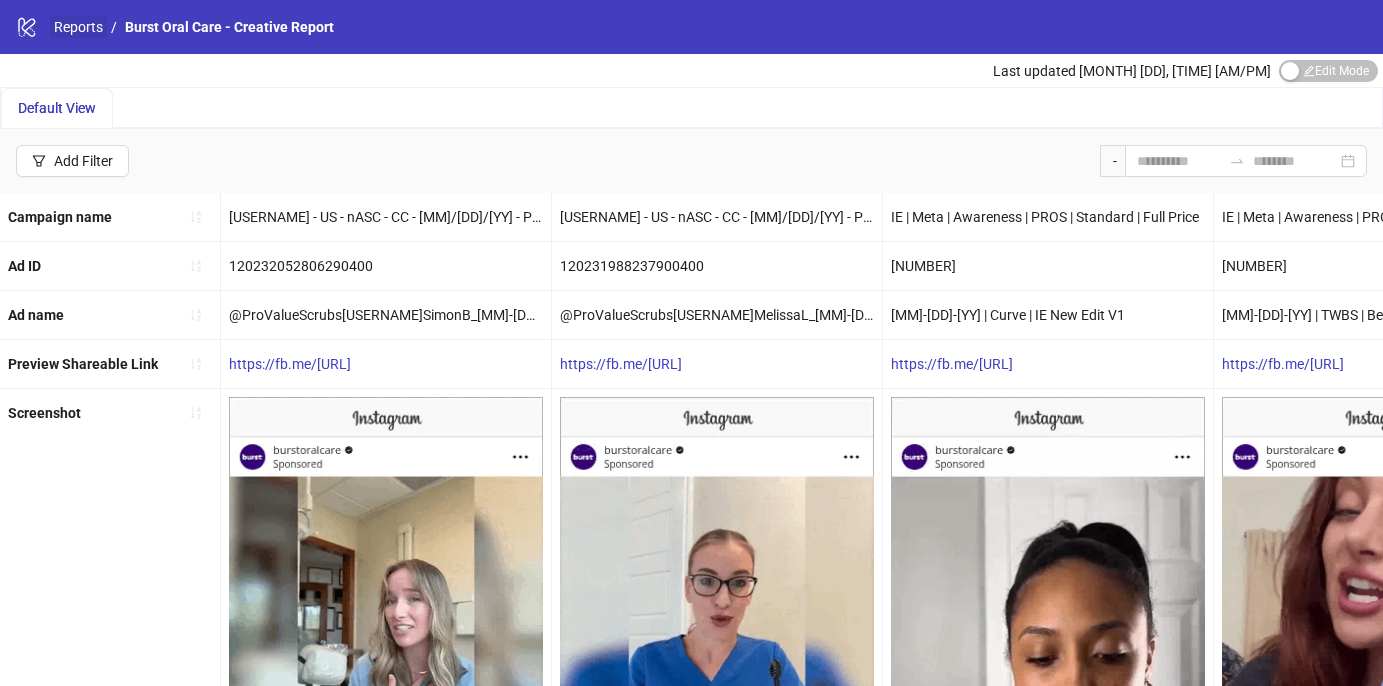 click on "Reports" at bounding box center (78, 27) 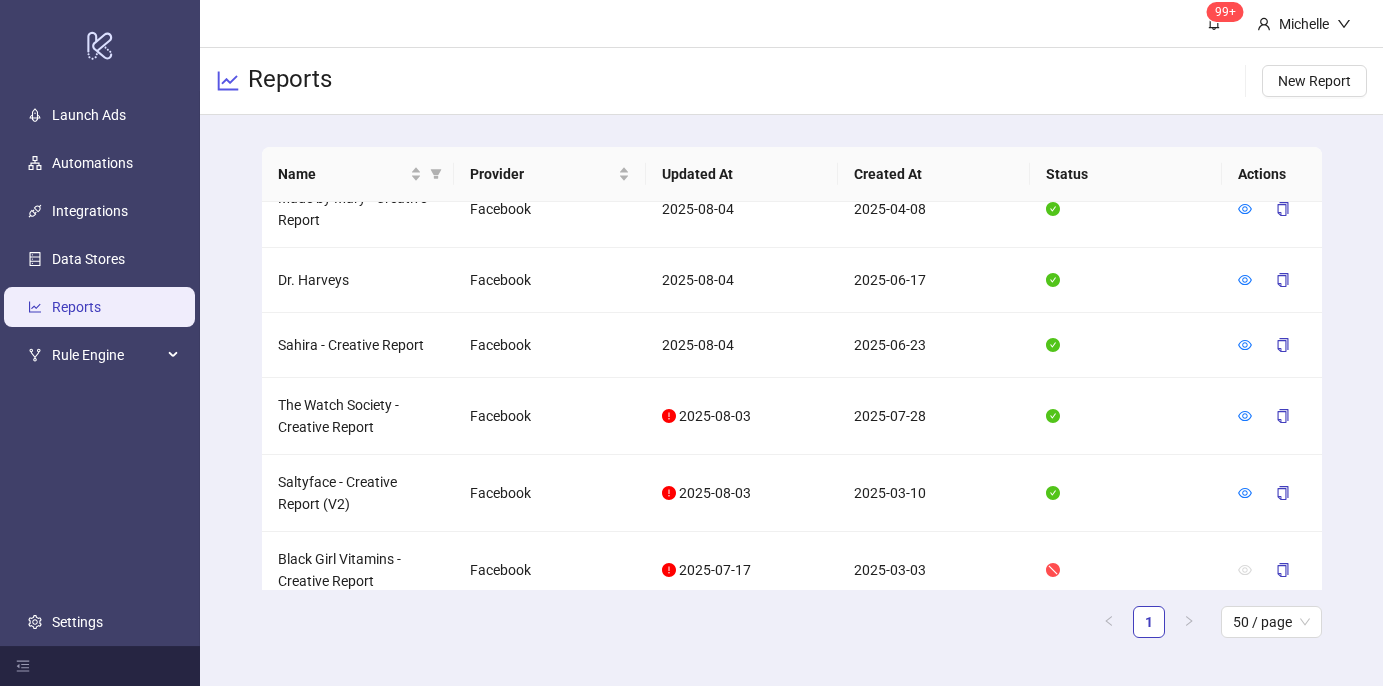 scroll, scrollTop: 766, scrollLeft: 0, axis: vertical 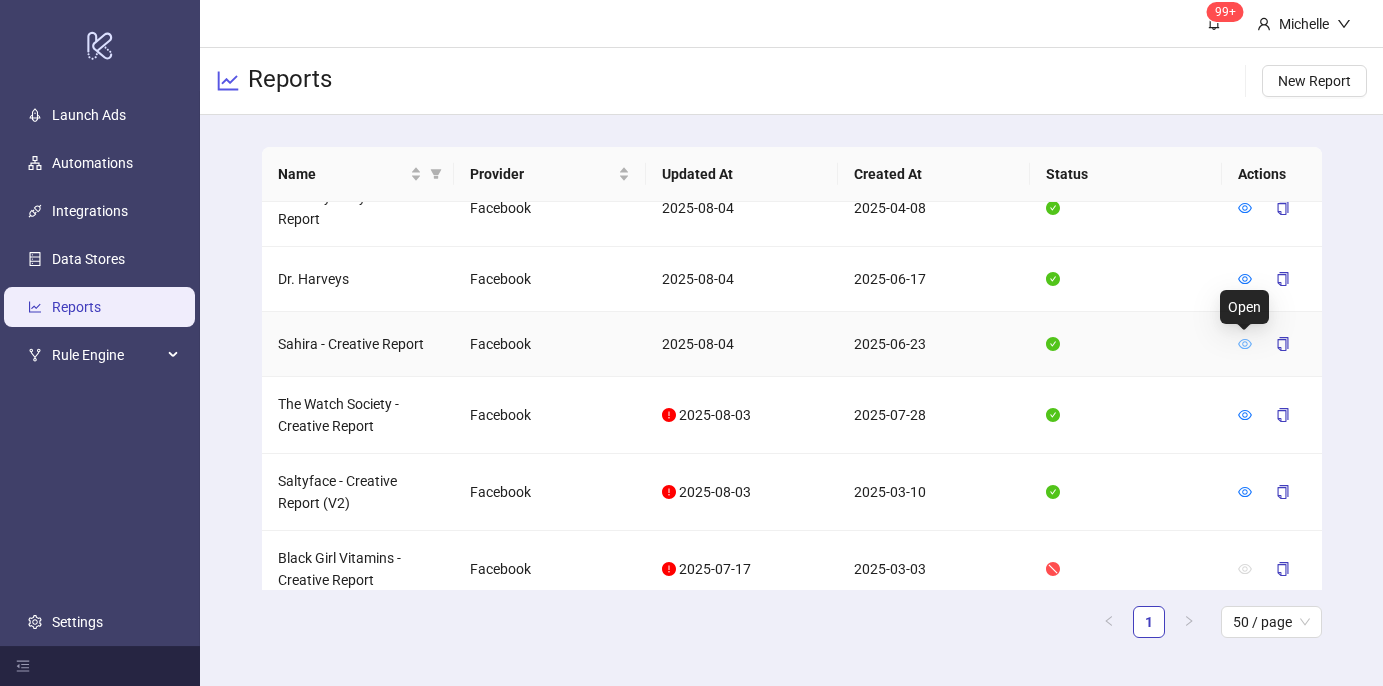 click 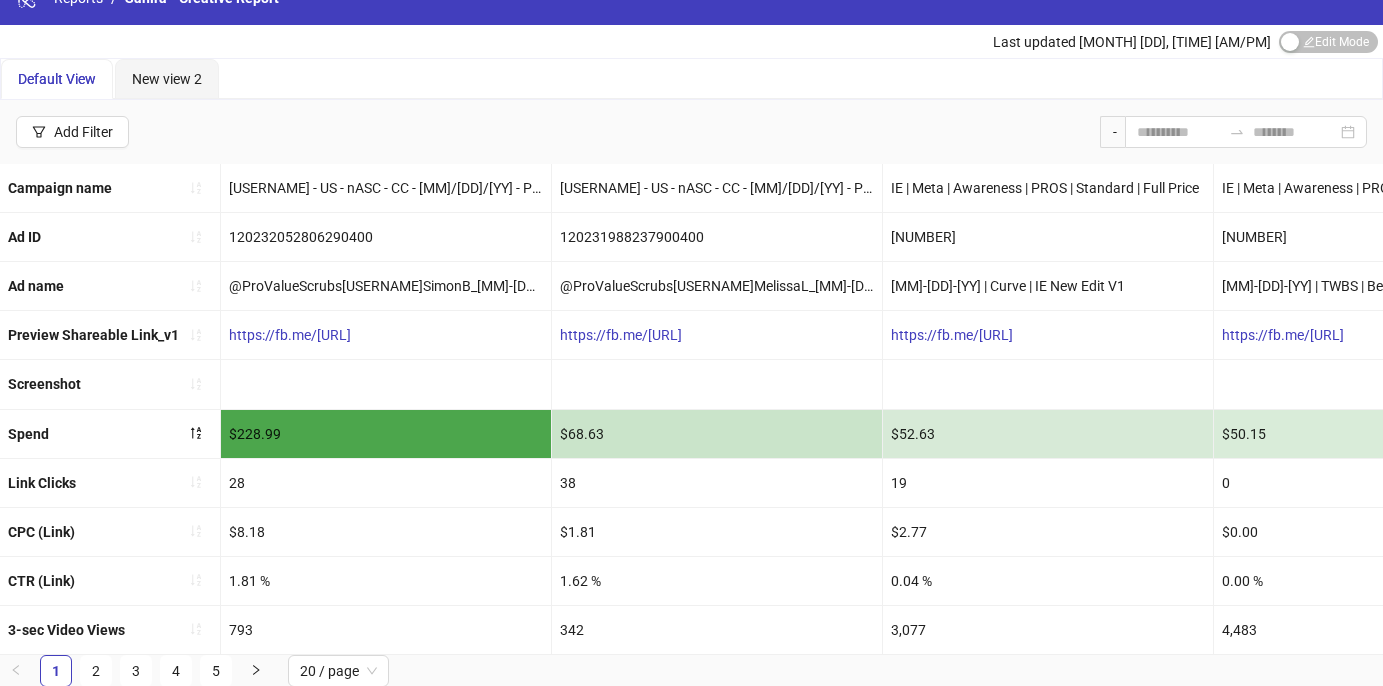 scroll, scrollTop: 0, scrollLeft: 0, axis: both 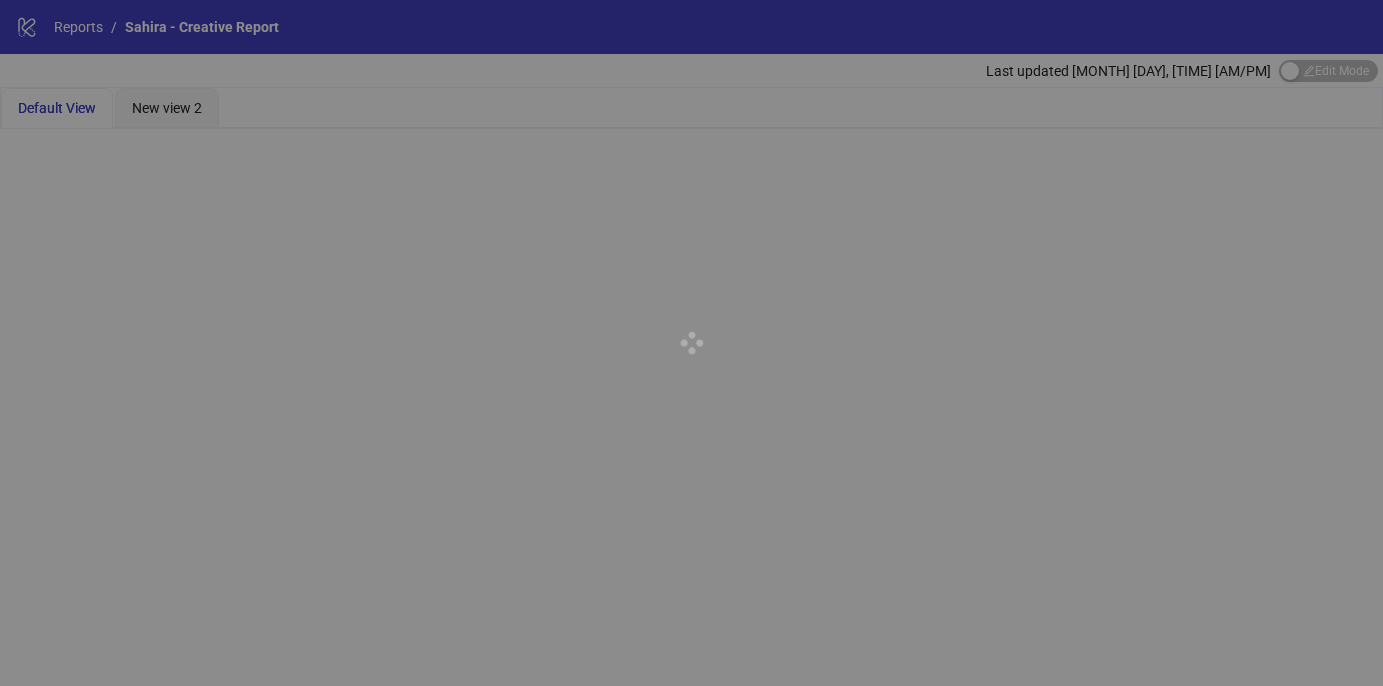 click at bounding box center (691, 343) 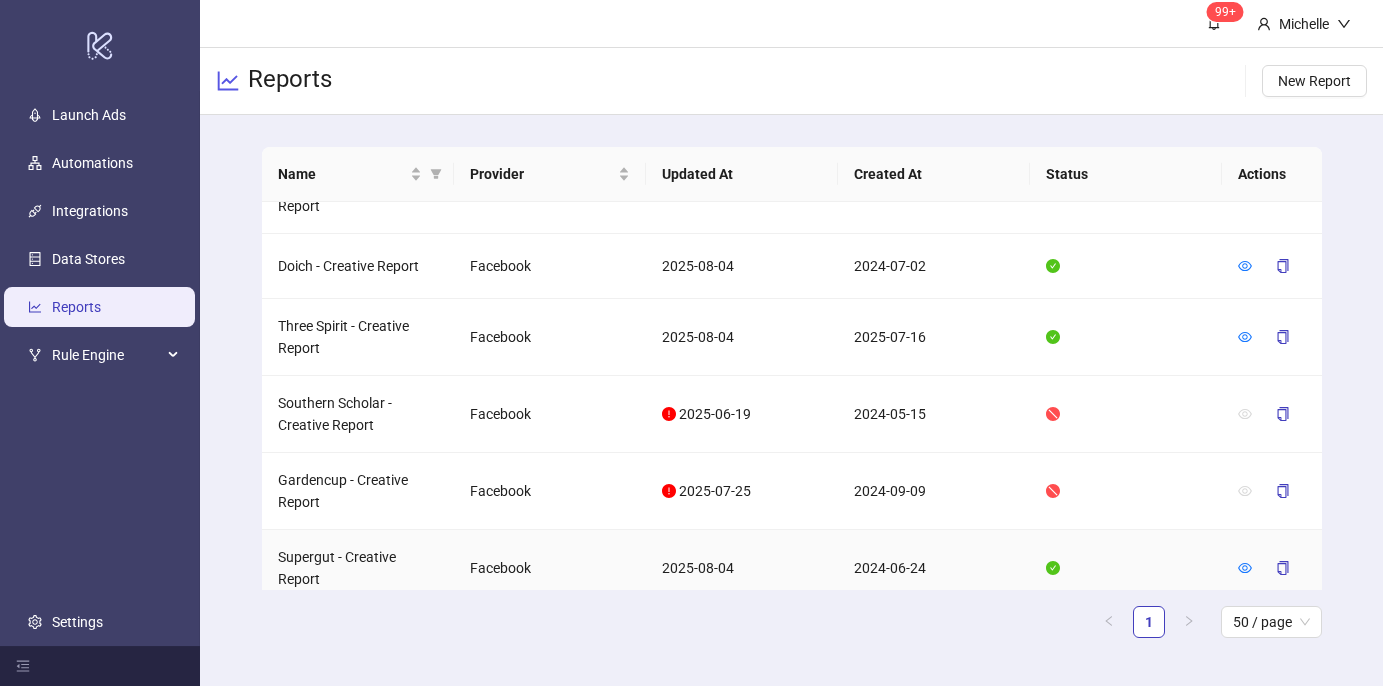 scroll, scrollTop: 1781, scrollLeft: 0, axis: vertical 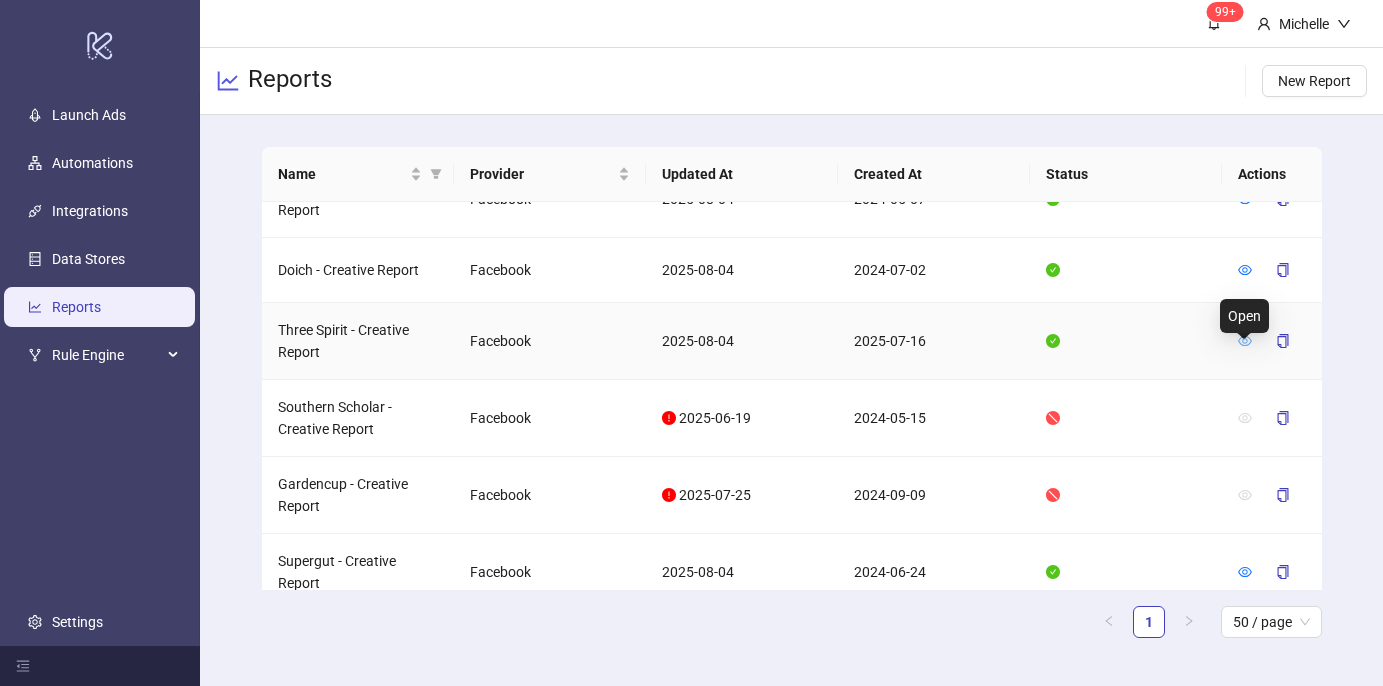 click 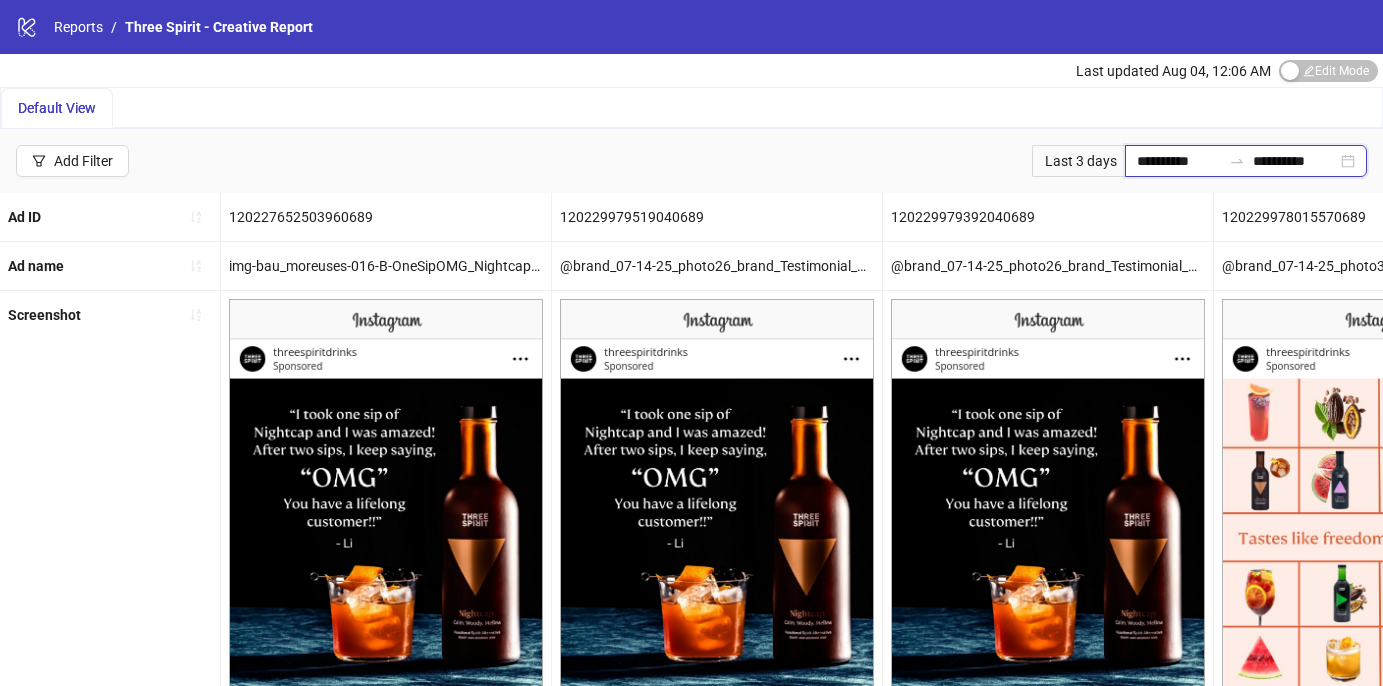click on "**********" at bounding box center (1179, 161) 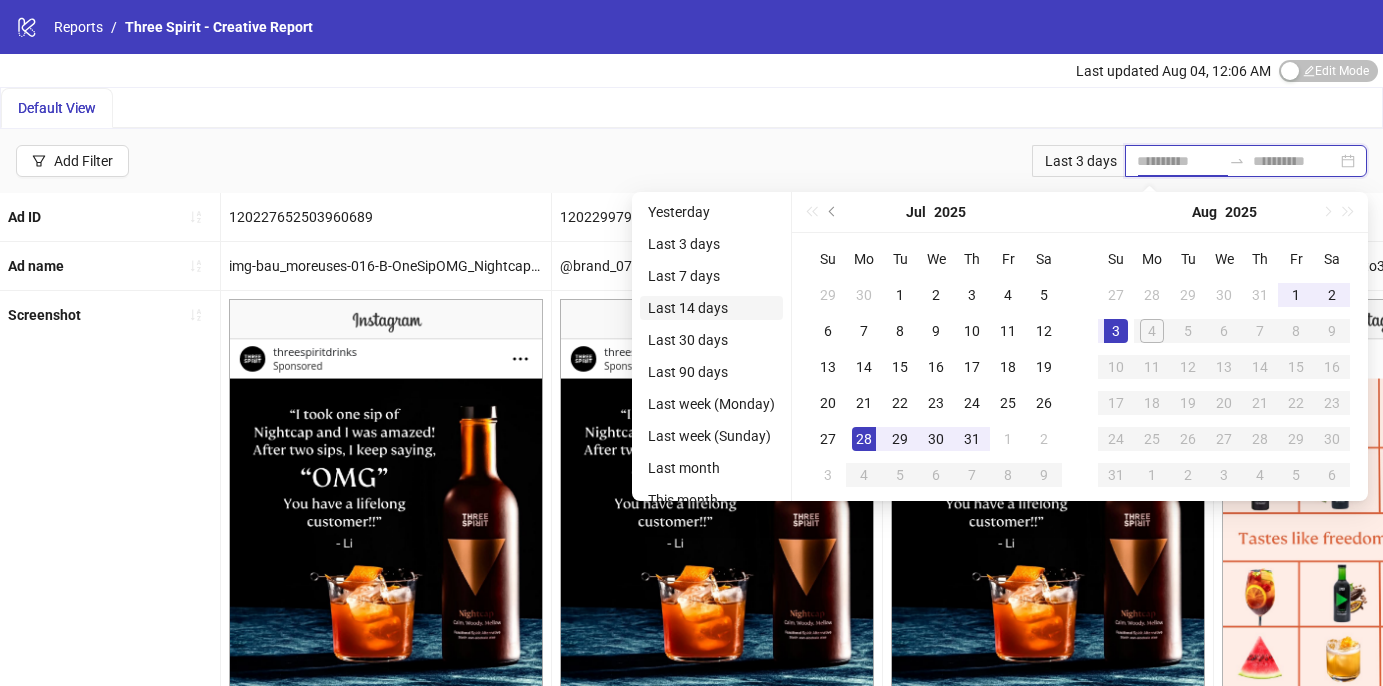 type on "**********" 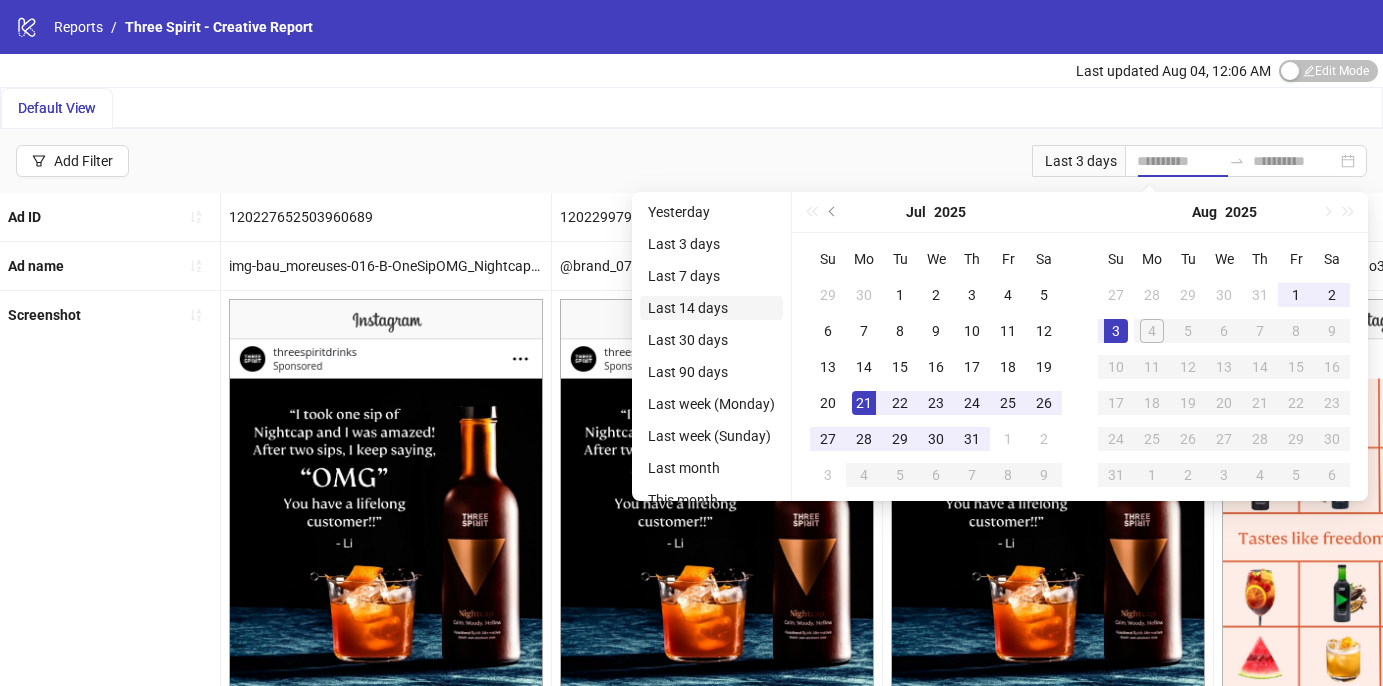 click on "Last 14 days" at bounding box center (711, 308) 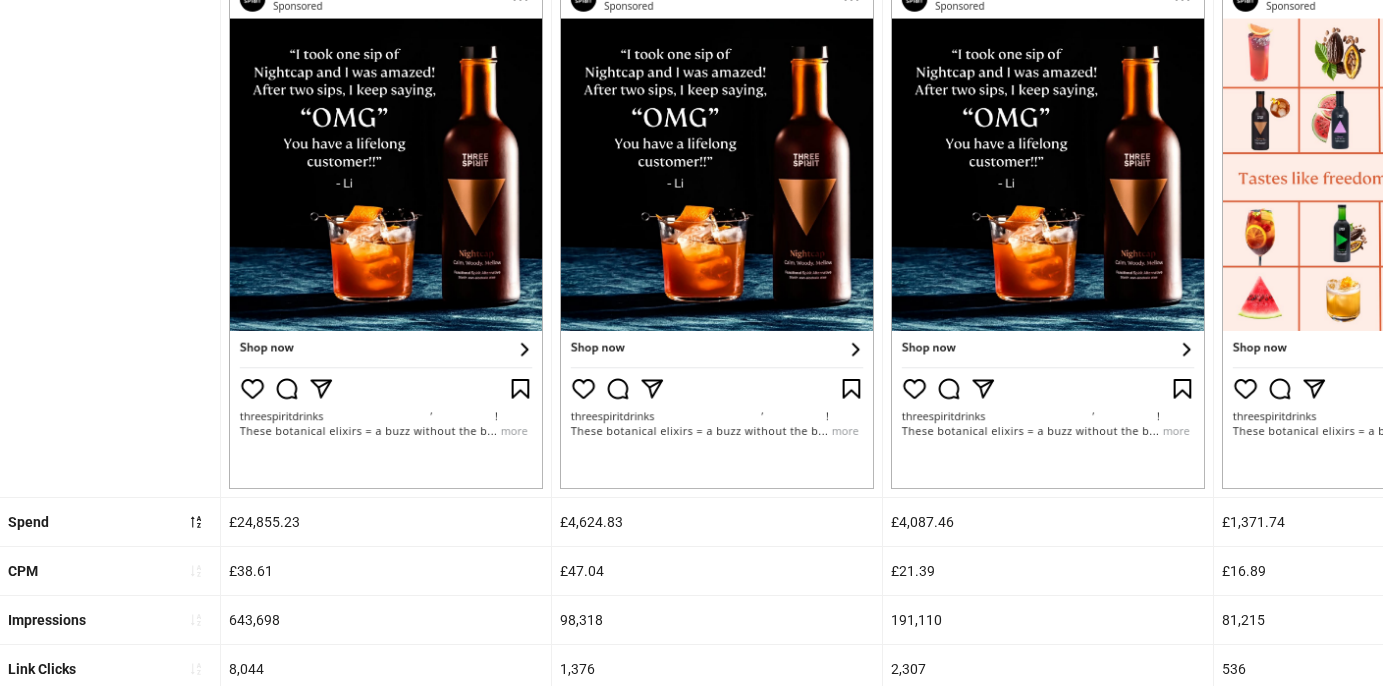 scroll, scrollTop: 0, scrollLeft: 0, axis: both 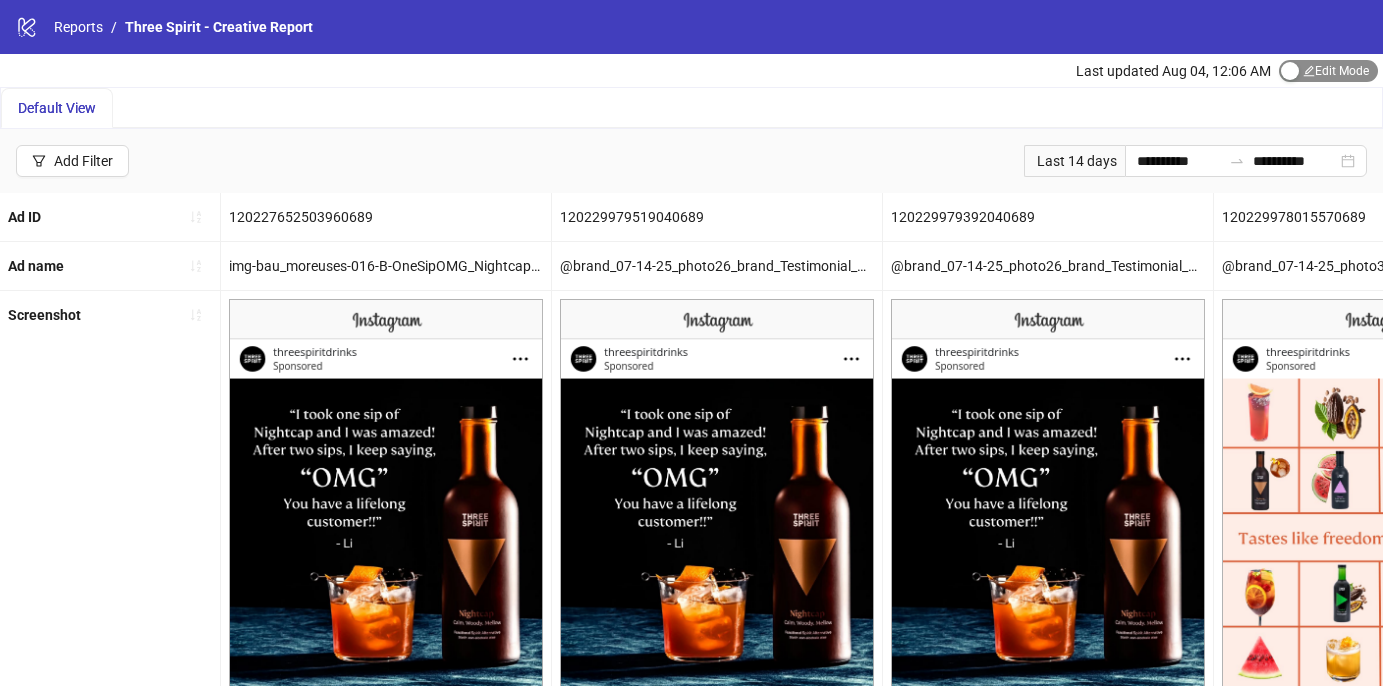 click at bounding box center [1290, 71] 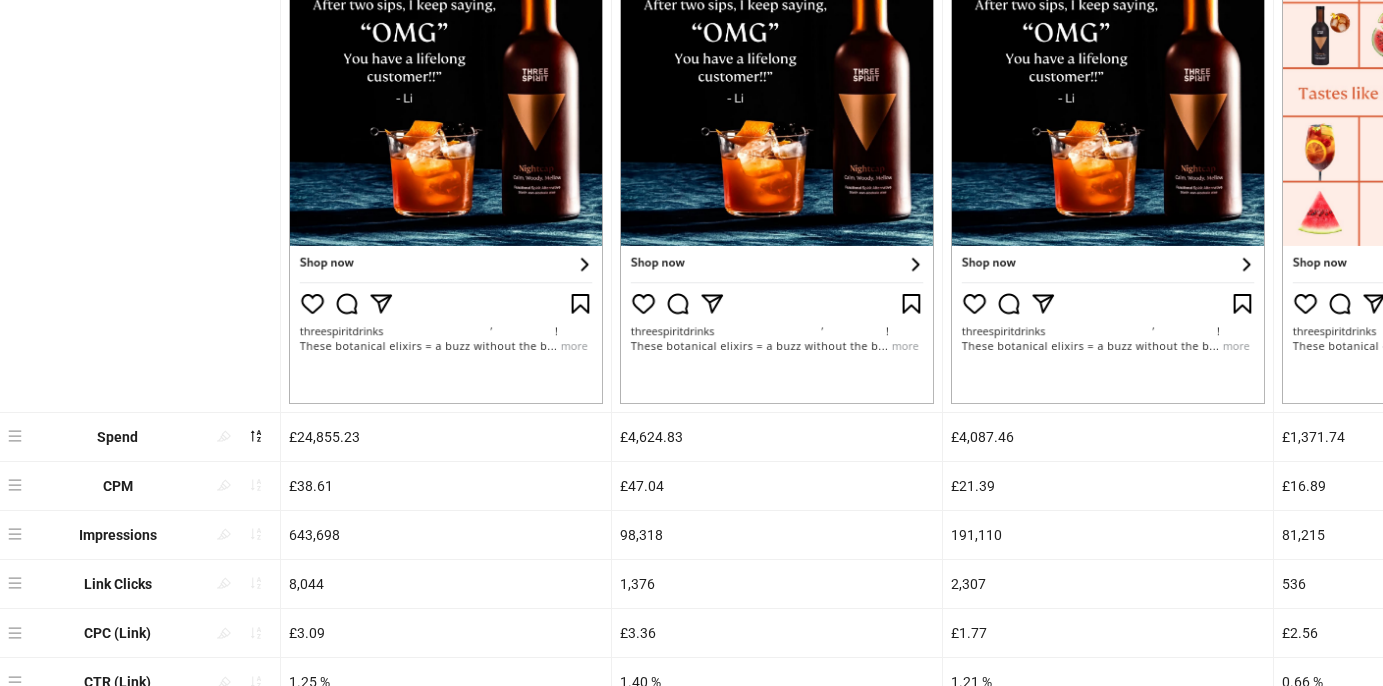 scroll, scrollTop: 509, scrollLeft: 0, axis: vertical 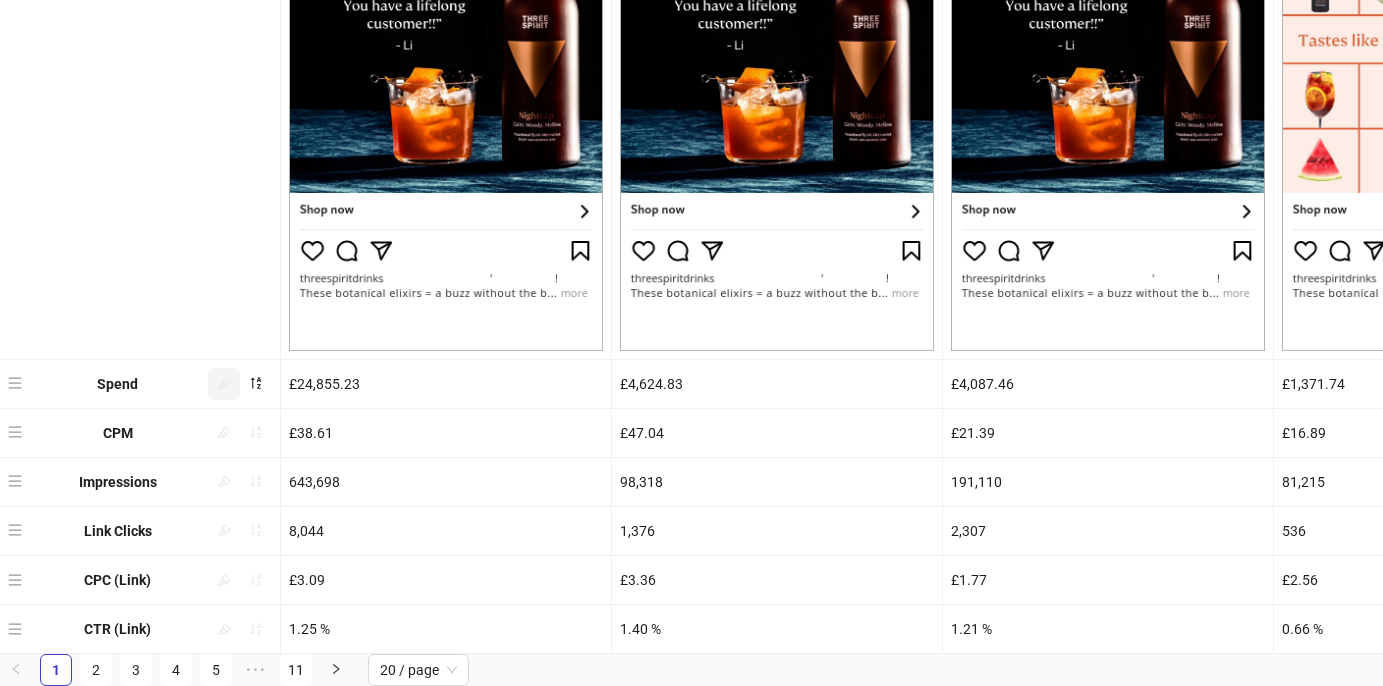 click 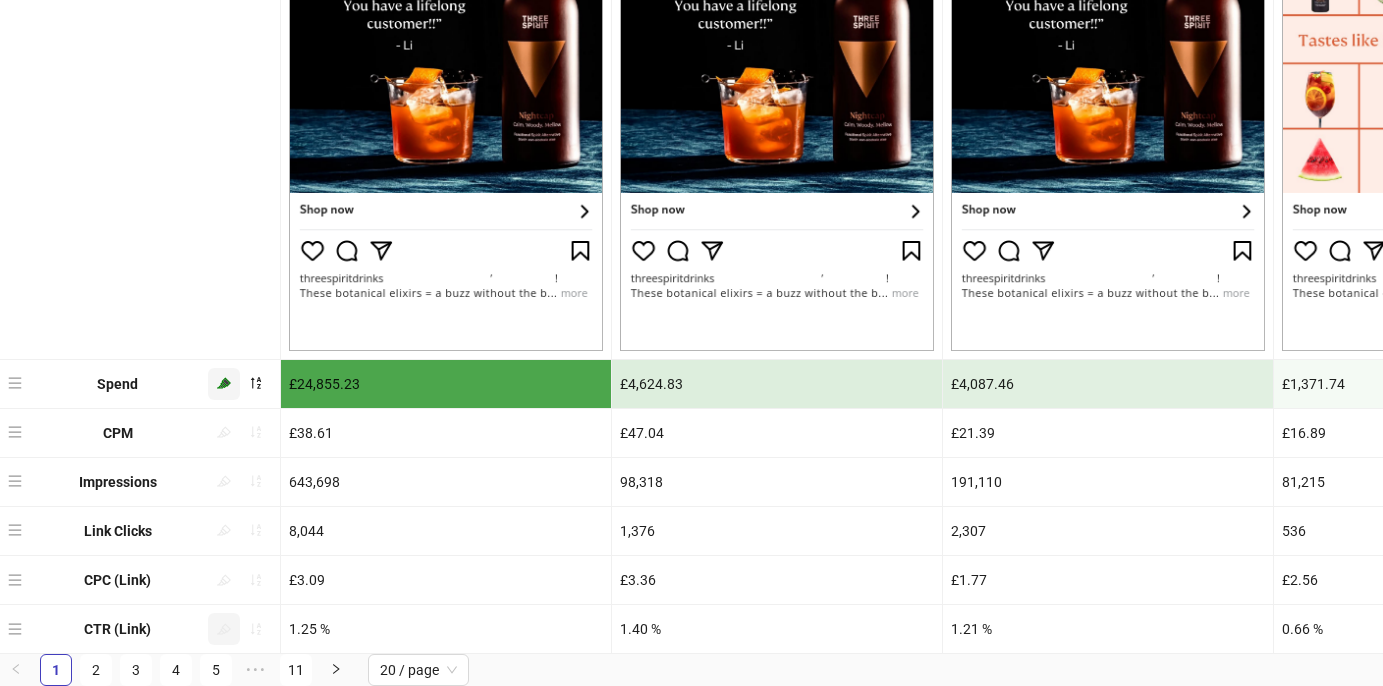 click 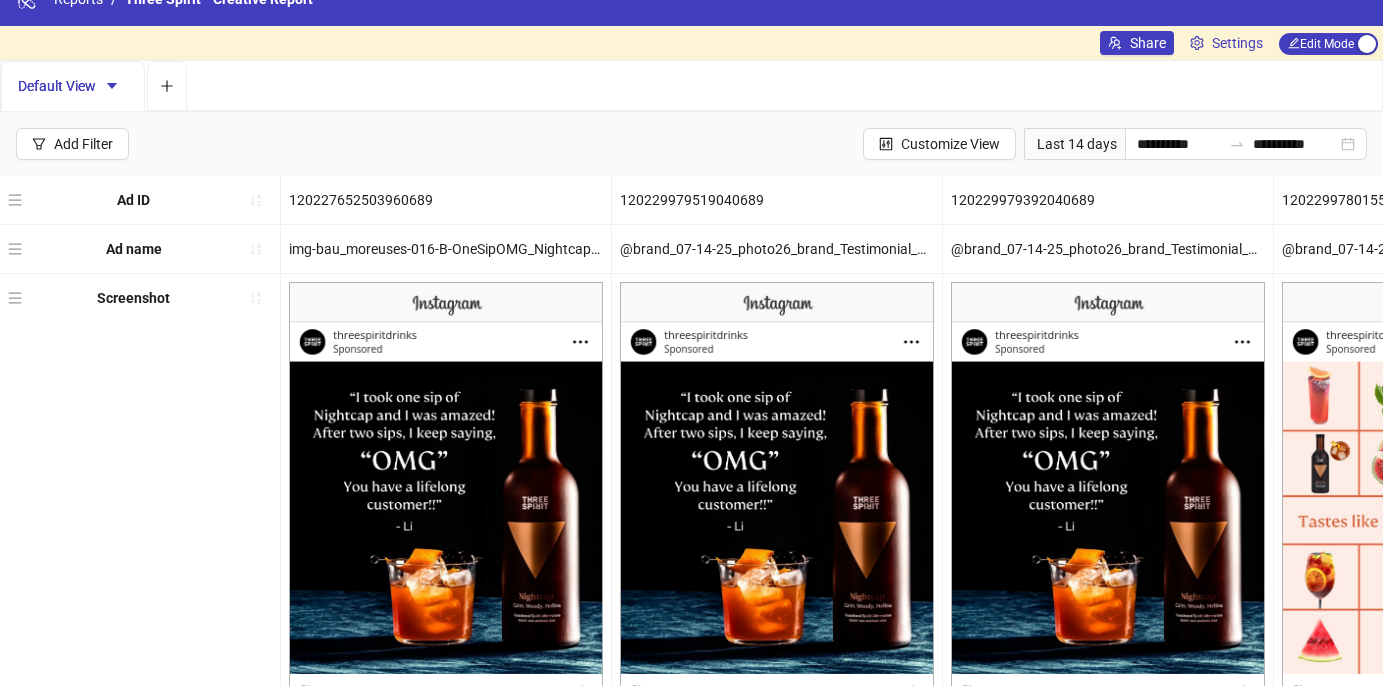 scroll, scrollTop: 0, scrollLeft: 0, axis: both 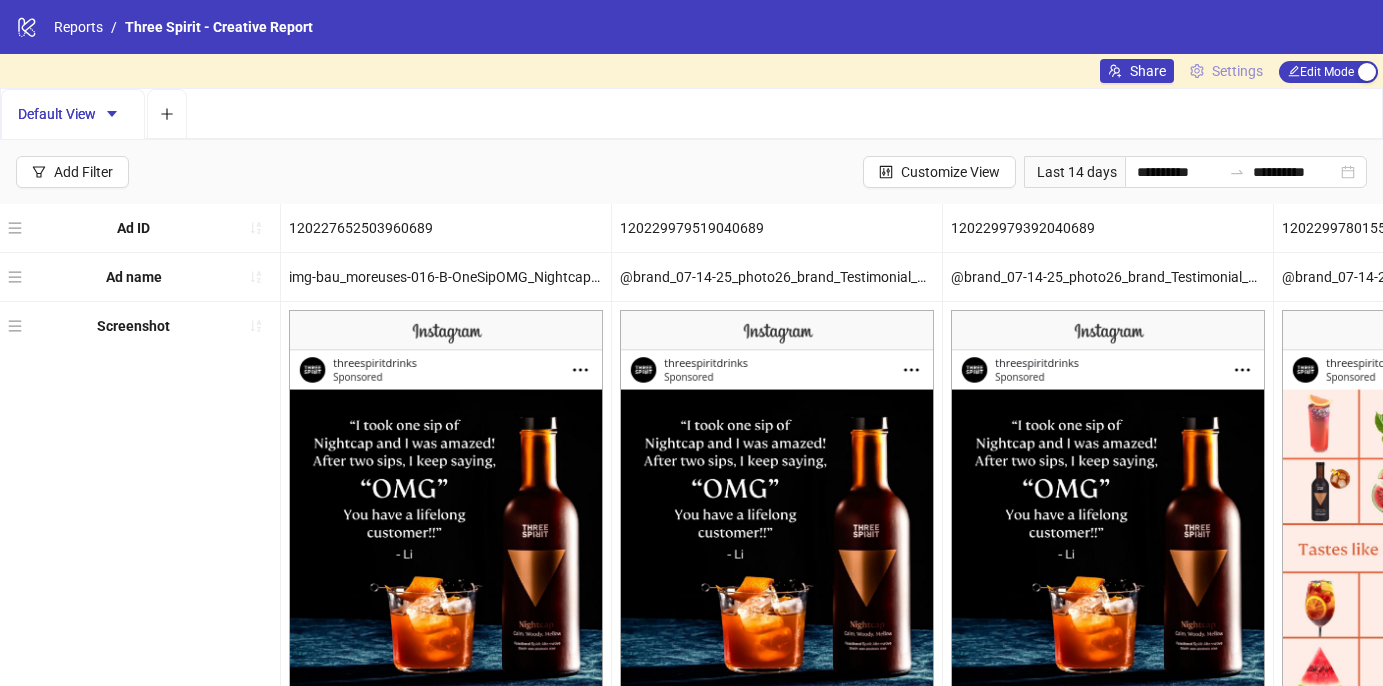 click on "Settings" at bounding box center [1237, 71] 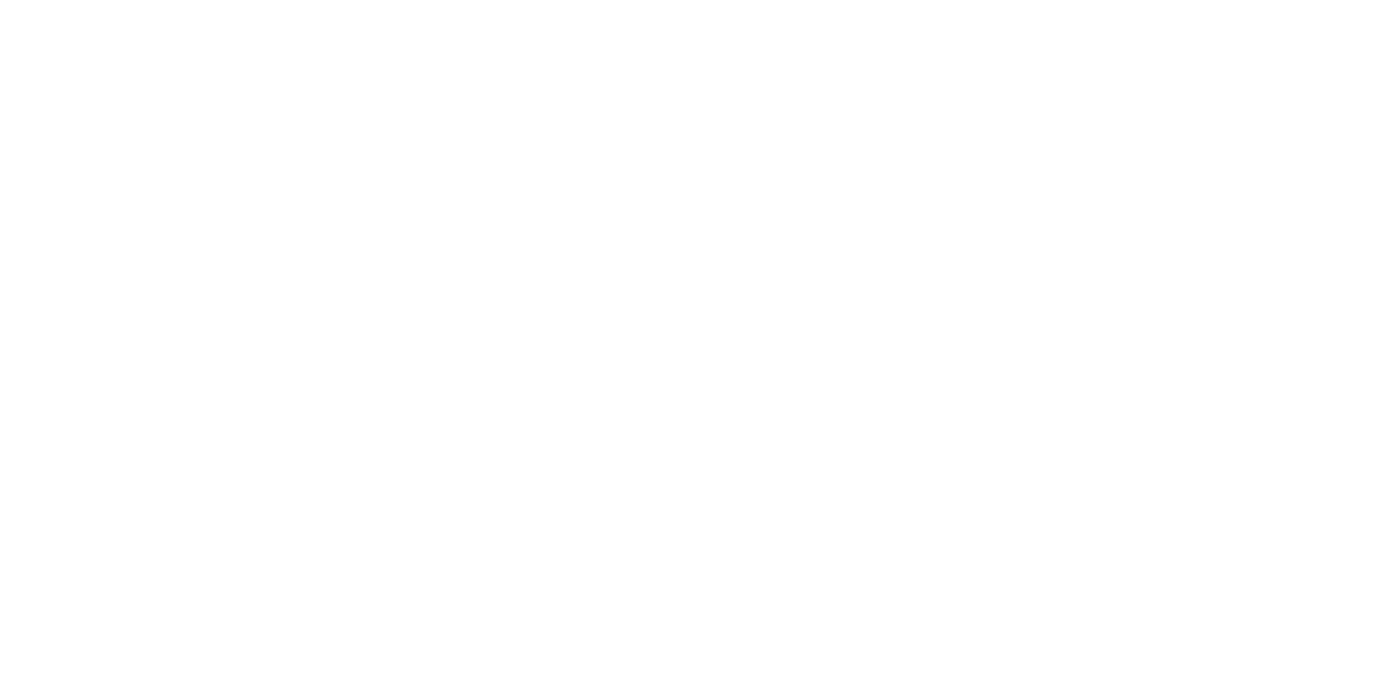 scroll, scrollTop: 0, scrollLeft: 0, axis: both 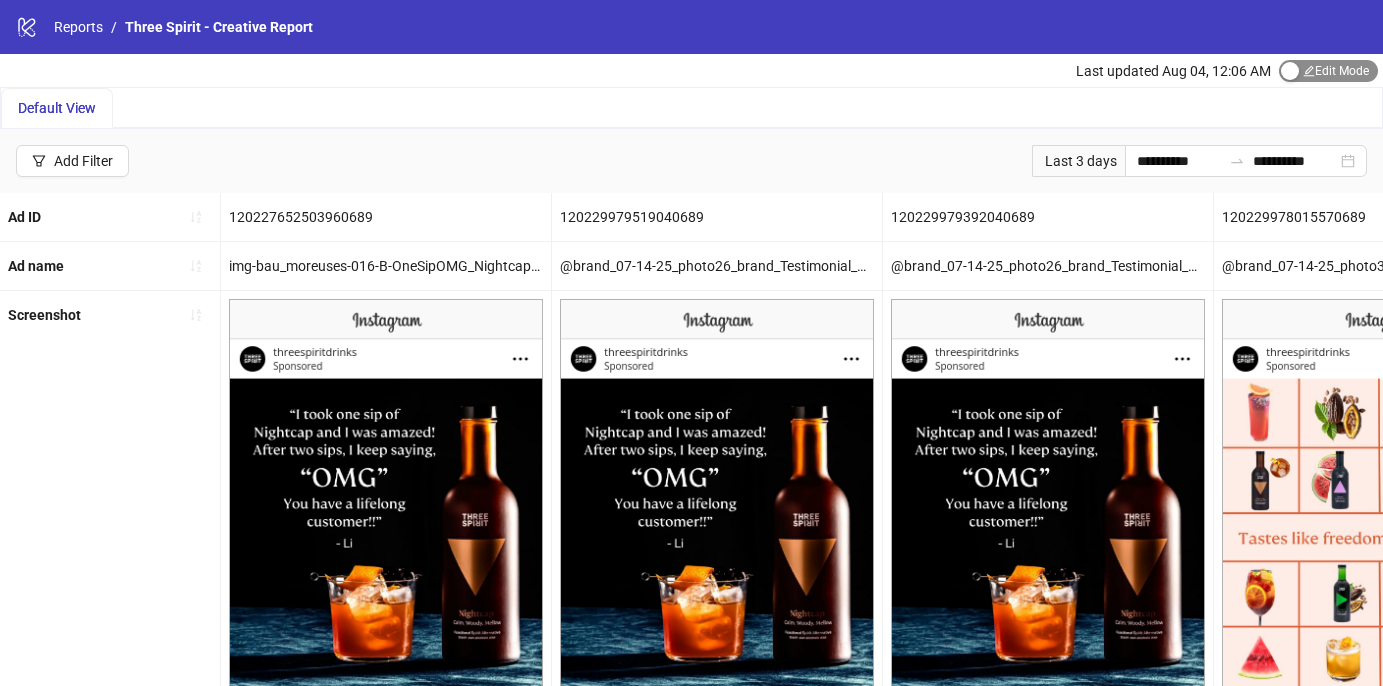 click at bounding box center [1290, 71] 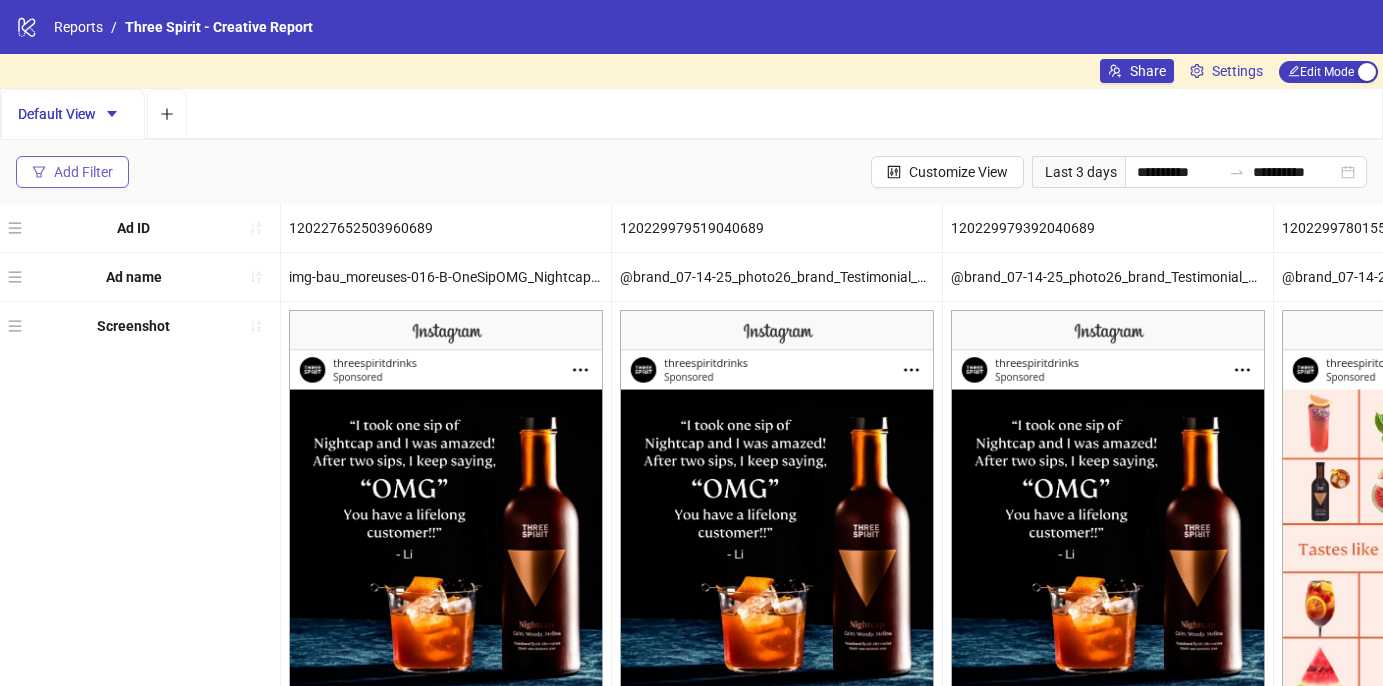 click on "Add Filter" at bounding box center [83, 172] 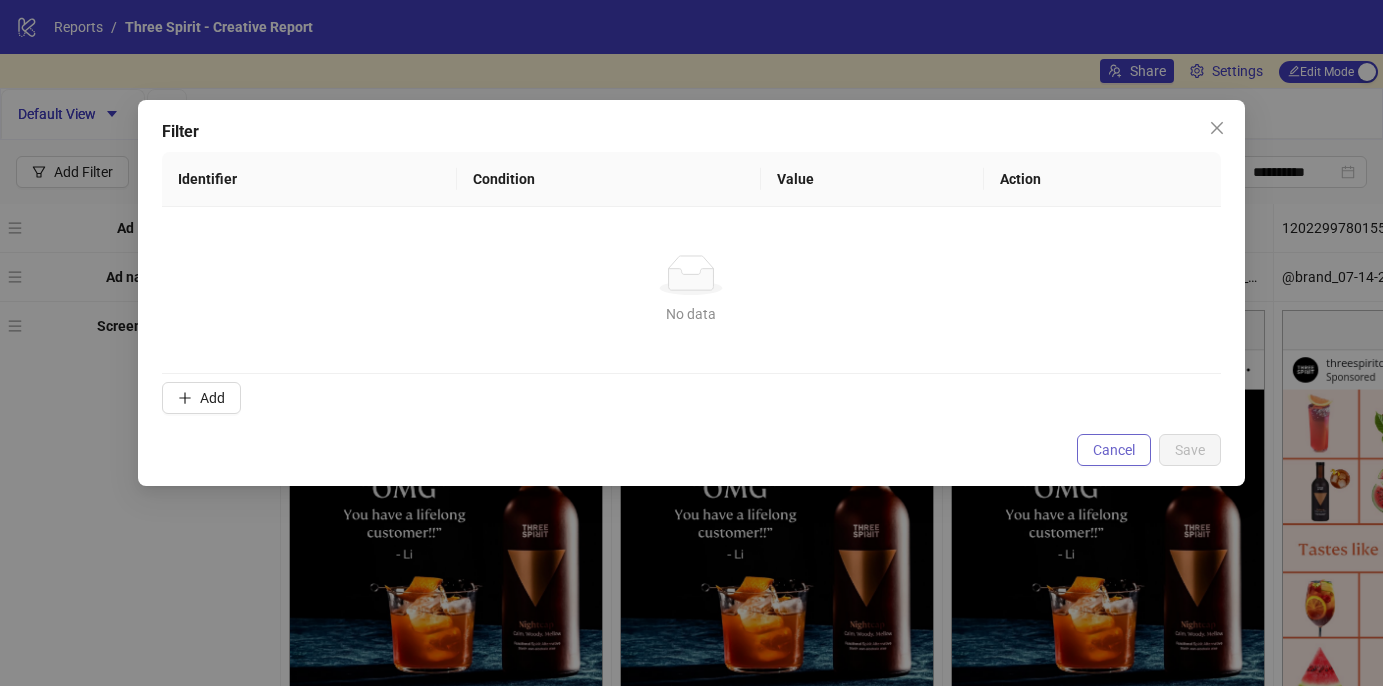 click on "Cancel" at bounding box center [1114, 450] 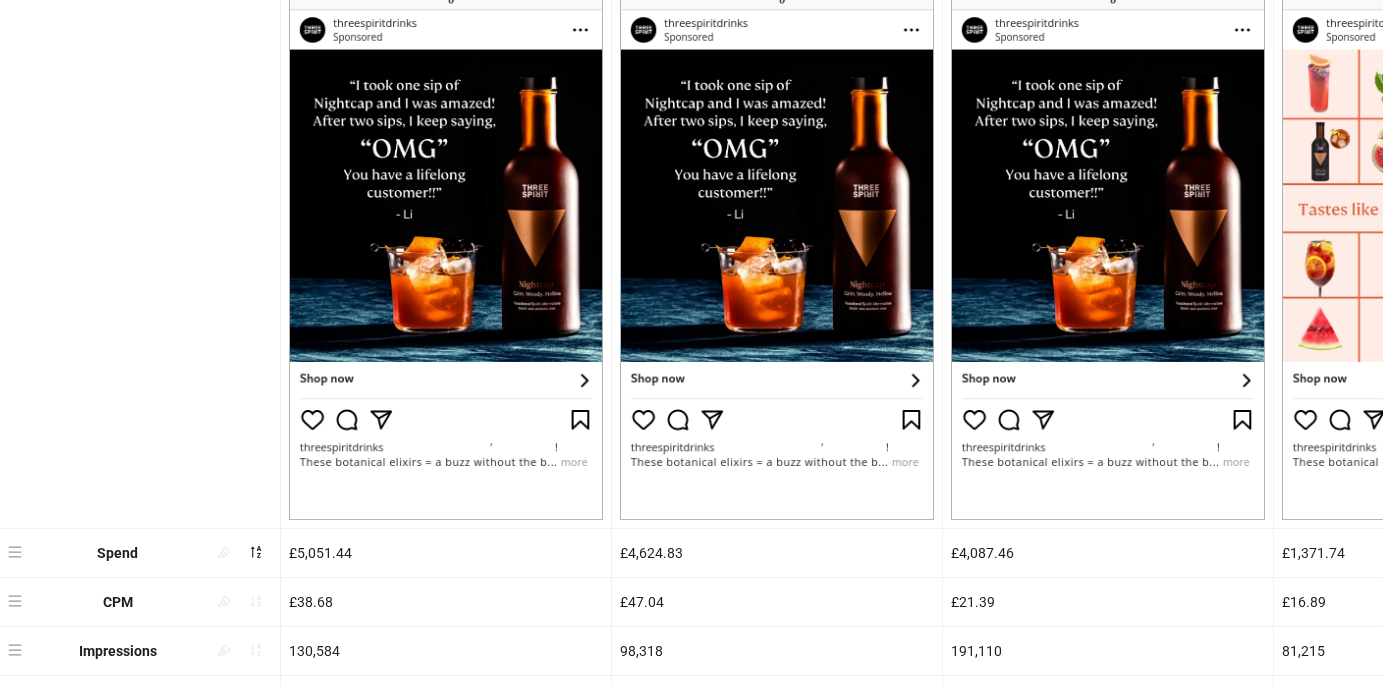 scroll, scrollTop: 0, scrollLeft: 0, axis: both 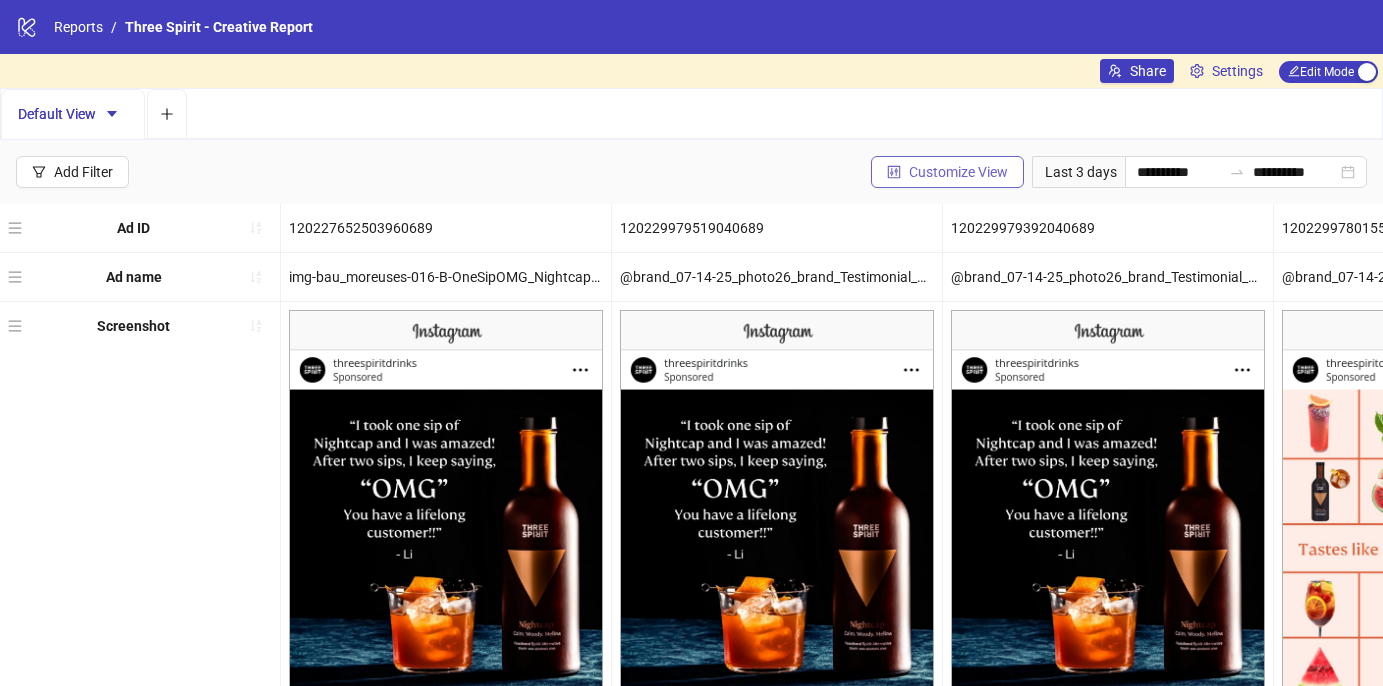 click on "Customize View" at bounding box center (947, 172) 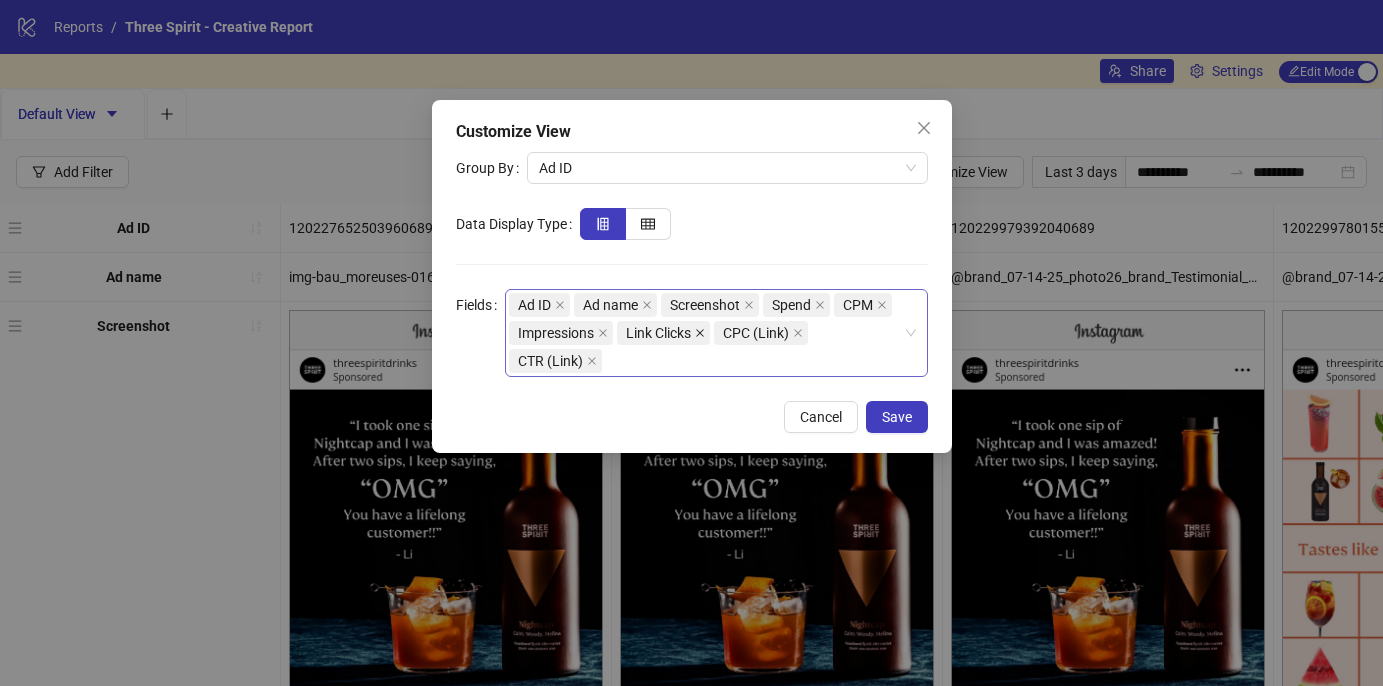 click 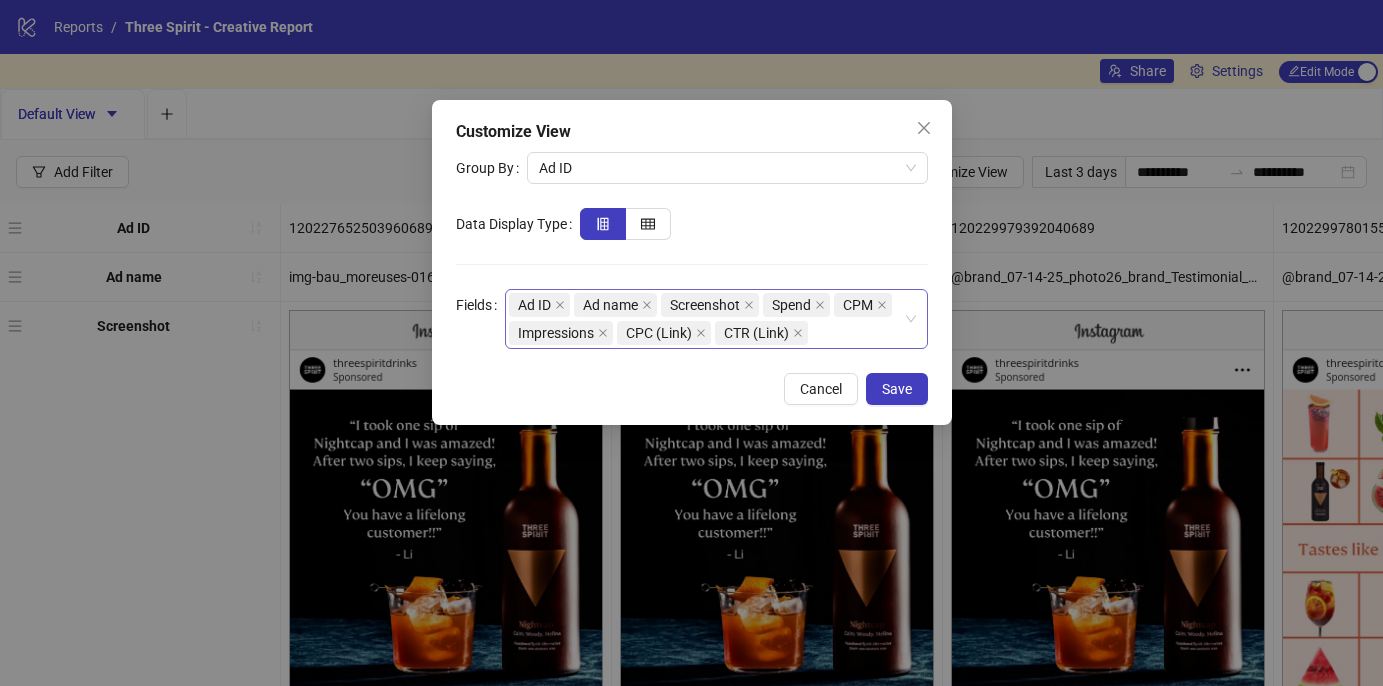 click 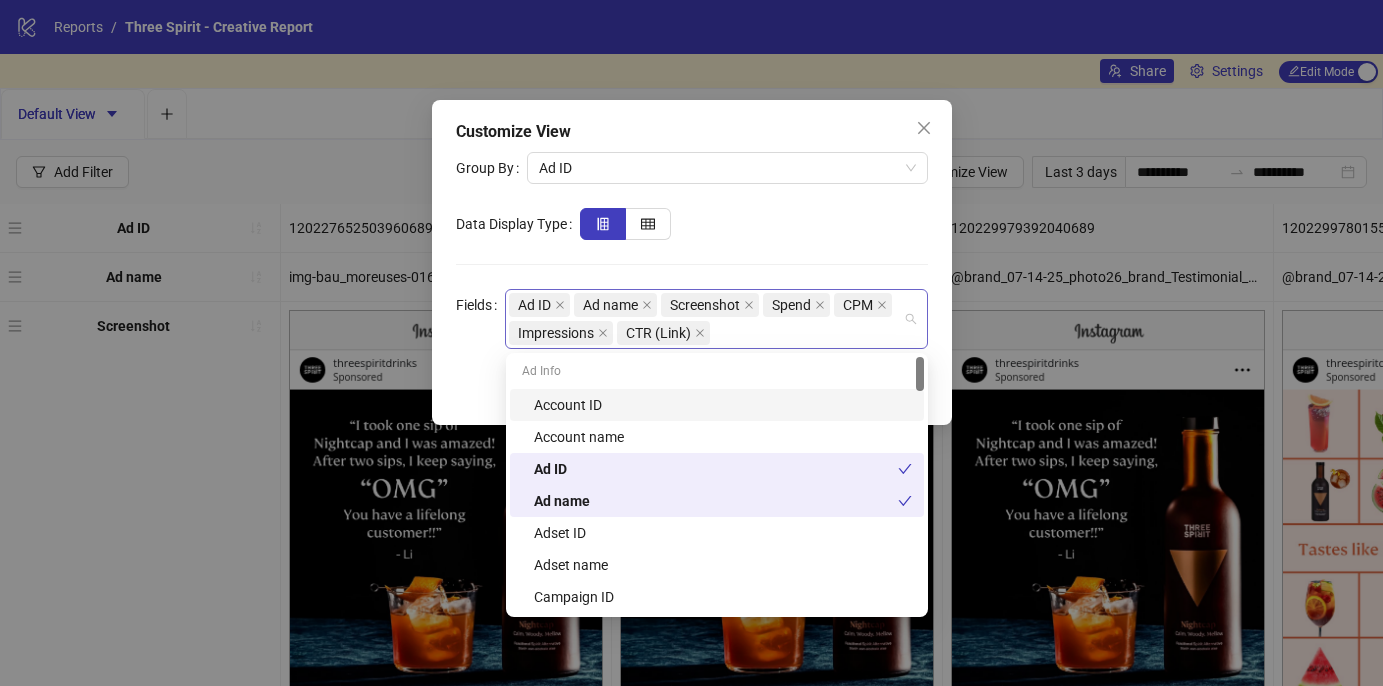 click on "Ad ID Ad name Screenshot Spend CPM Impressions CTR (Link)" at bounding box center (706, 319) 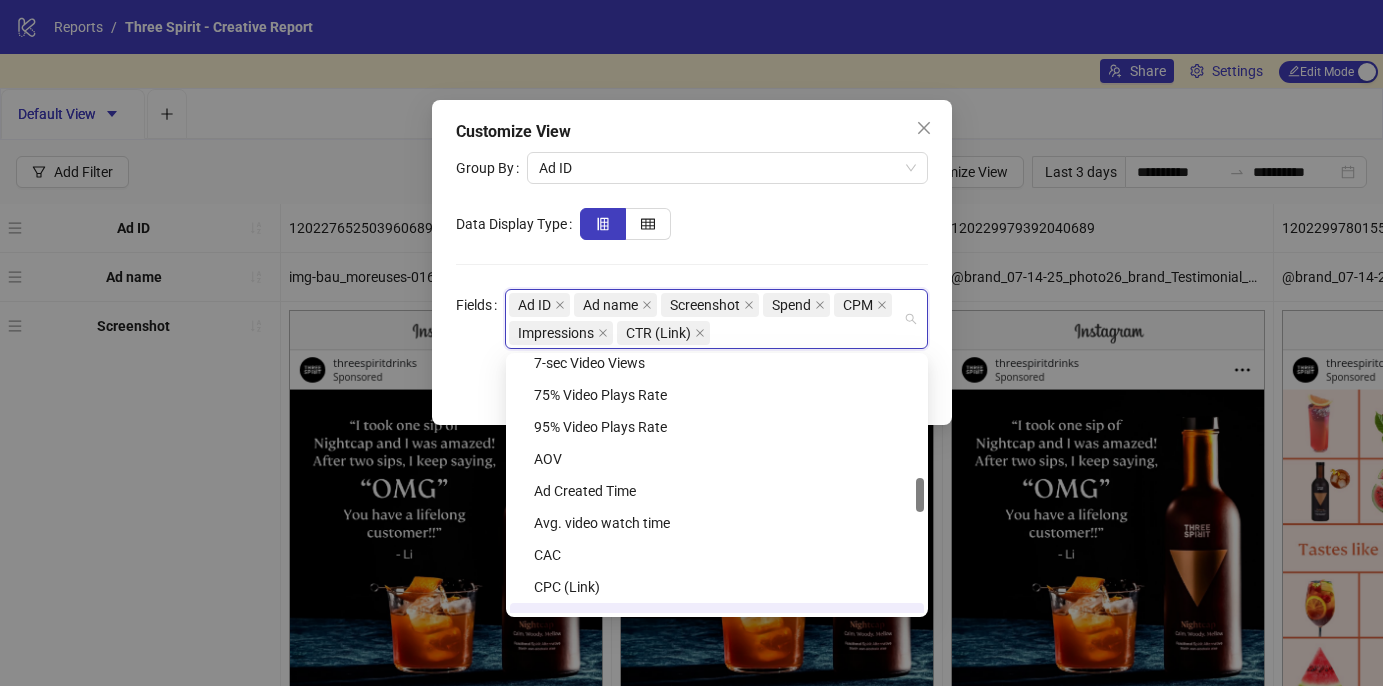 scroll, scrollTop: 920, scrollLeft: 0, axis: vertical 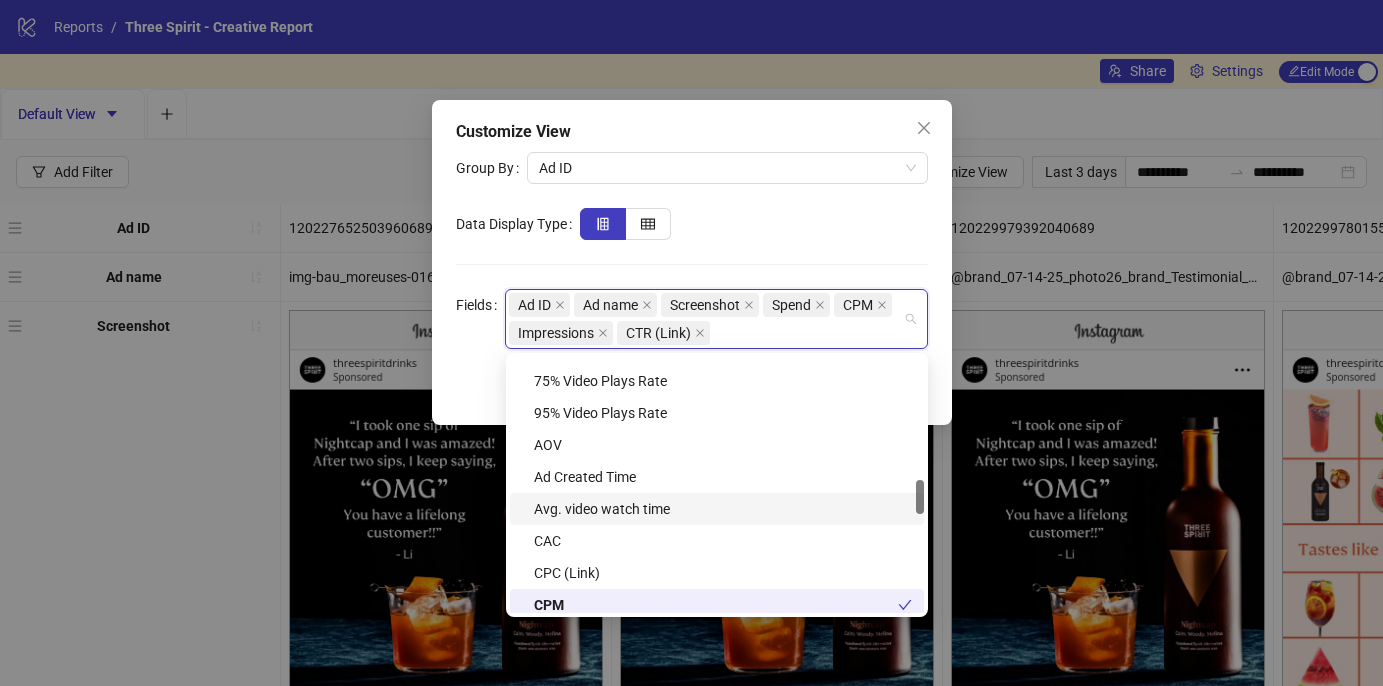 click on "Avg. video watch time" at bounding box center [723, 509] 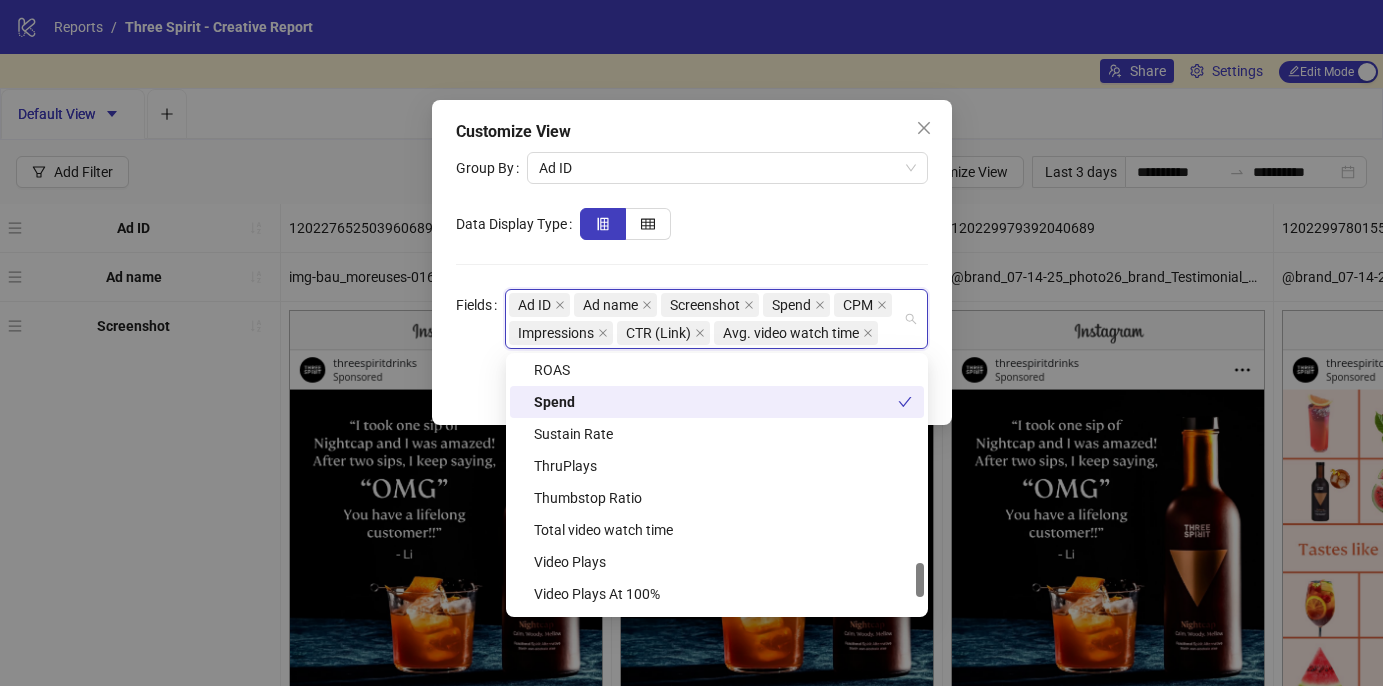 scroll, scrollTop: 1541, scrollLeft: 0, axis: vertical 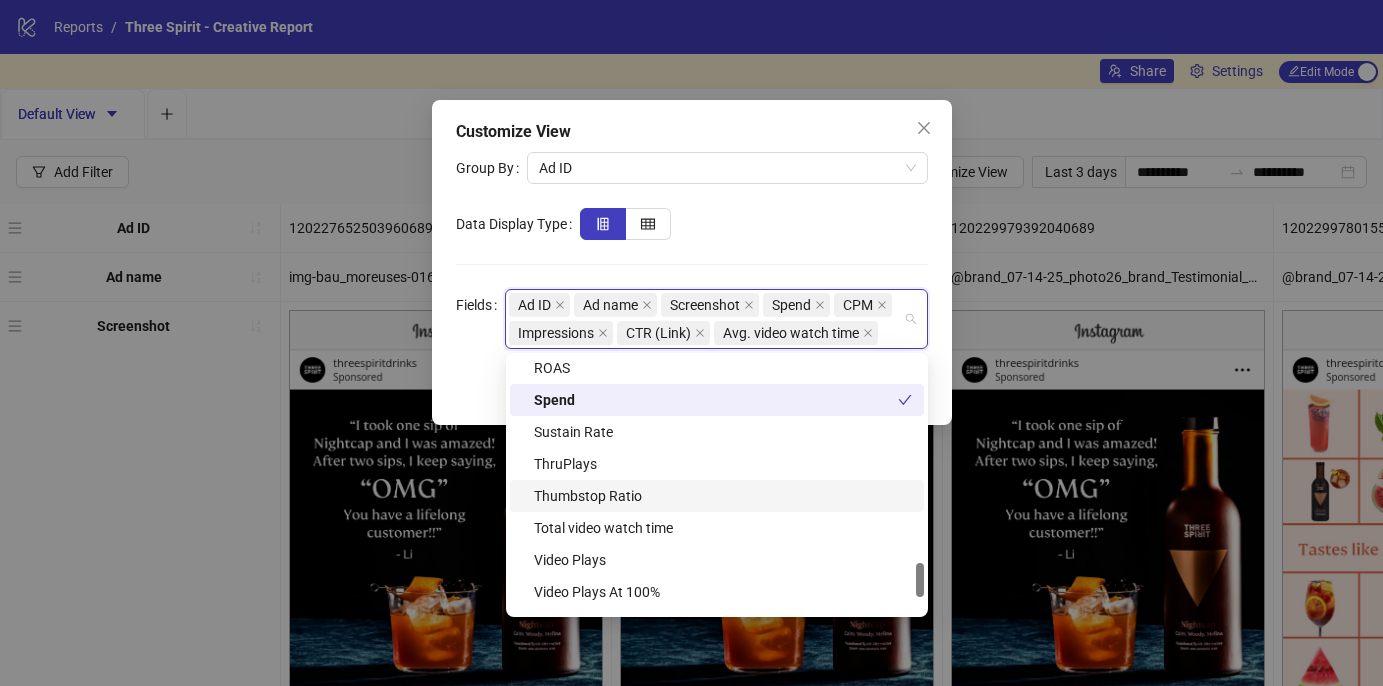 click on "Thumbstop Ratio" at bounding box center (723, 496) 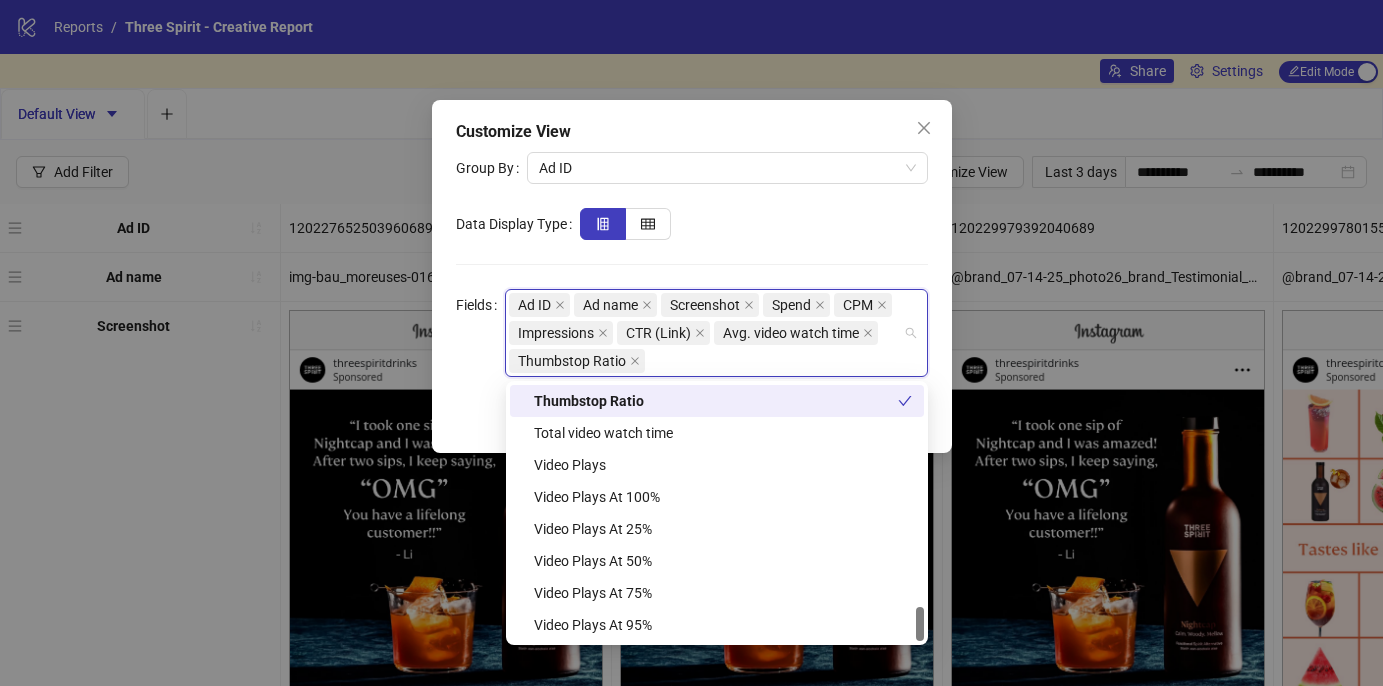 scroll, scrollTop: 1663, scrollLeft: 0, axis: vertical 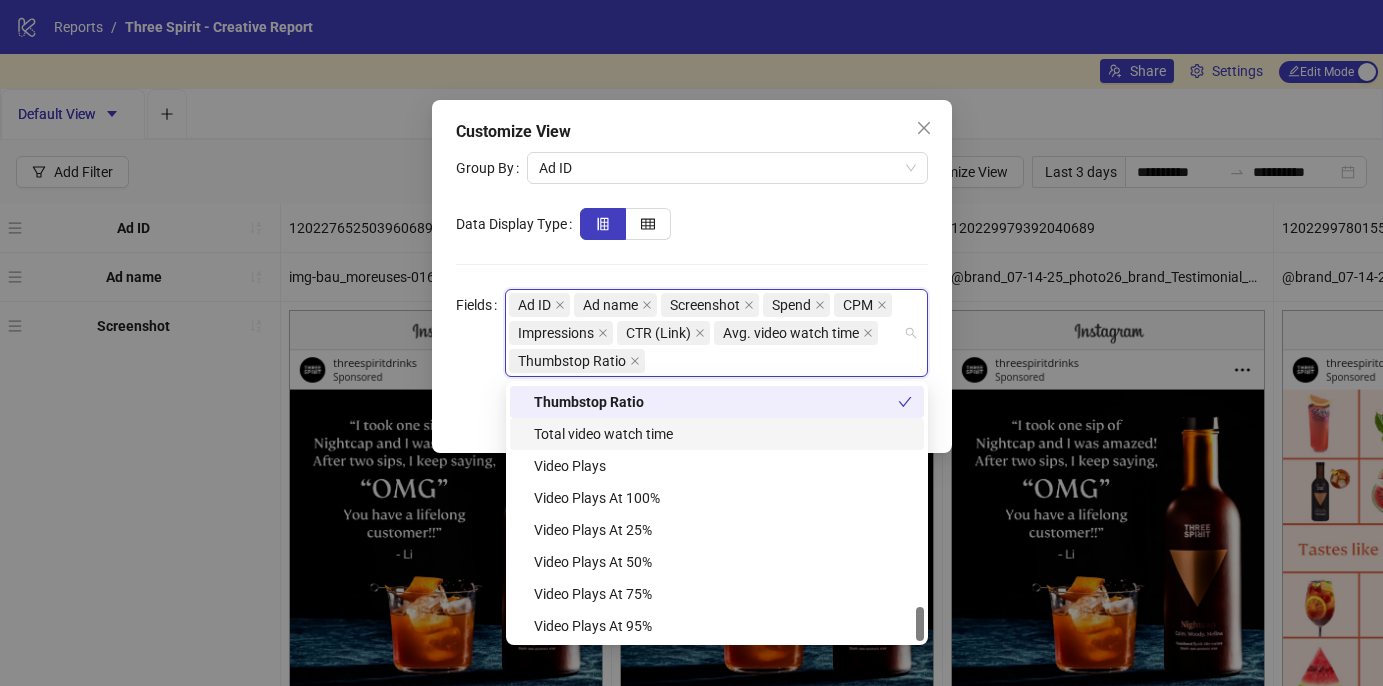 click at bounding box center (754, 224) 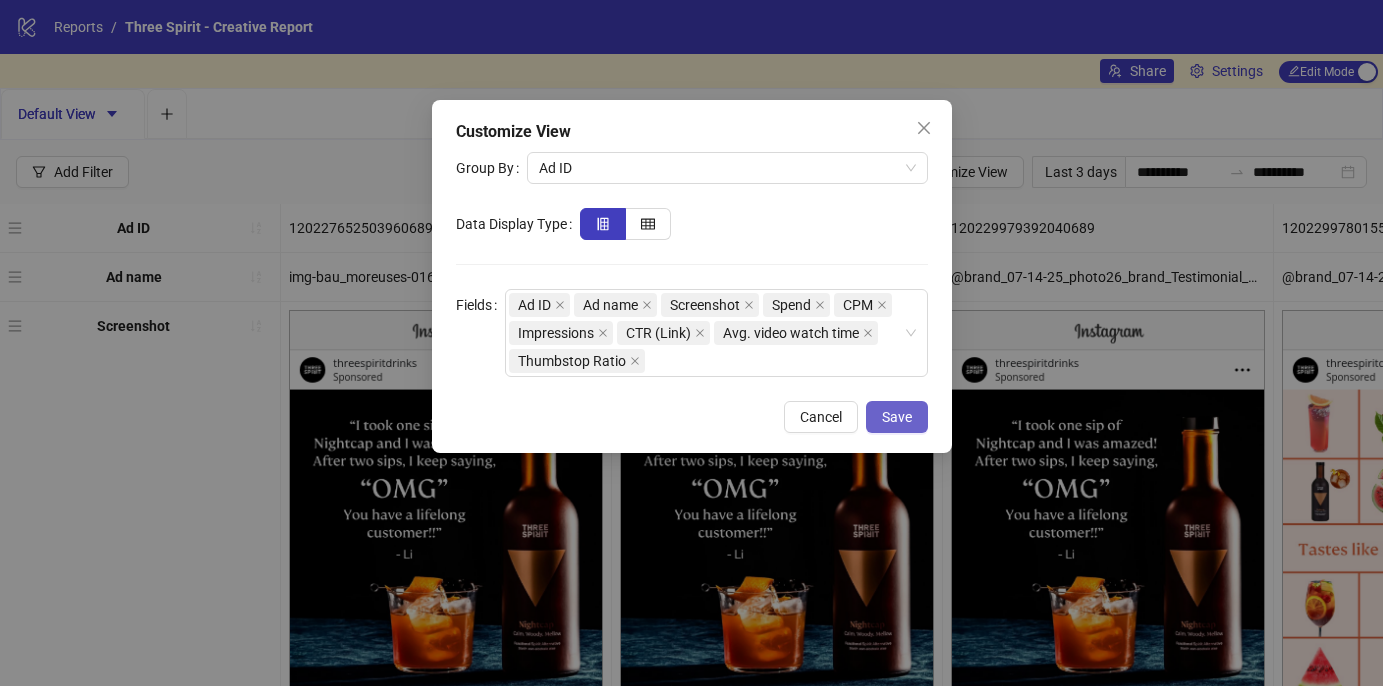 click on "Save" at bounding box center (897, 417) 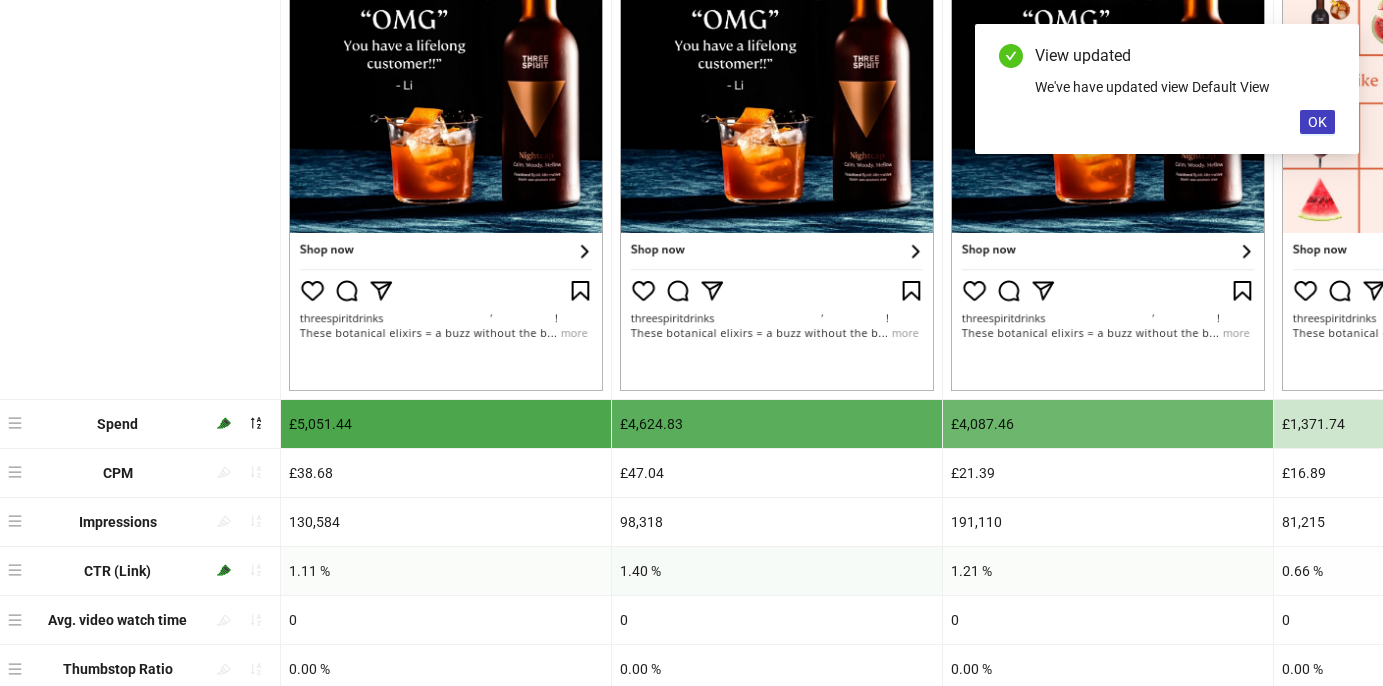 scroll, scrollTop: 509, scrollLeft: 0, axis: vertical 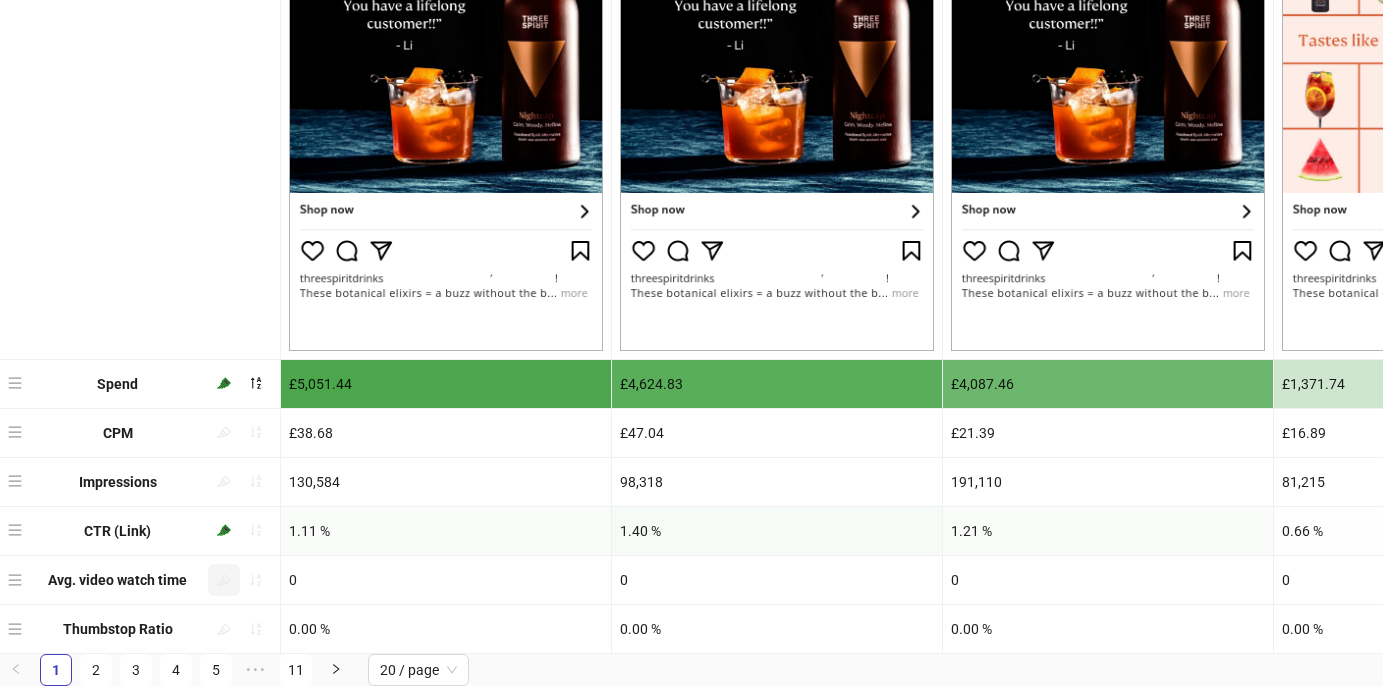 click 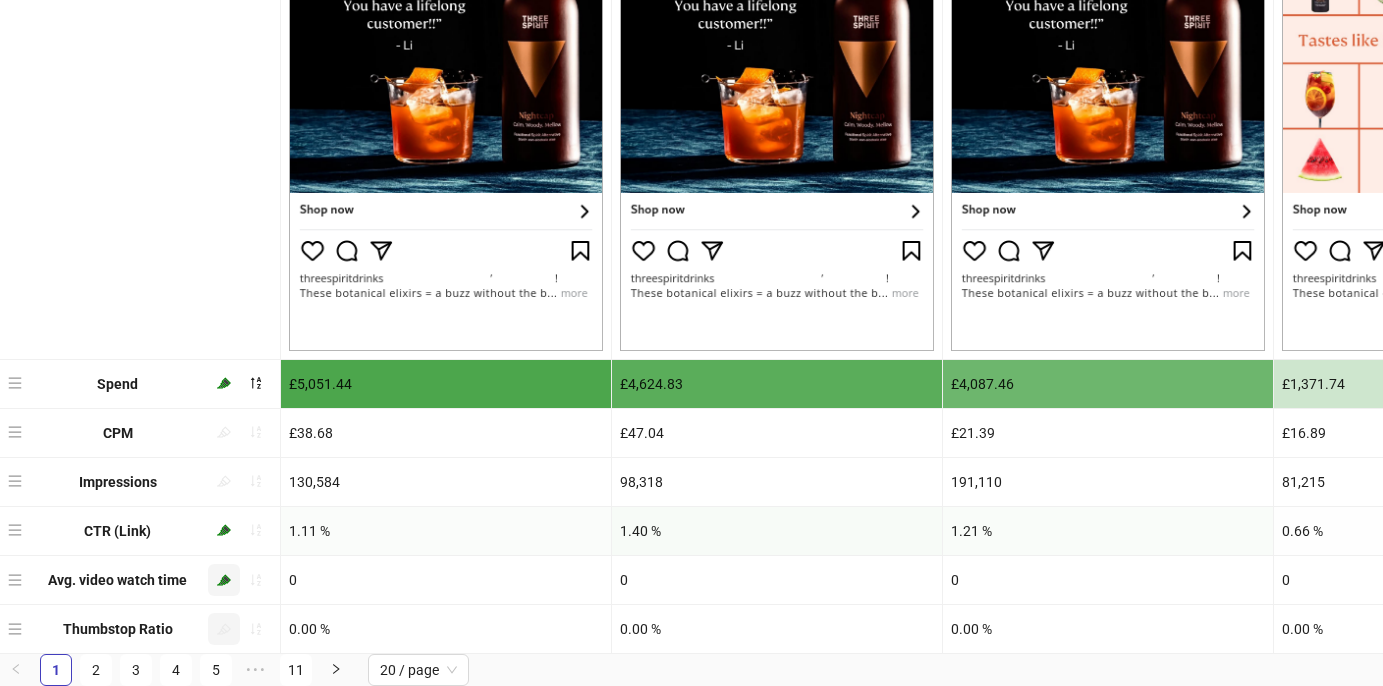 click at bounding box center (224, 629) 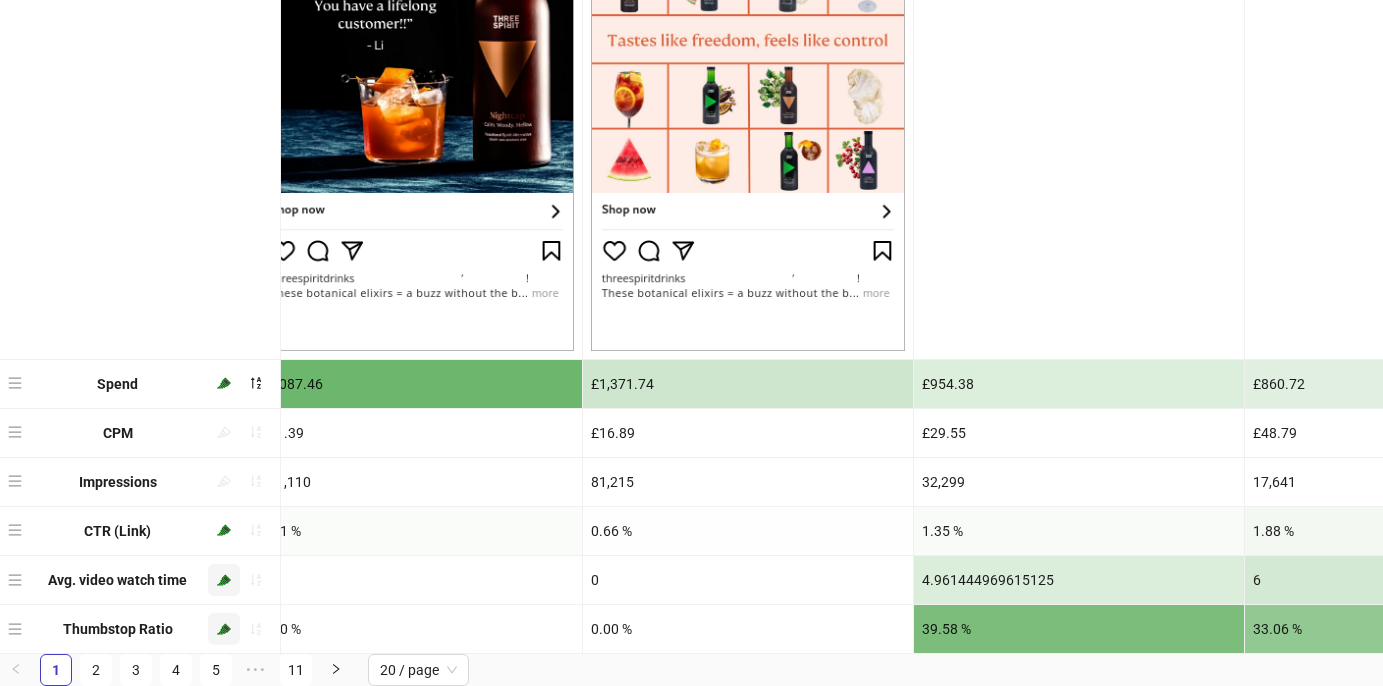 scroll, scrollTop: 0, scrollLeft: 693, axis: horizontal 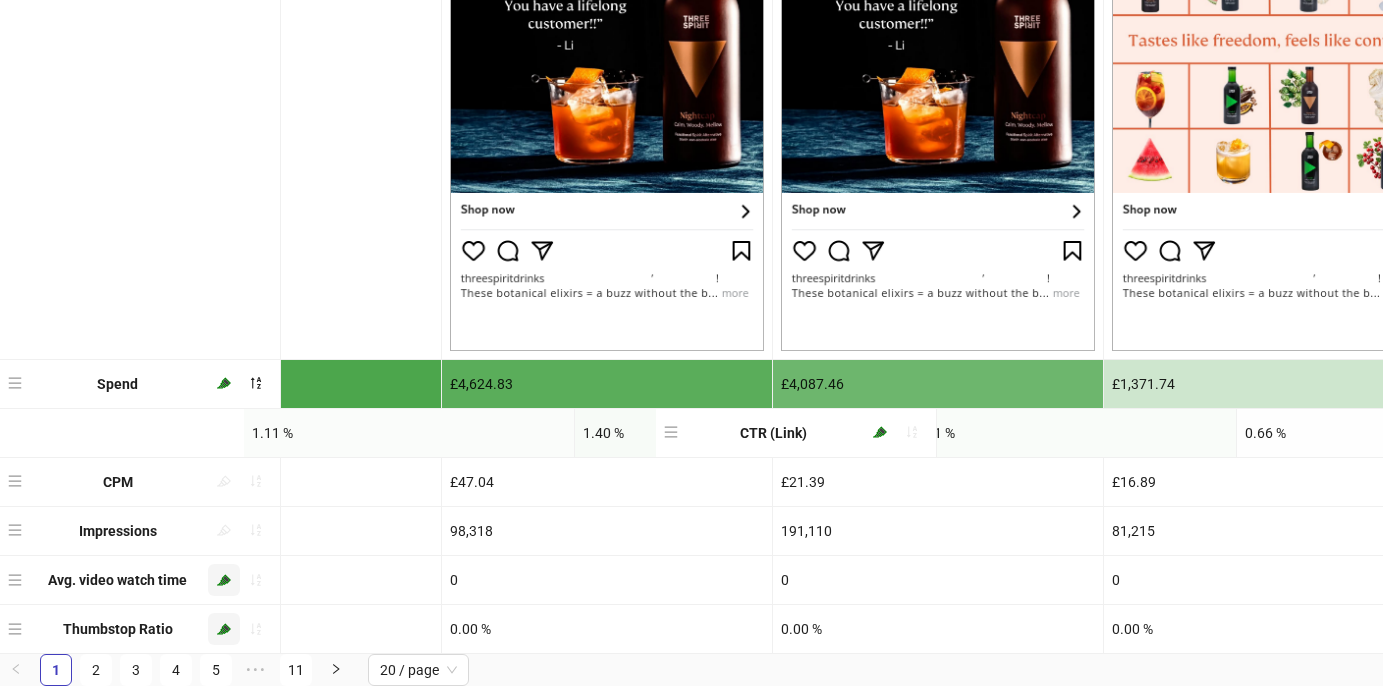 drag, startPoint x: 11, startPoint y: 531, endPoint x: 16, endPoint y: 418, distance: 113.110565 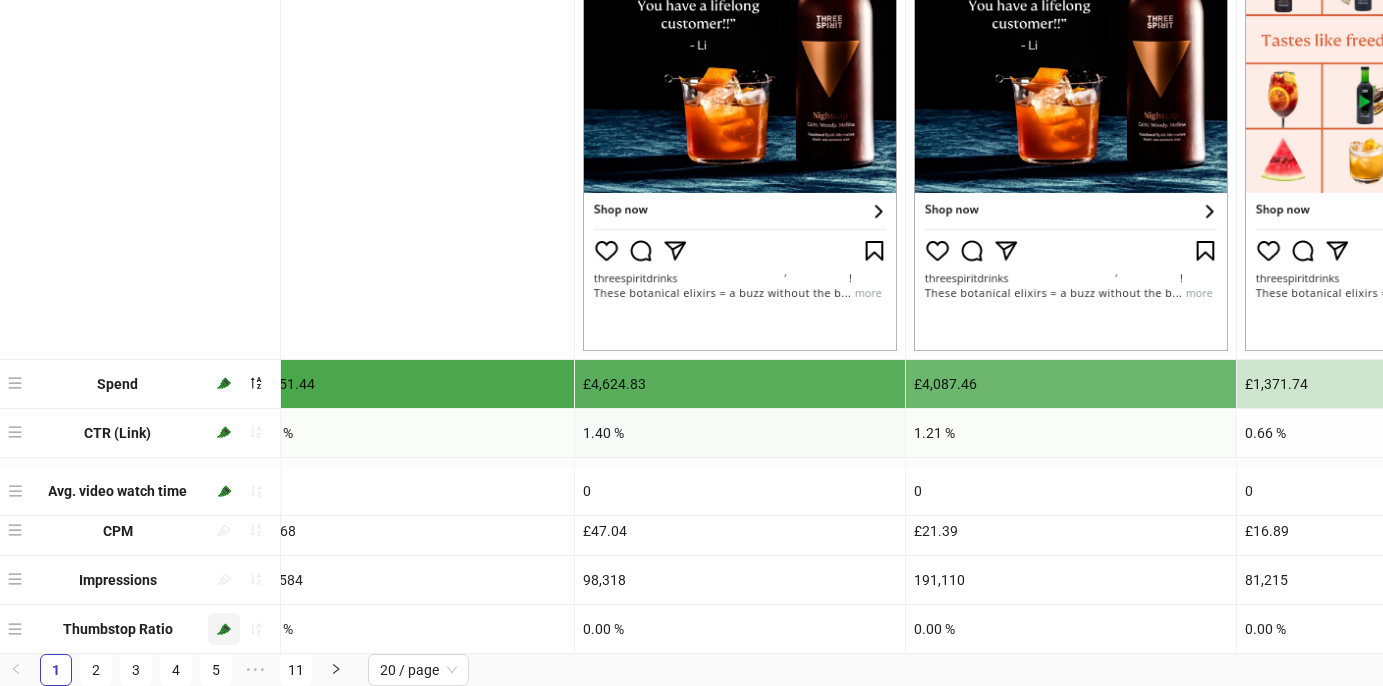 scroll, scrollTop: 0, scrollLeft: 0, axis: both 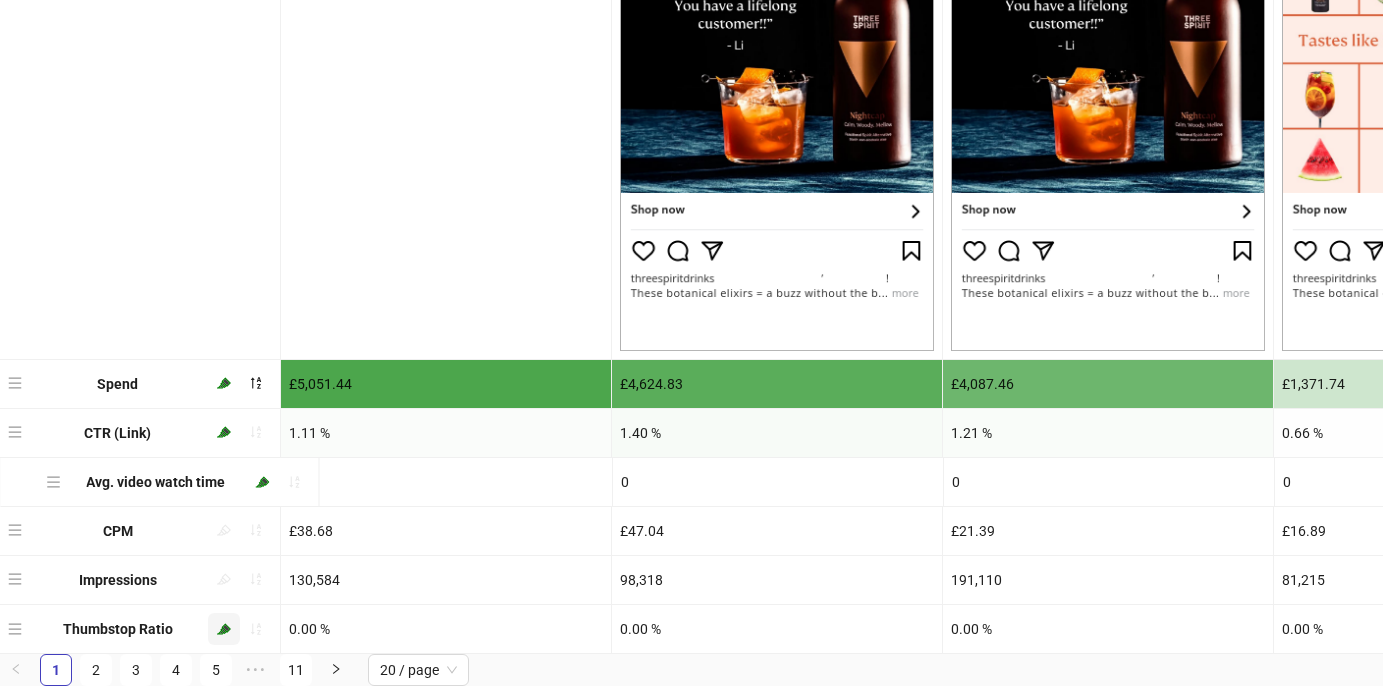 drag, startPoint x: 13, startPoint y: 579, endPoint x: 9, endPoint y: 458, distance: 121.0661 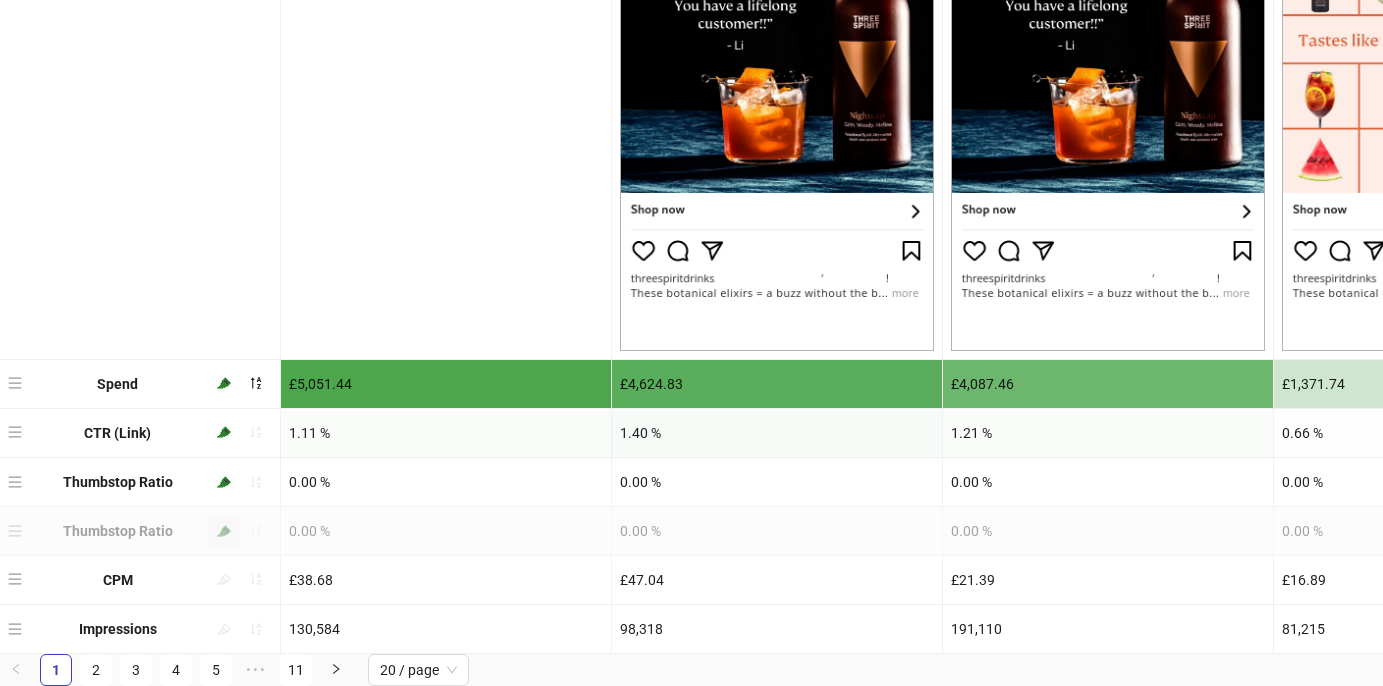 drag, startPoint x: 16, startPoint y: 630, endPoint x: 12, endPoint y: 508, distance: 122.06556 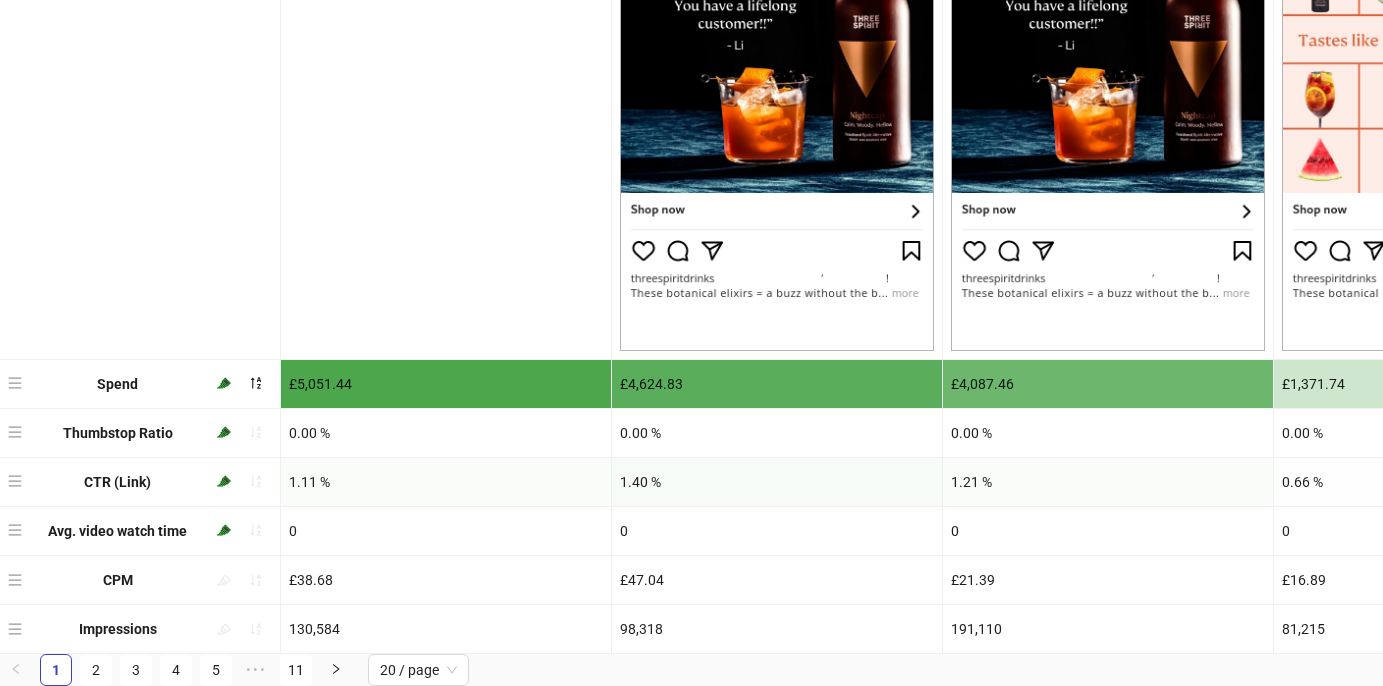 drag, startPoint x: 13, startPoint y: 483, endPoint x: 11, endPoint y: 434, distance: 49.0408 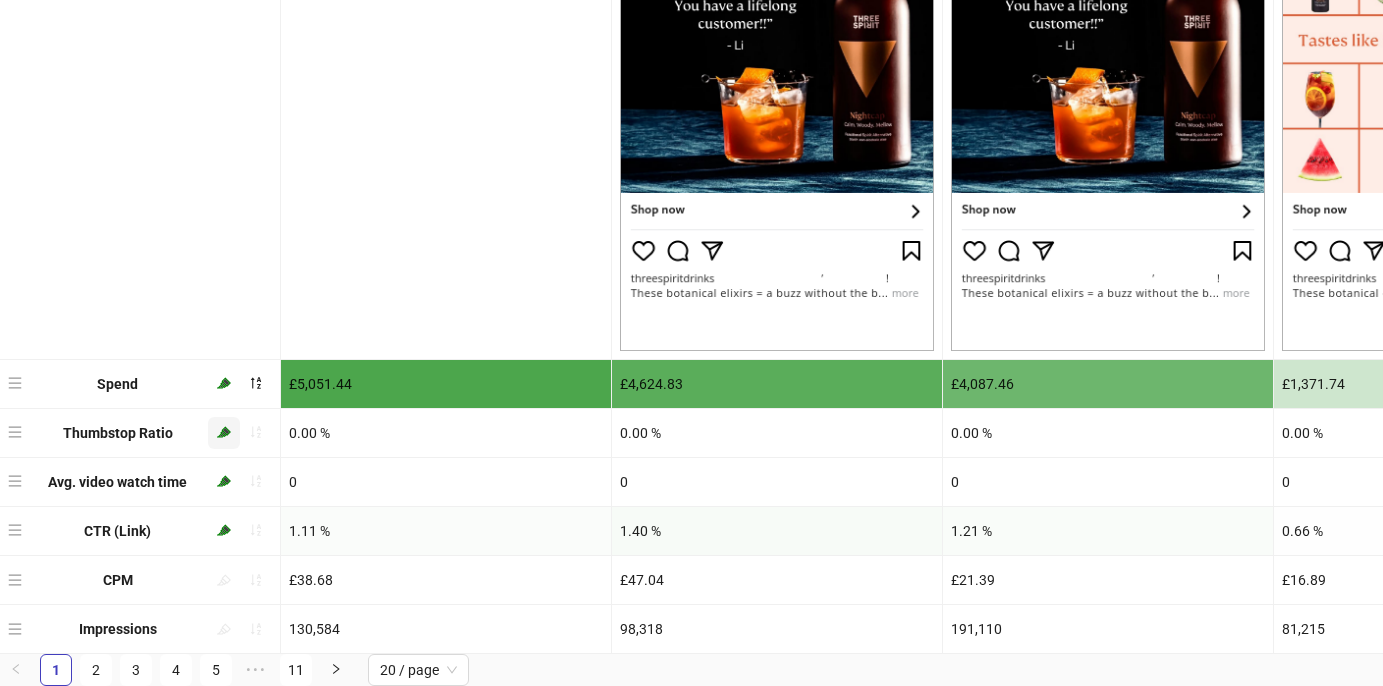 drag, startPoint x: 11, startPoint y: 531, endPoint x: 8, endPoint y: 468, distance: 63.07139 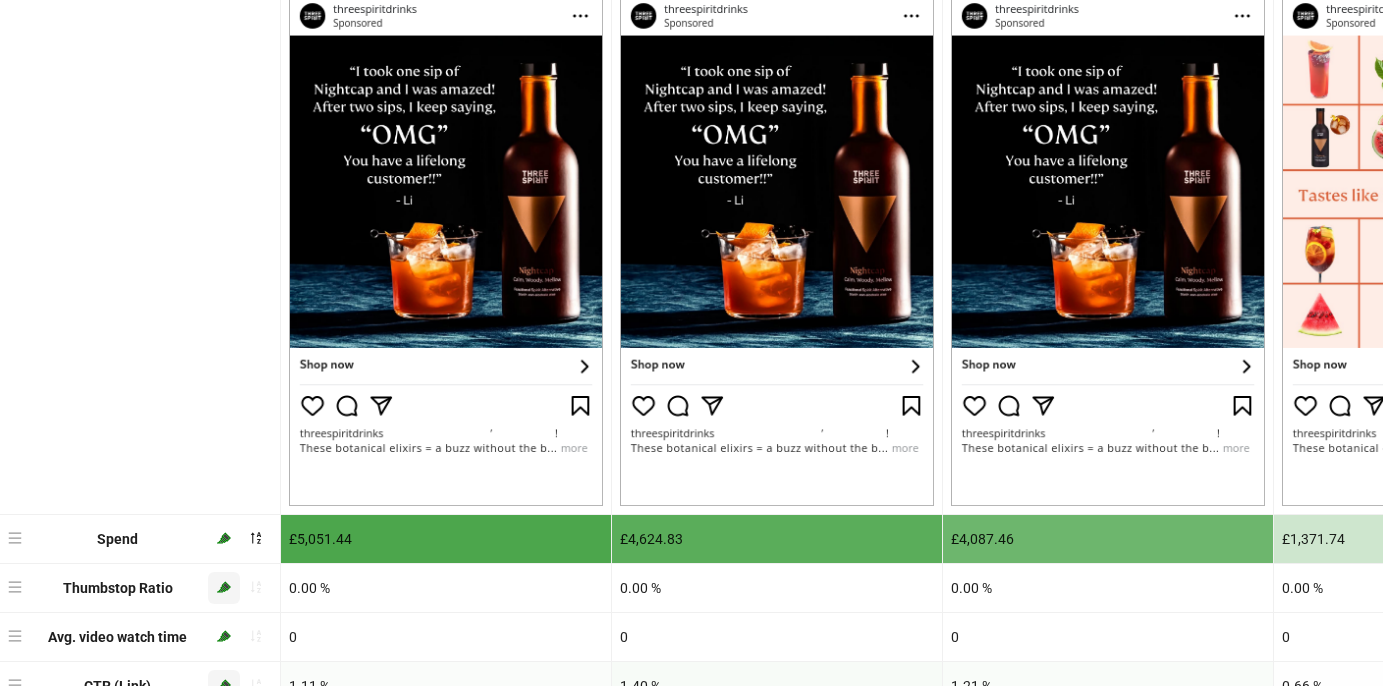 scroll, scrollTop: 0, scrollLeft: 0, axis: both 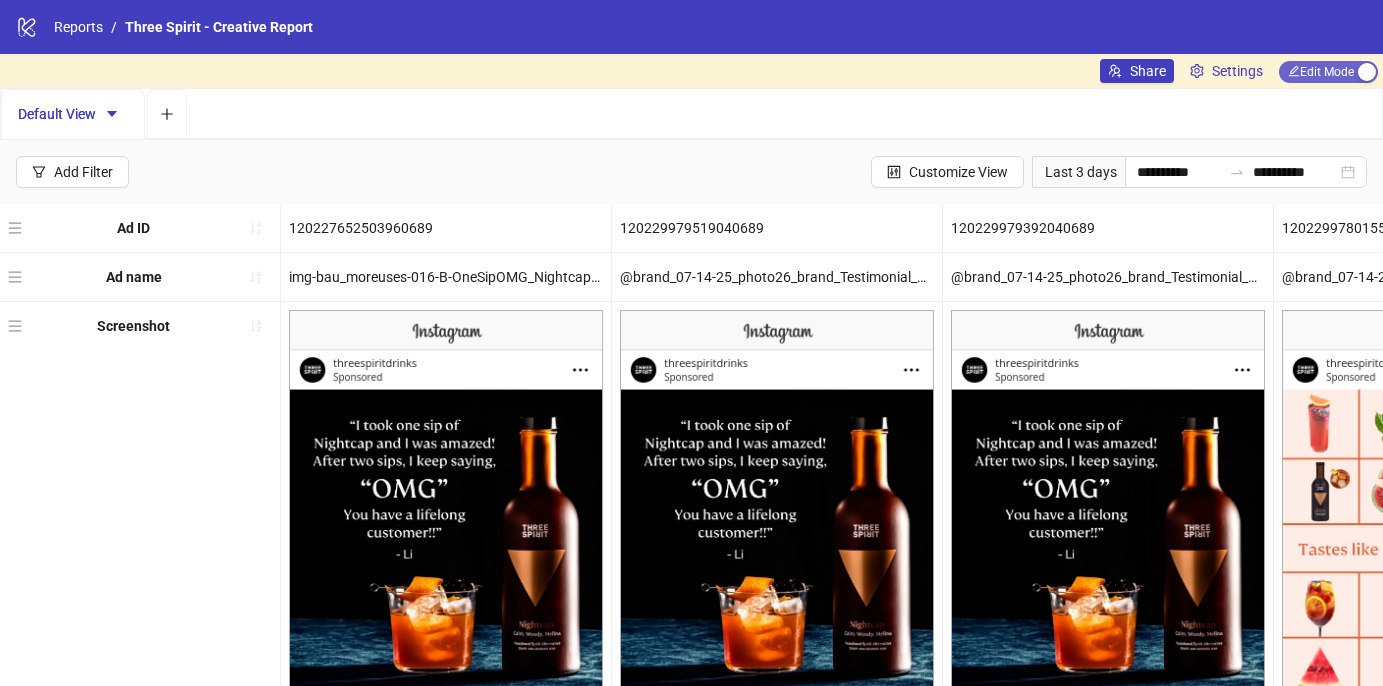 click at bounding box center (1367, 72) 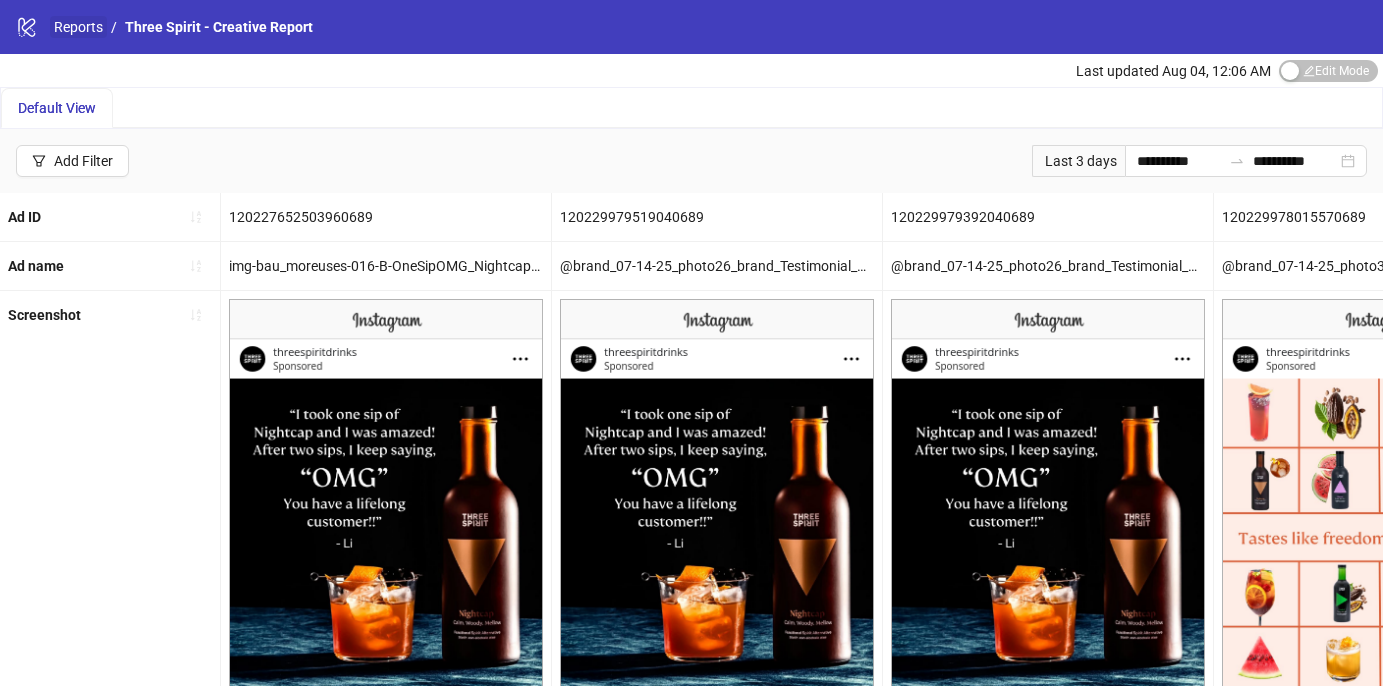 click on "Reports" at bounding box center [78, 27] 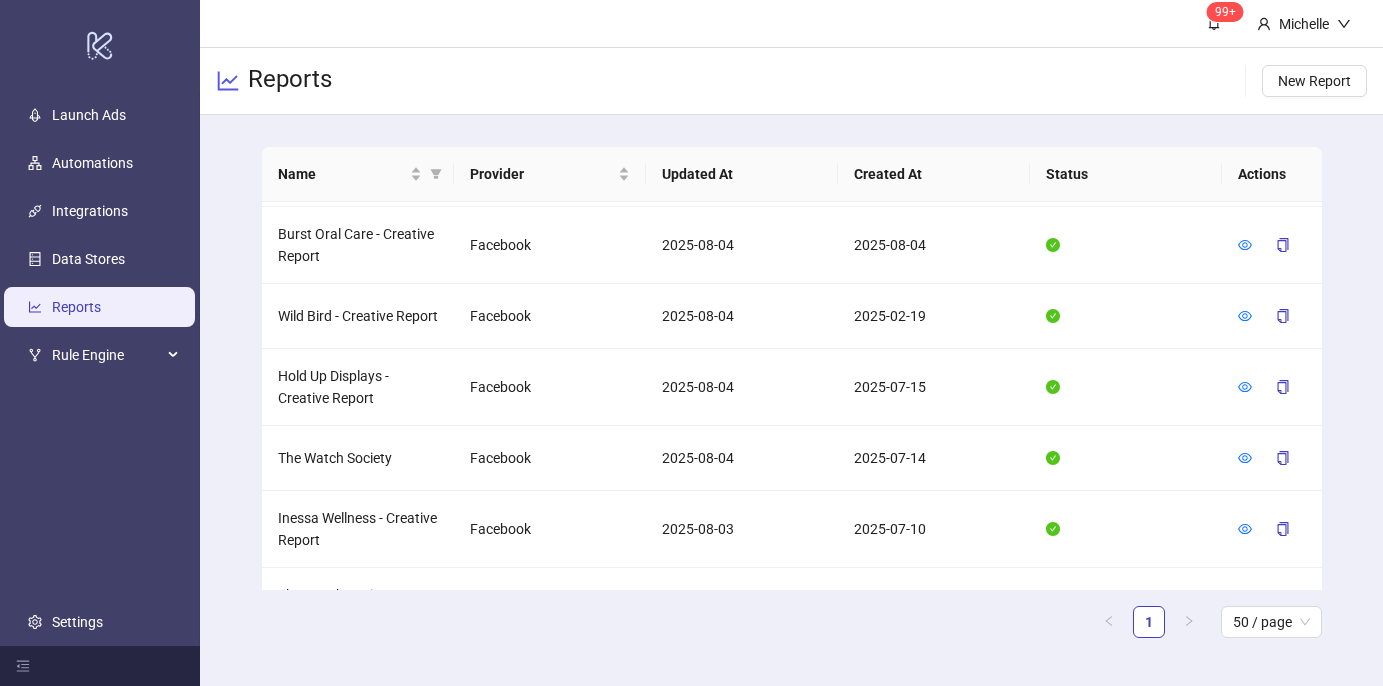 scroll, scrollTop: 1082, scrollLeft: 0, axis: vertical 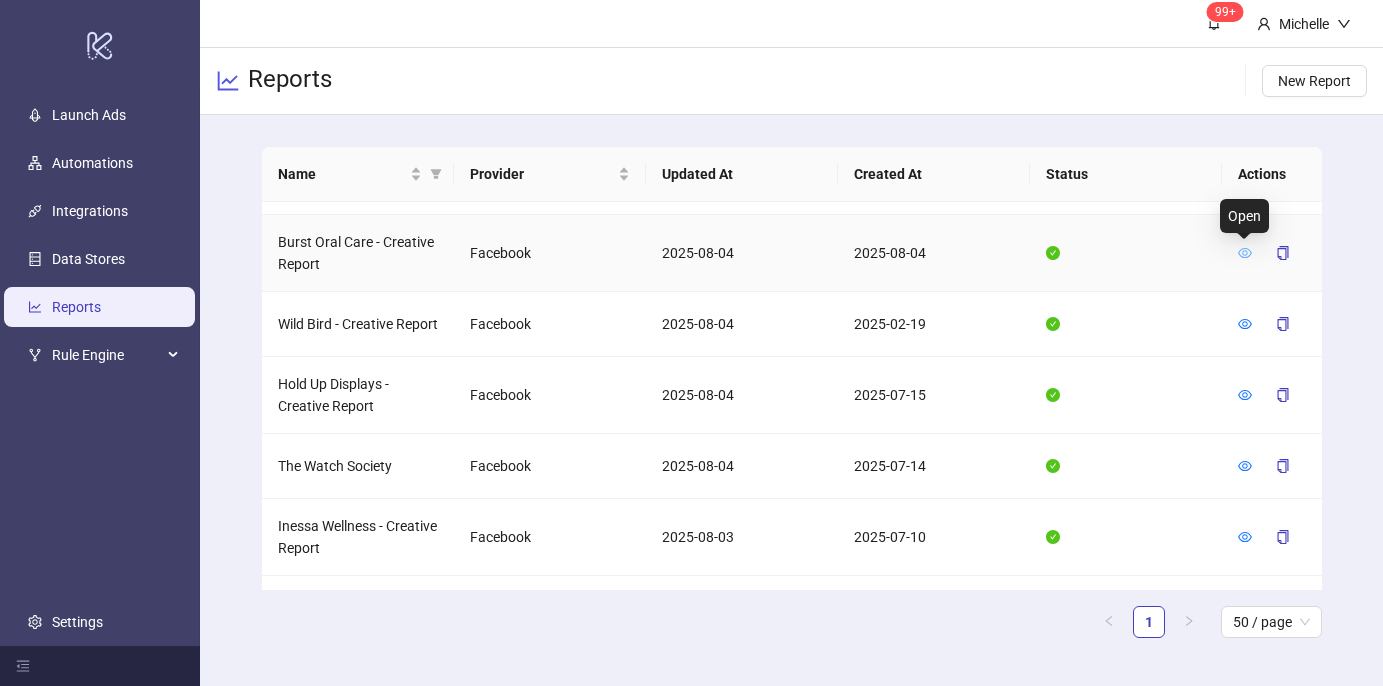 click 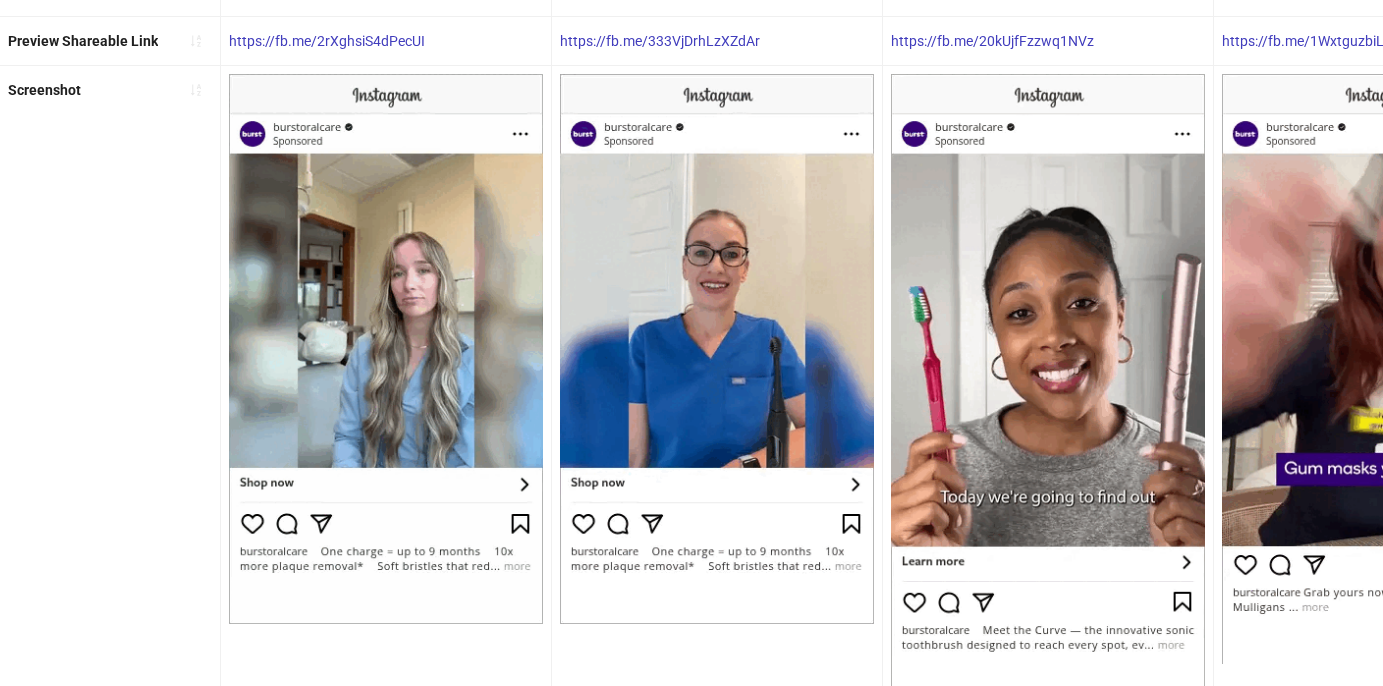 scroll, scrollTop: 0, scrollLeft: 0, axis: both 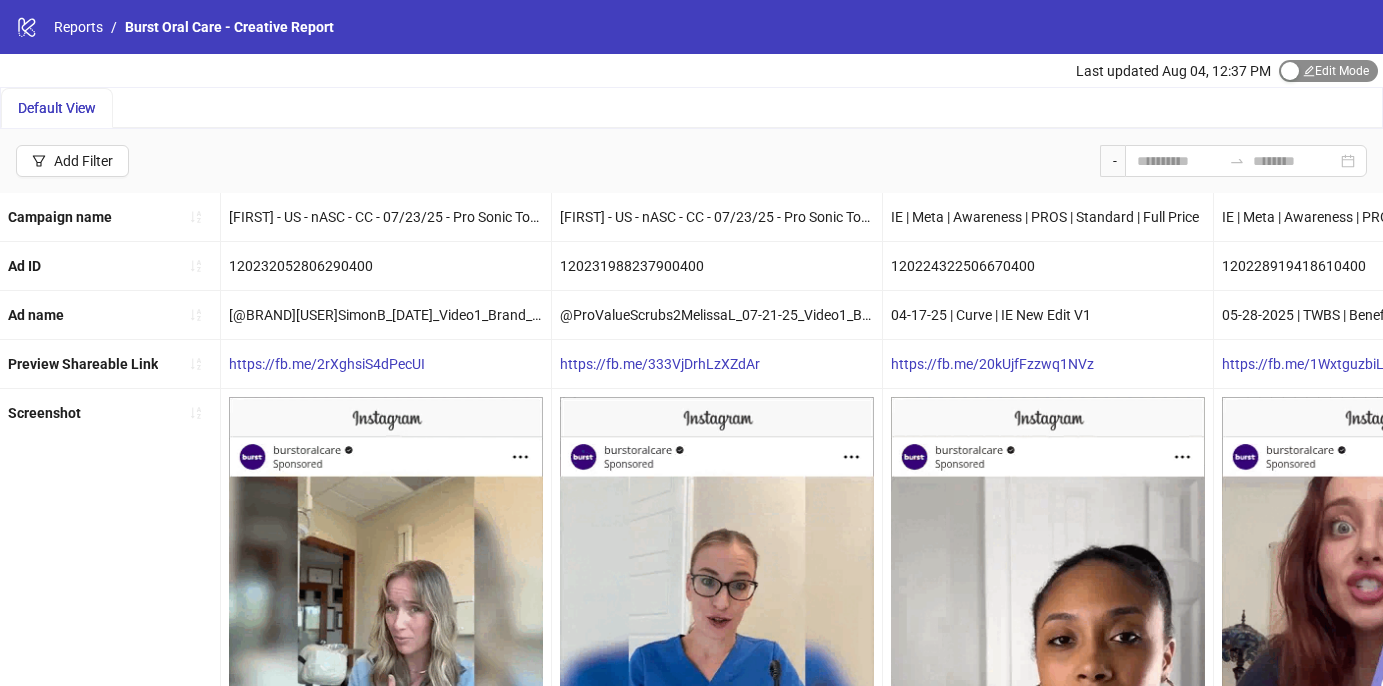 click at bounding box center [1290, 71] 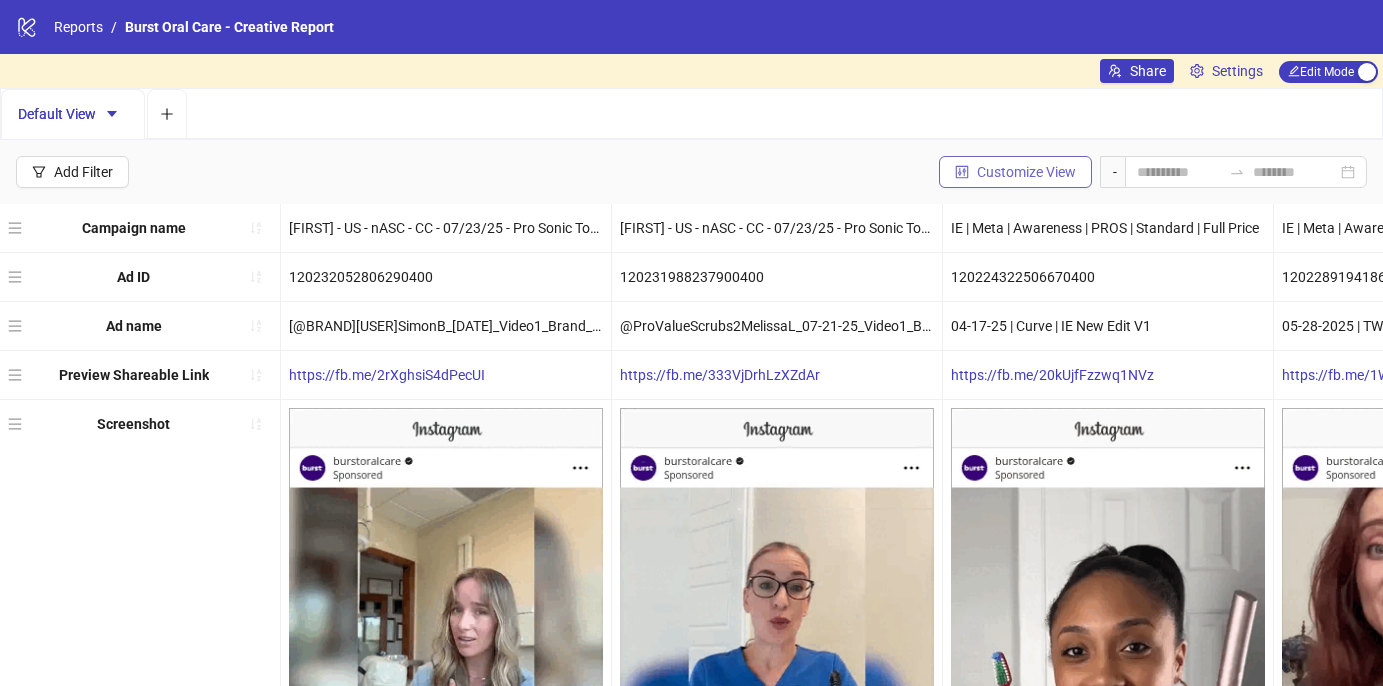 click on "Customize View" at bounding box center (1026, 172) 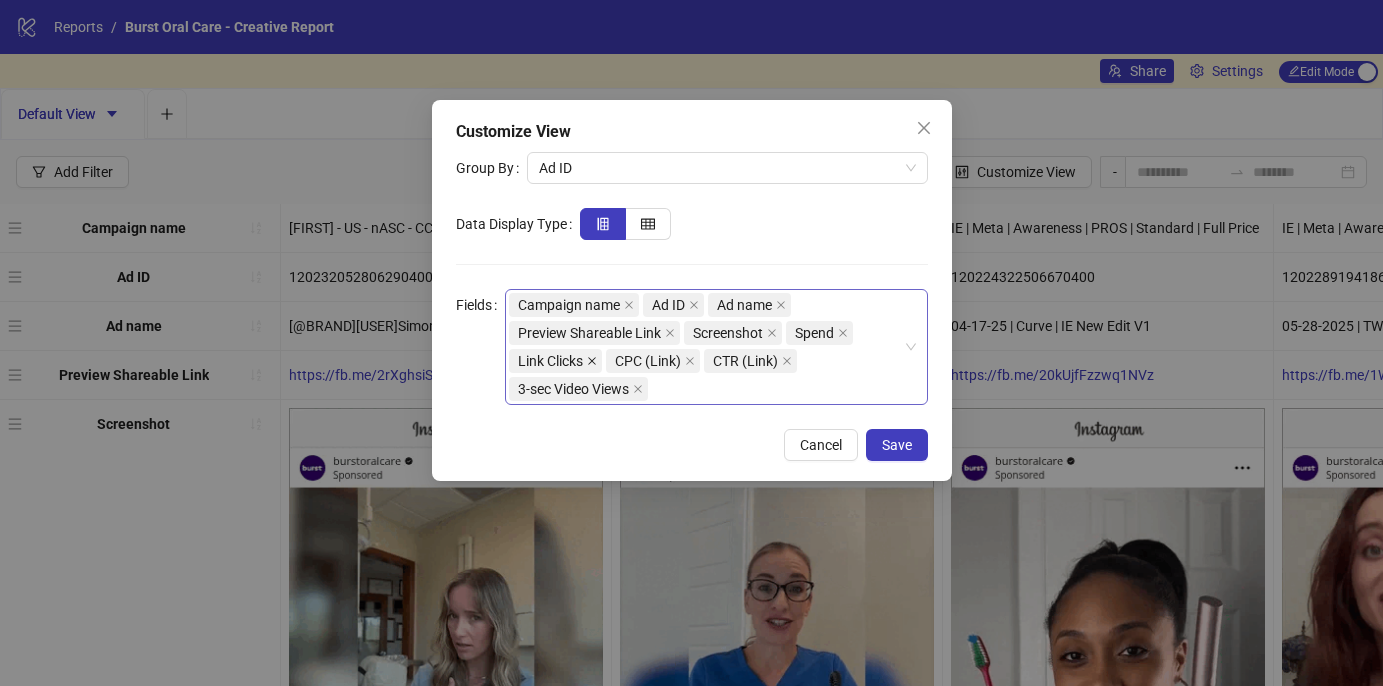 click 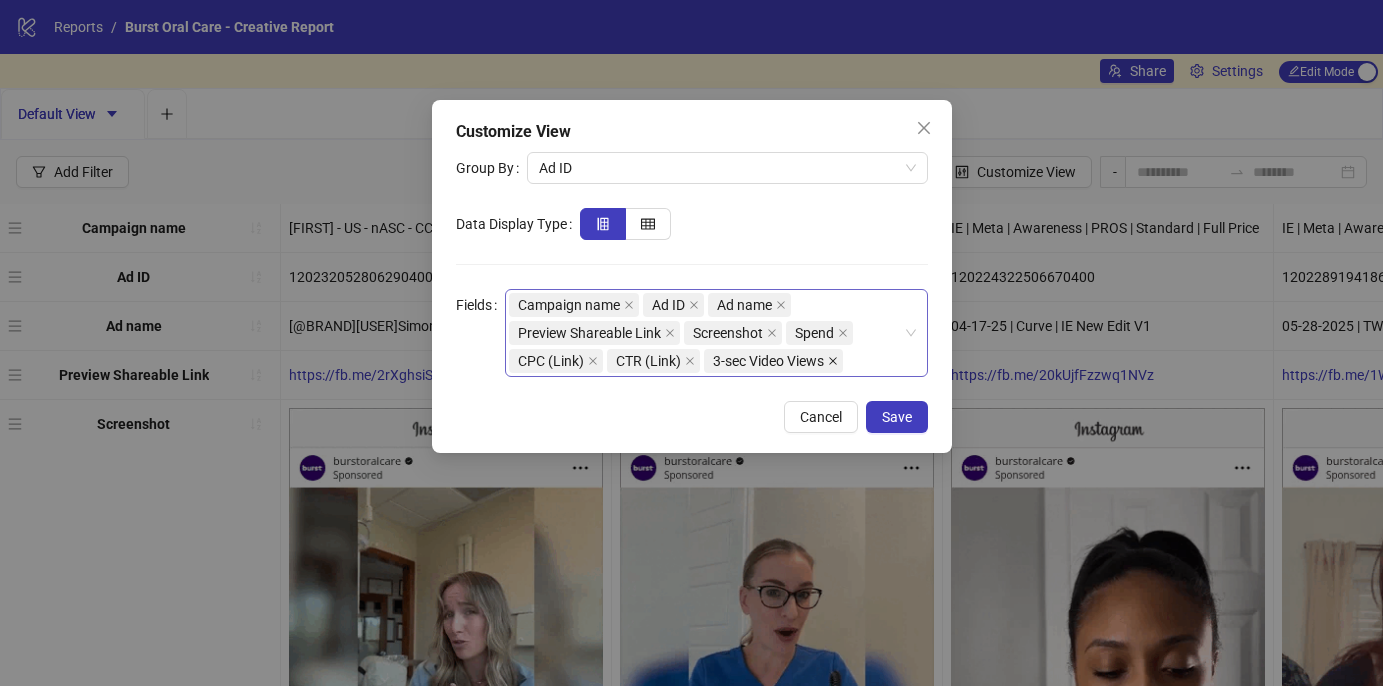 click 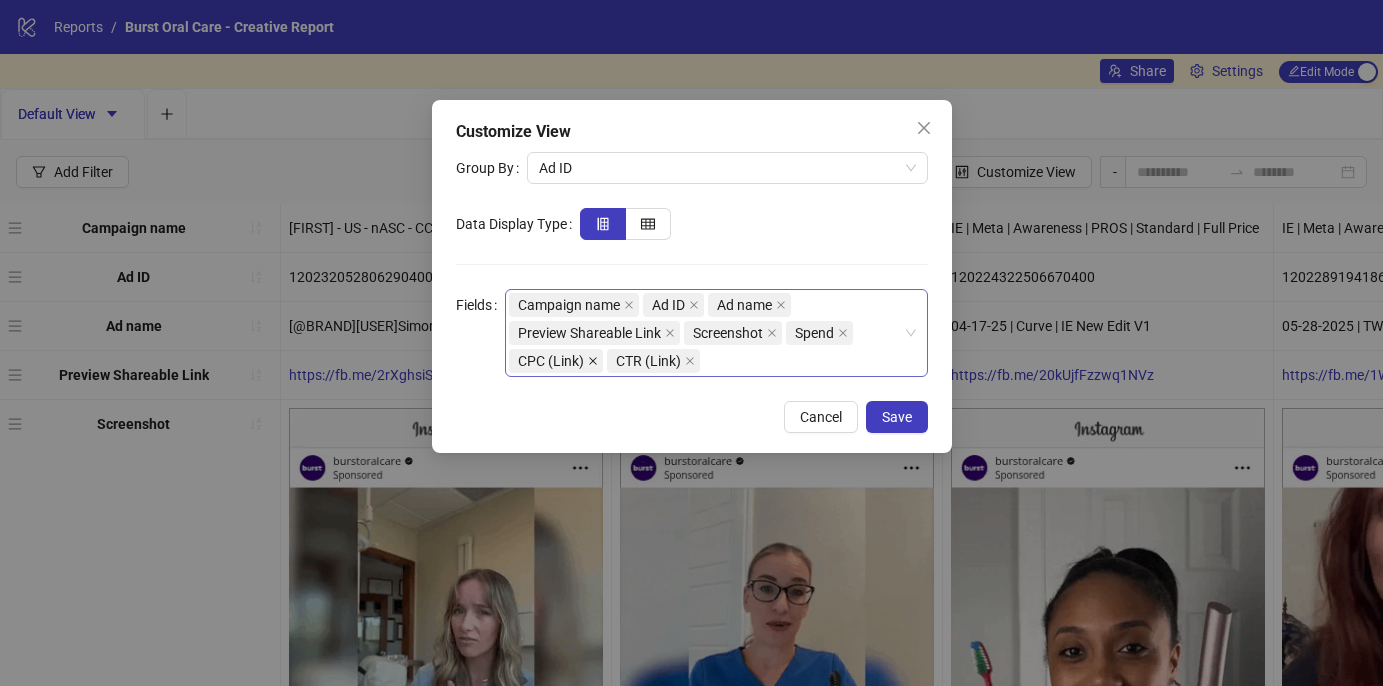 click 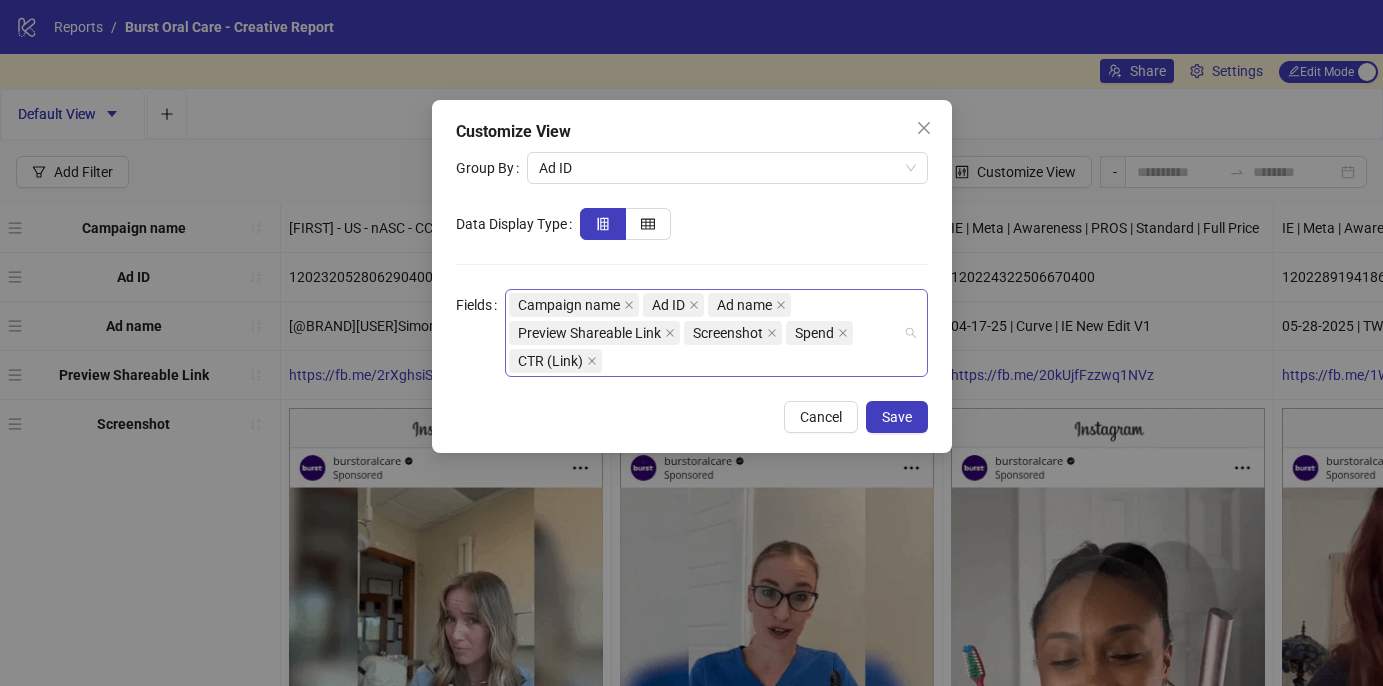 click on "Campaign name Ad ID Ad name Preview Shareable Link Screenshot Spend CTR (Link)" at bounding box center (706, 333) 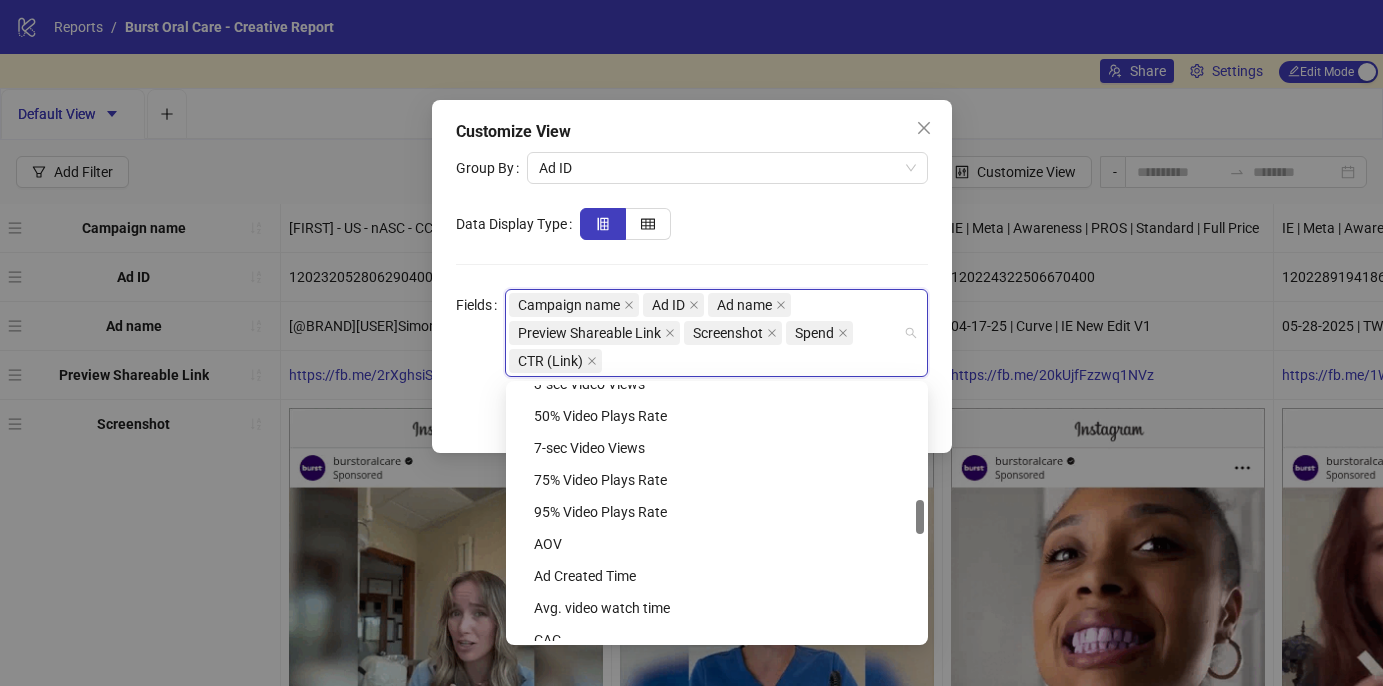 scroll, scrollTop: 882, scrollLeft: 0, axis: vertical 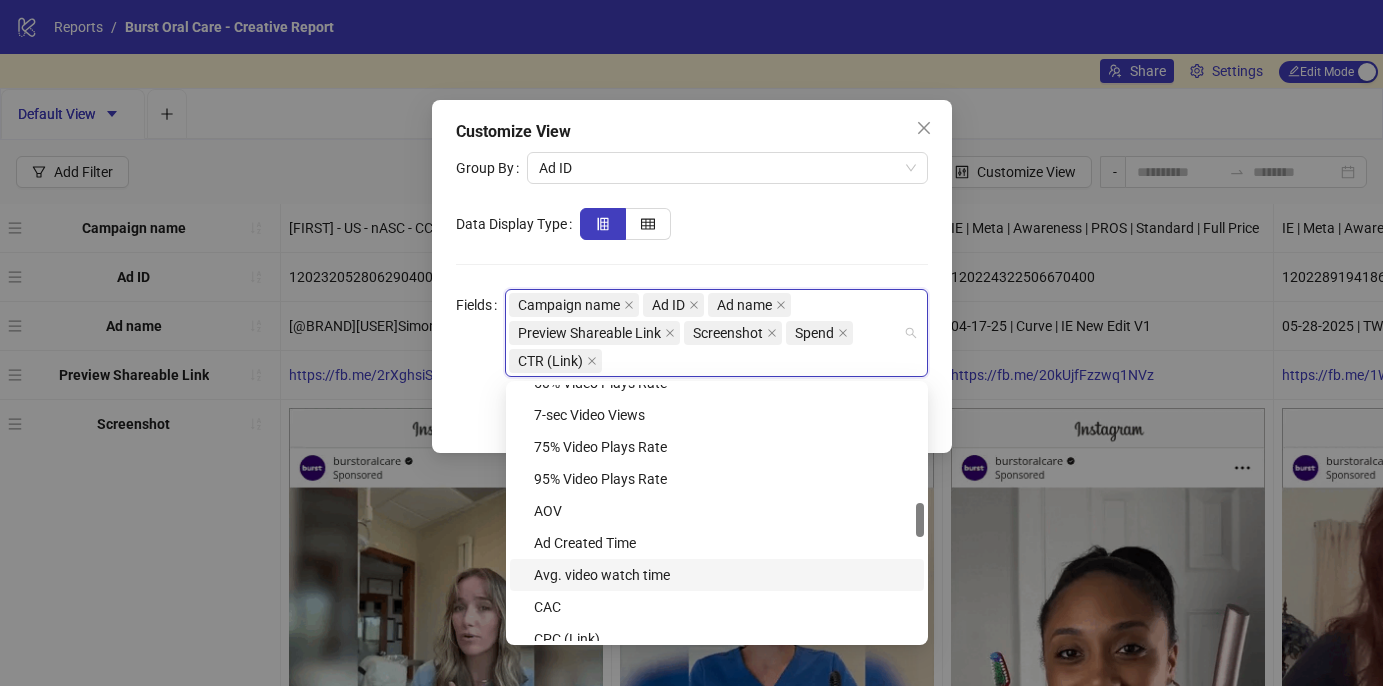 click on "Avg. video watch time" at bounding box center [723, 575] 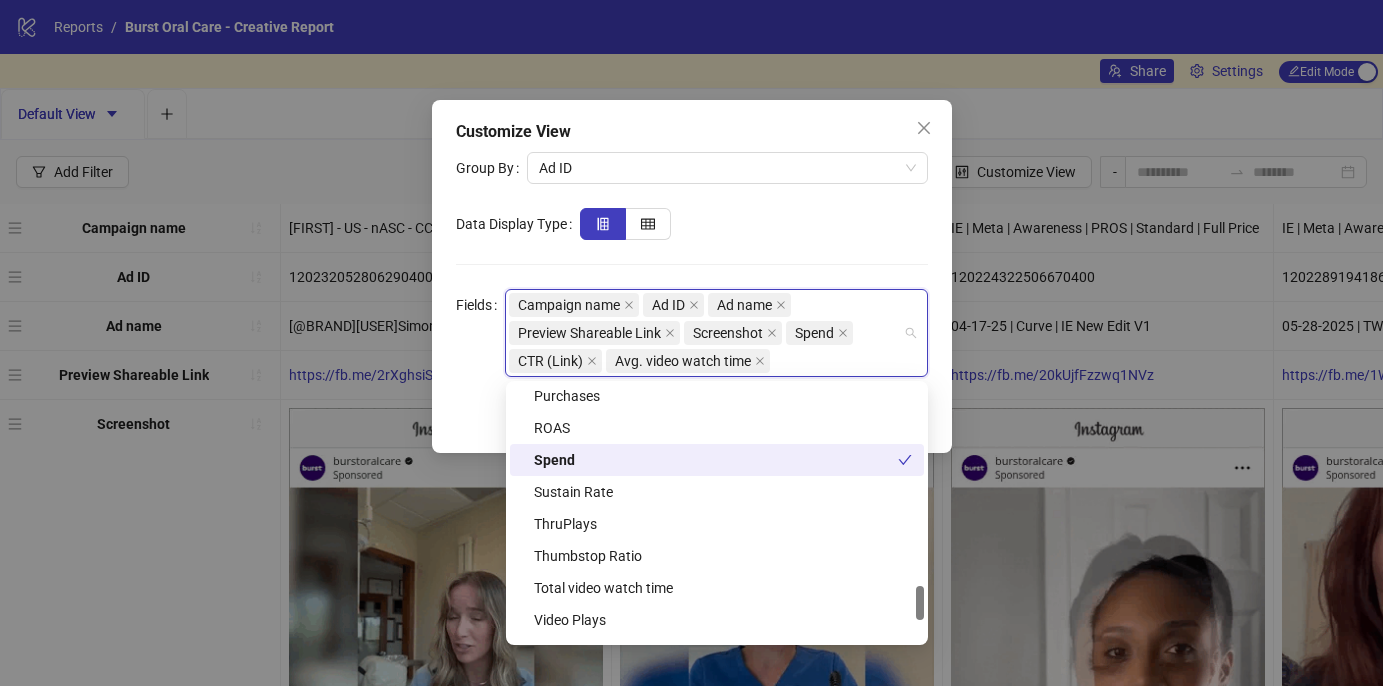 scroll, scrollTop: 1530, scrollLeft: 0, axis: vertical 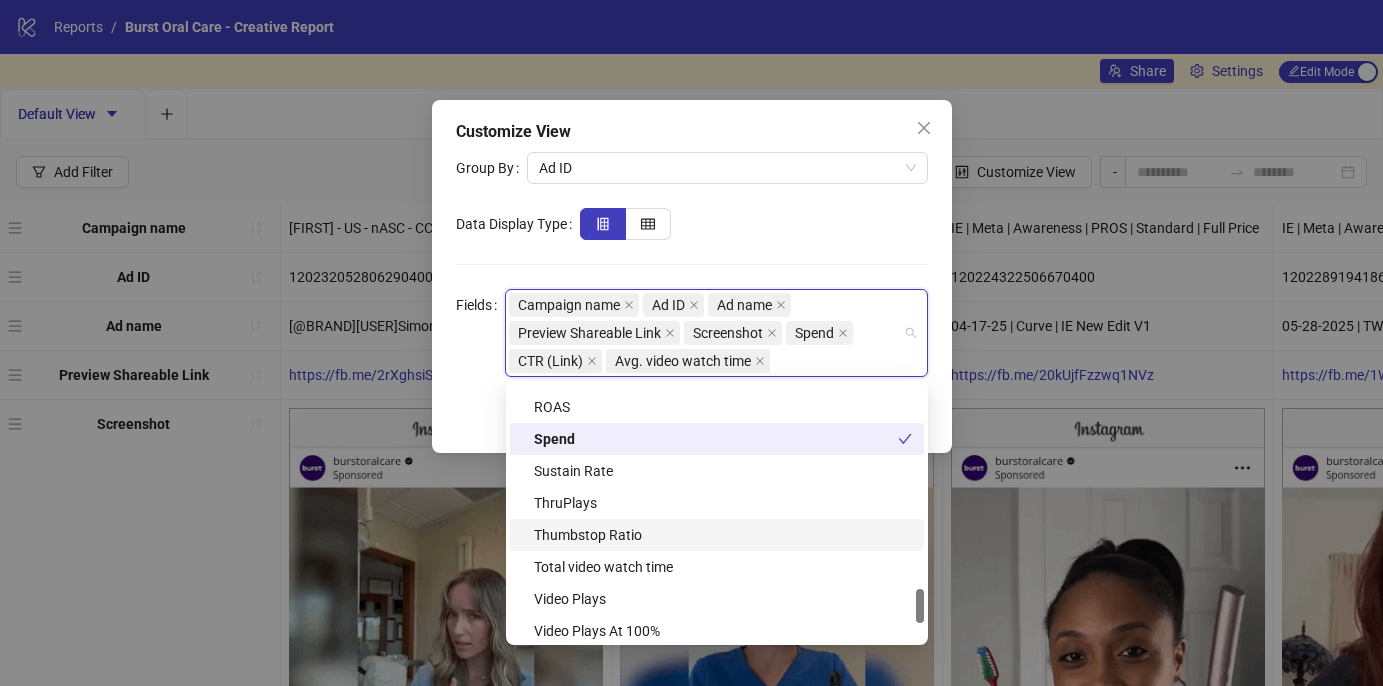 click on "Thumbstop Ratio" at bounding box center [723, 535] 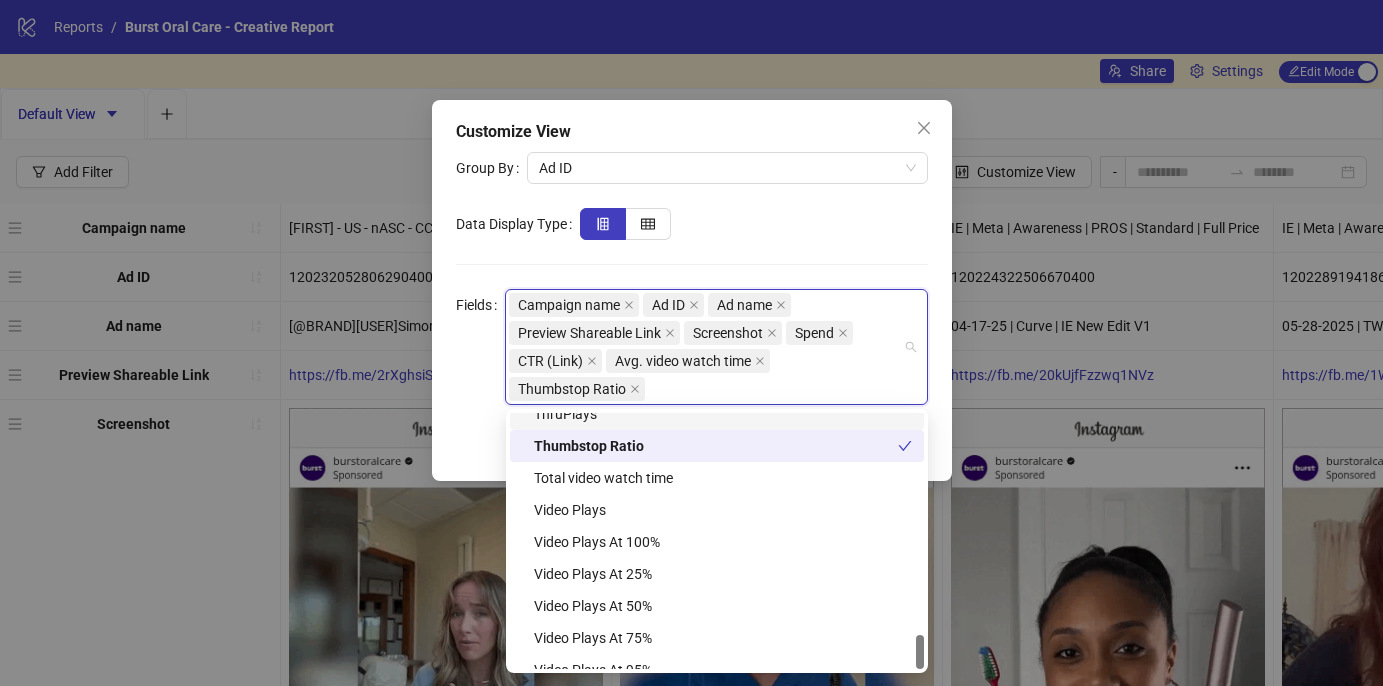 scroll, scrollTop: 1664, scrollLeft: 0, axis: vertical 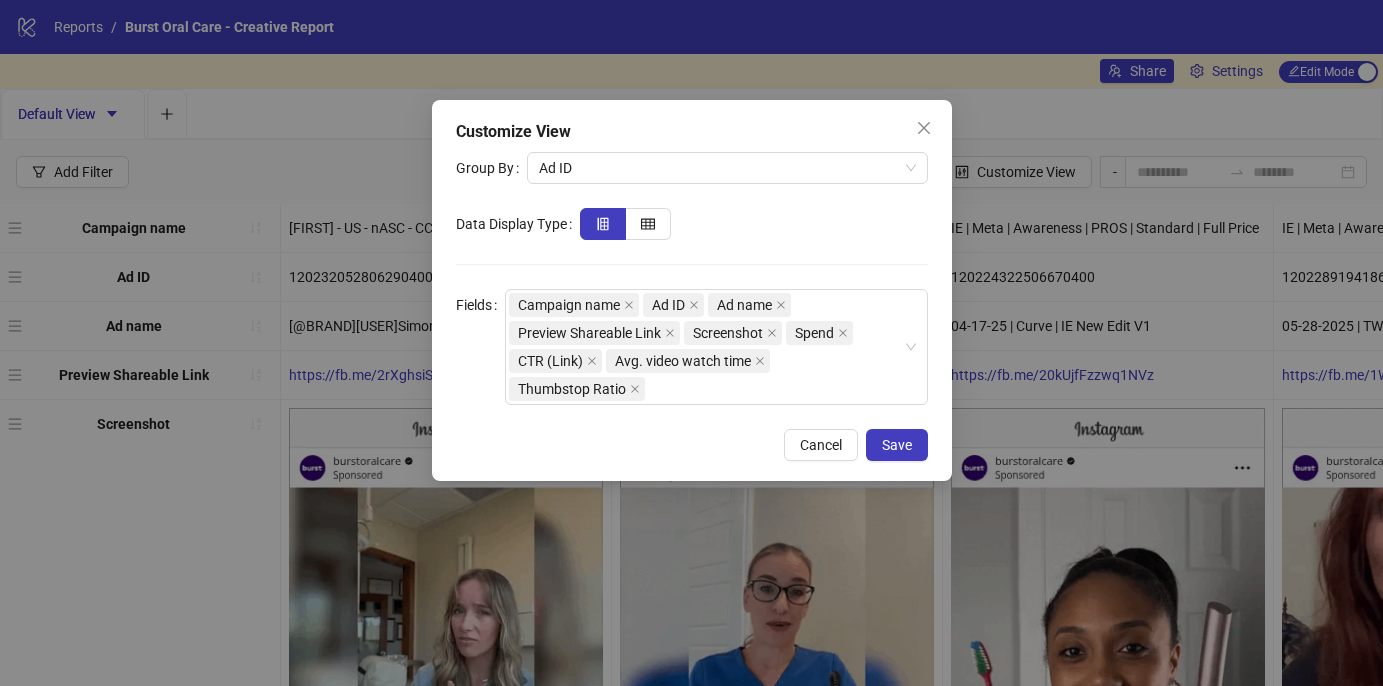 click on "Group By Ad ID Data Display Type Fields Campaign name Ad ID Ad name Preview Shareable Link Screenshot Spend CTR (Link) Avg. video watch time Thumbstop Ratio" at bounding box center (692, 278) 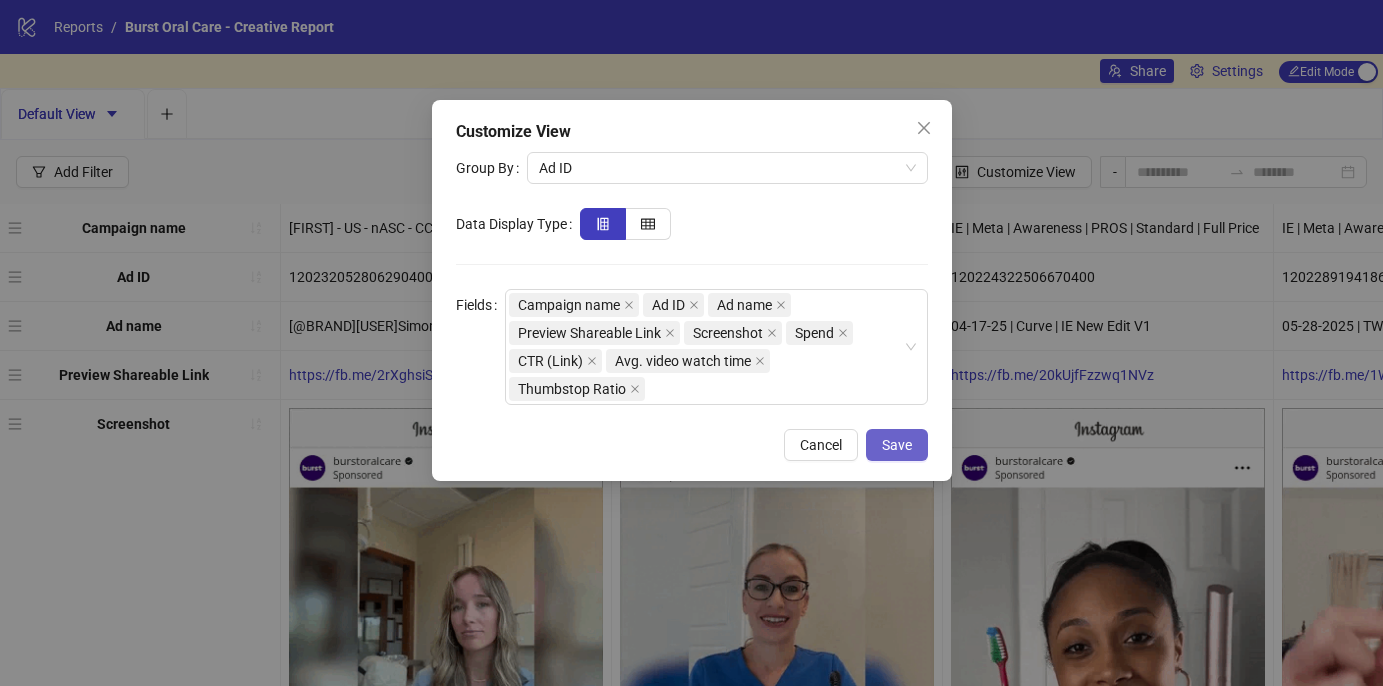 click on "Save" at bounding box center [897, 445] 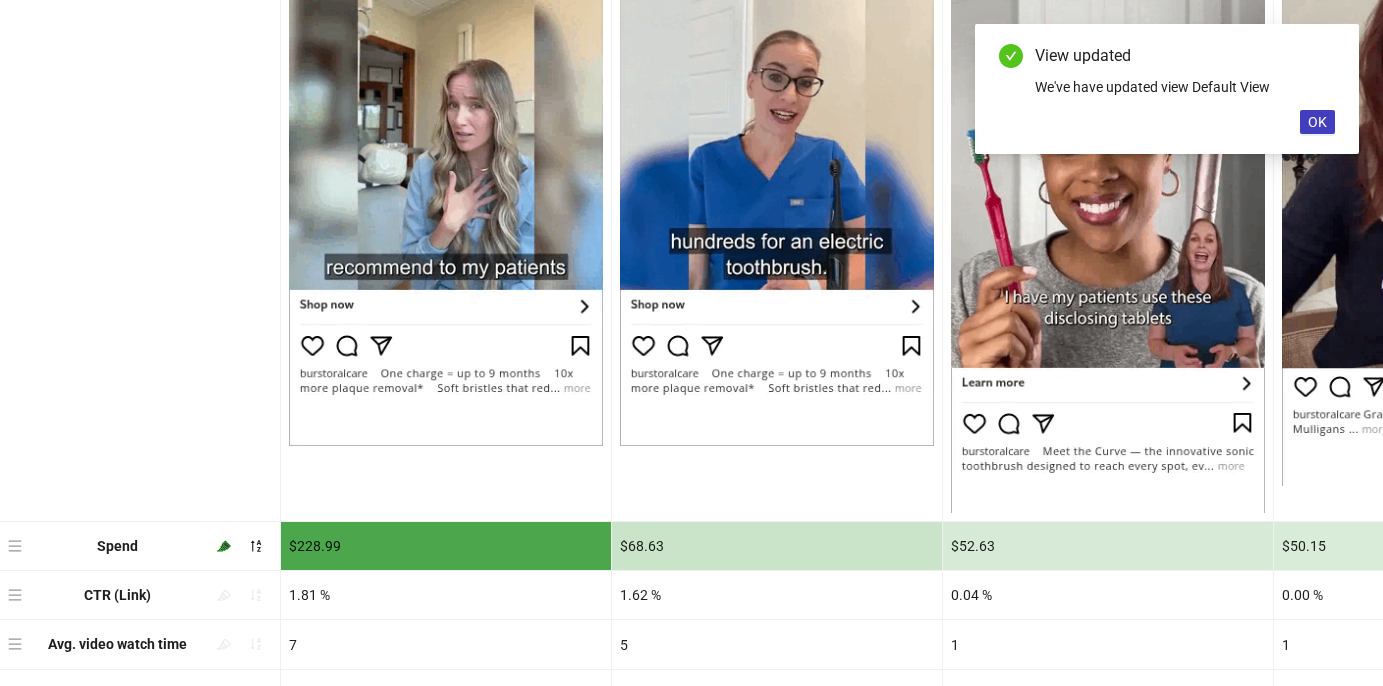 scroll, scrollTop: 576, scrollLeft: 0, axis: vertical 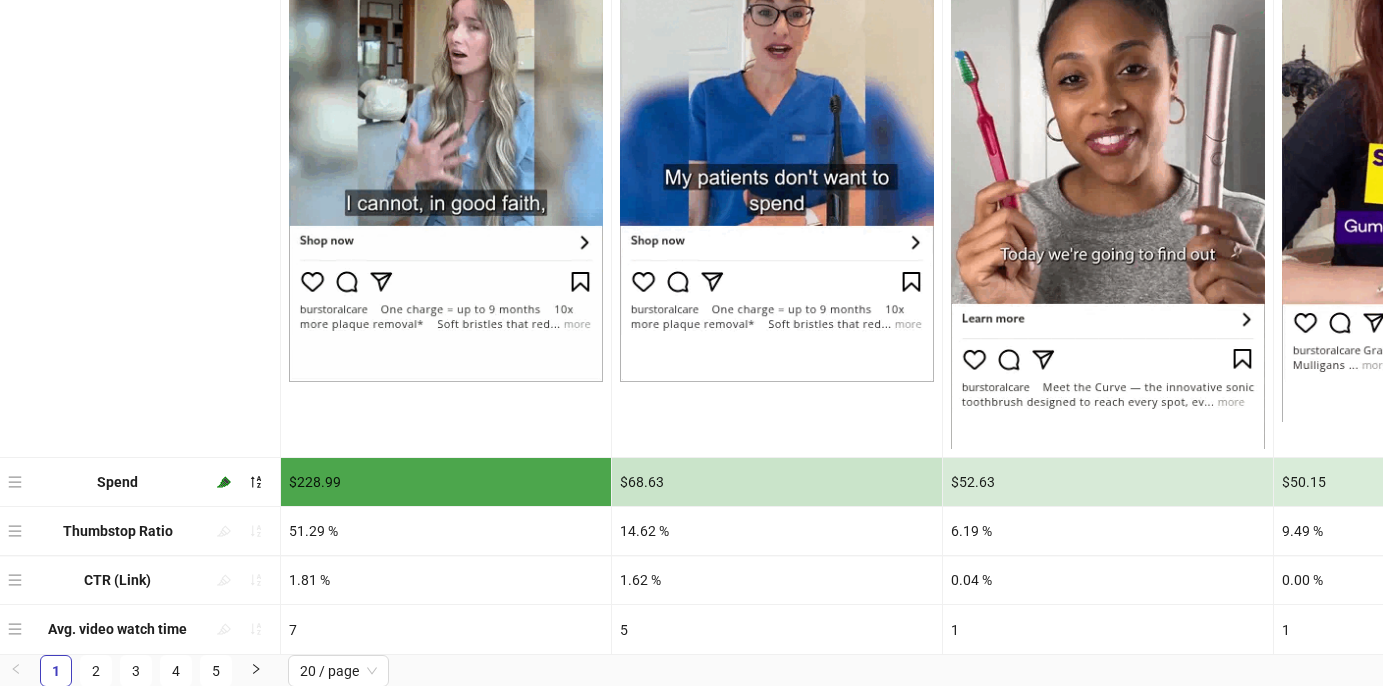 drag, startPoint x: 12, startPoint y: 624, endPoint x: 14, endPoint y: 516, distance: 108.01852 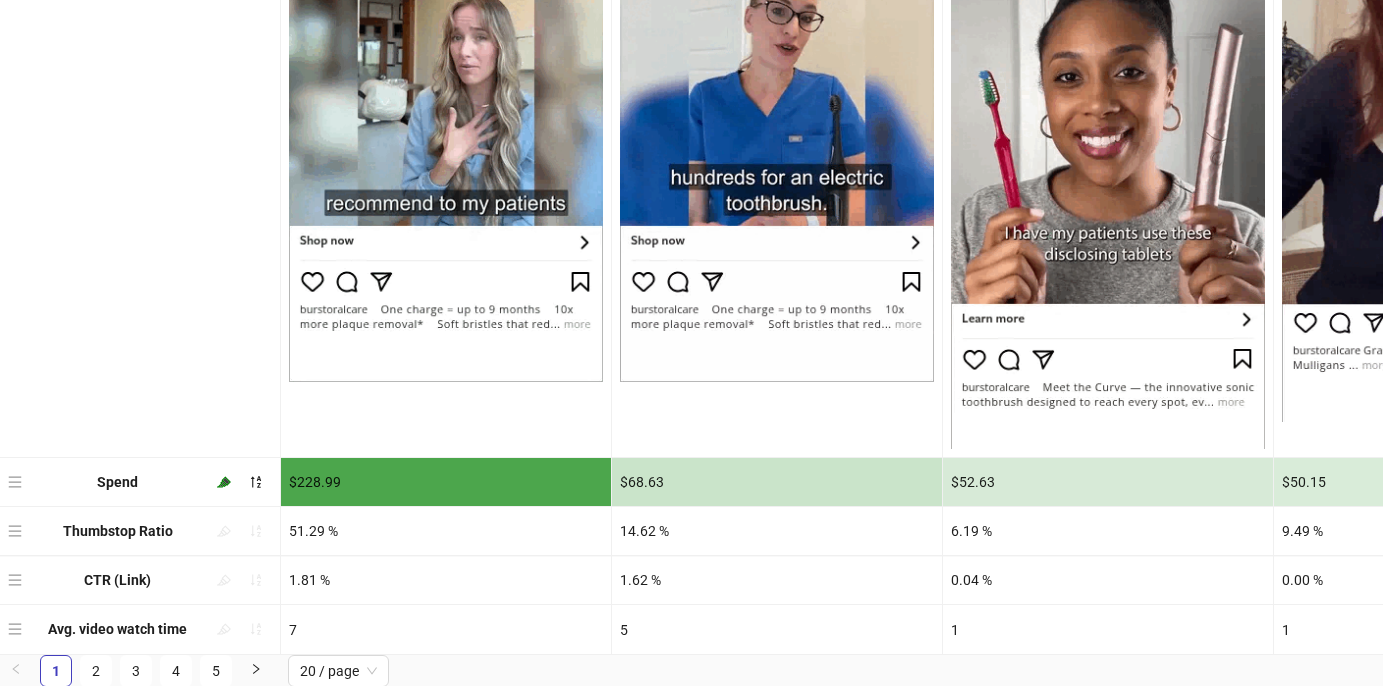 click on "Campaign name Kyn - US - nASC - CC - [DATE] - Pro Sonic Toothbrush Kyn - US - nASC - CC - [DATE] - Pro Sonic Toothbrush IE | Meta | Awareness | PROS | Standard | Full Price IE | Meta | Awareness | PROS | Standard | Full Price Kyn - US - nASC - CC - [DATE] - Pro Sonic Toothbrush Kyn - US - nASC - CC - [DATE] - Pro Sonic Toothbrush IE | Meta | Awareness | PROS | Standard | Full Price Kyn - US - nASC - CC - [DATE] - Pro Sonic Toothbrush Kyn - US - nASC - CC - [DATE] - Pro Sonic Toothbrush Kyn - US - nASC - CC - [DATE] - Pro Sonic Toothbrush IE | Meta | Awareness | PROS | Standard | Full Price Kyn - US - nASC - CC - [DATE] - Pro Sonic Toothbrush Kyn - US - nASC - CC - [DATE] - Pro Sonic Toothbrush IE | Meta | Awareness | PROS | Standard | Full Price Kyn - US - nASC - CC - [DATE] - Pro Sonic Toothbrush Ad ID [NUMBER] Ad name" at bounding box center [691, 141] 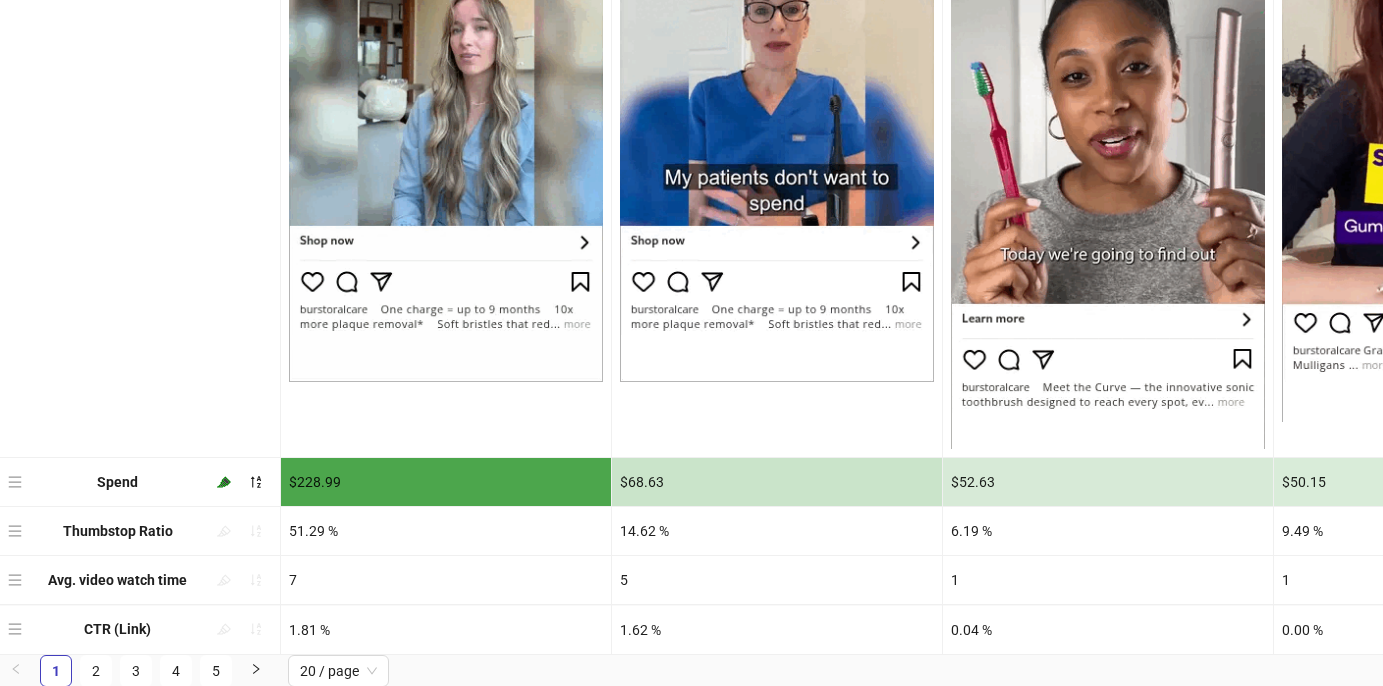 drag, startPoint x: 17, startPoint y: 630, endPoint x: 16, endPoint y: 568, distance: 62.008064 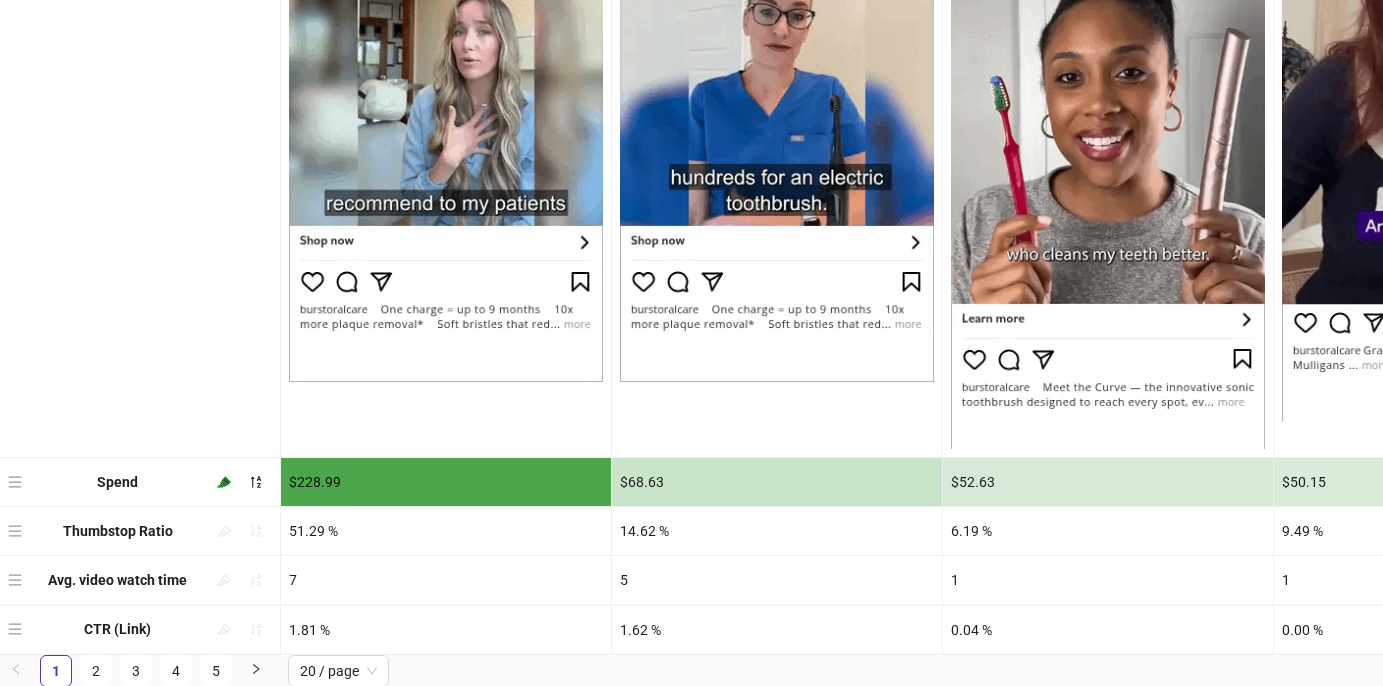 click on "Campaign name Kyn - US - nASC - CC - [DATE] - Pro Sonic Toothbrush Kyn - US - nASC - CC - [DATE] - Pro Sonic Toothbrush IE | Meta | Awareness | PROS | Standard | Full Price IE | Meta | Awareness | PROS | Standard | Full Price Kyn - US - nASC - CC - [DATE] - Pro Sonic Toothbrush Kyn - US - nASC - CC - [DATE] - Pro Sonic Toothbrush IE | Meta | Awareness | PROS | Standard | Full Price Kyn - US - nASC - CC - [DATE] - Pro Sonic Toothbrush Kyn - US - nASC - CC - [DATE] - Pro Sonic Toothbrush Kyn - US - nASC - CC - [DATE] - Pro Sonic Toothbrush IE | Meta | Awareness | PROS | Standard | Full Price Kyn - US - nASC - CC - [DATE] - Pro Sonic Toothbrush Kyn - US - nASC - CC - [DATE] - Pro Sonic Toothbrush IE | Meta | Awareness | PROS | Standard | Full Price Kyn - US - nASC - CC - [DATE] - Pro Sonic Toothbrush Ad ID [NUMBER] Ad name" at bounding box center (691, 141) 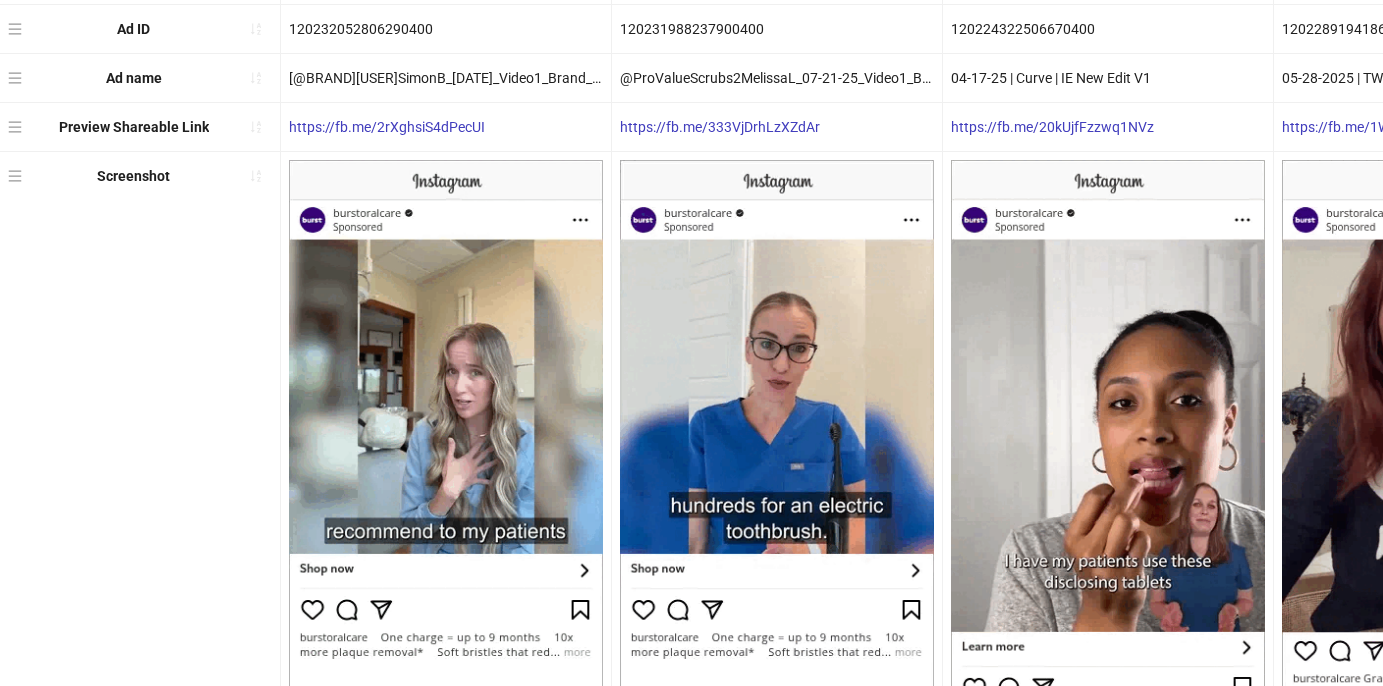 scroll, scrollTop: 0, scrollLeft: 0, axis: both 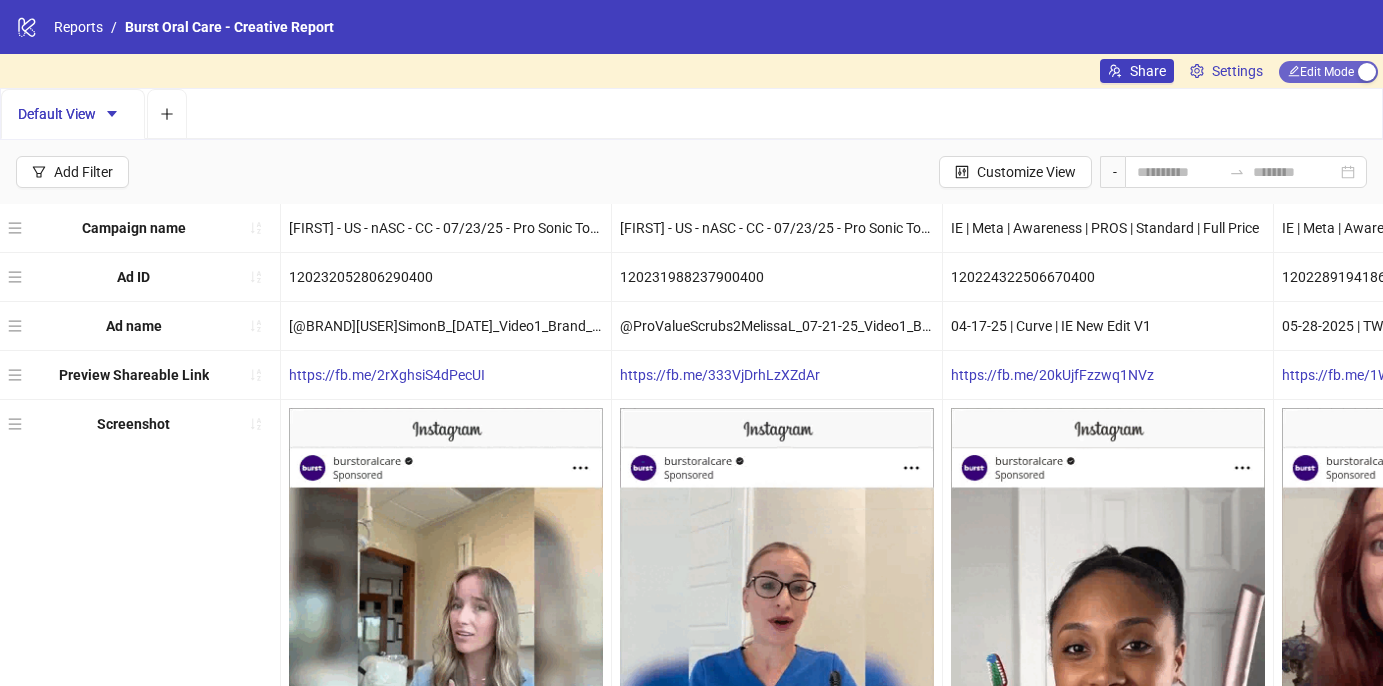 click on "Edit Mode  Edit Mode" at bounding box center [1328, 72] 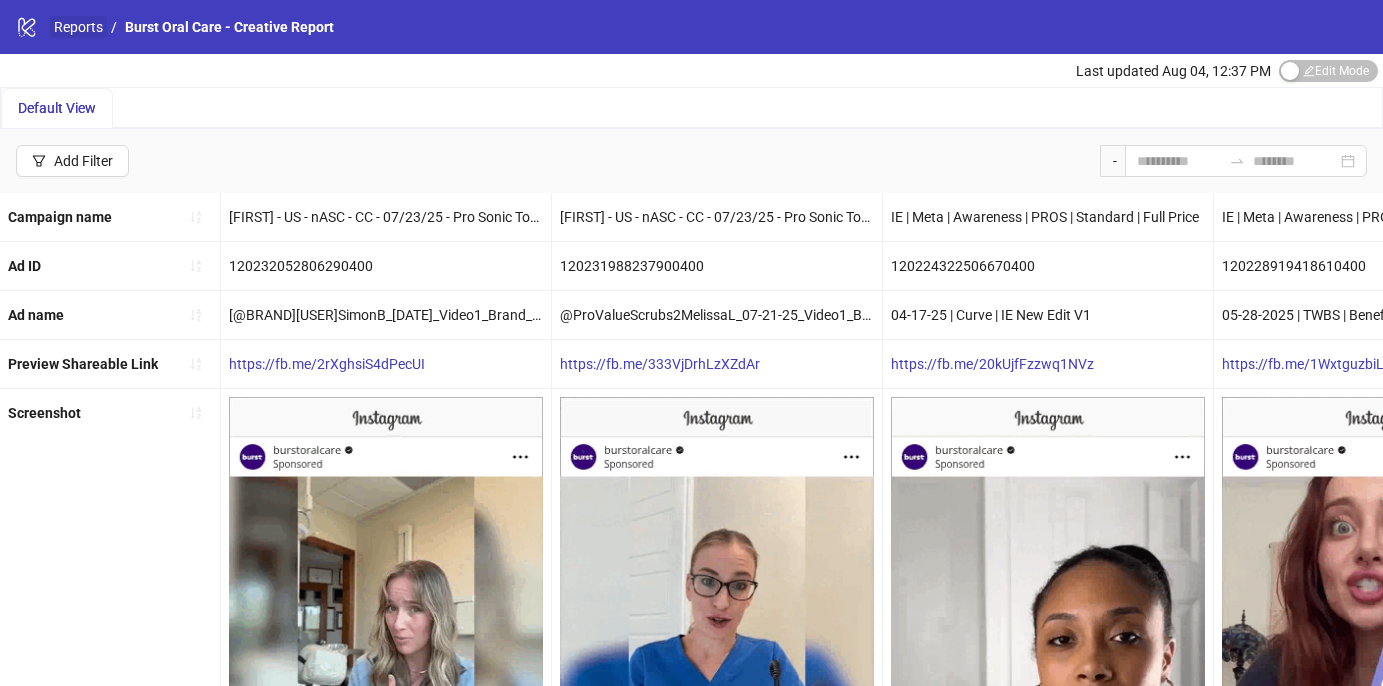 click on "Reports" at bounding box center (78, 27) 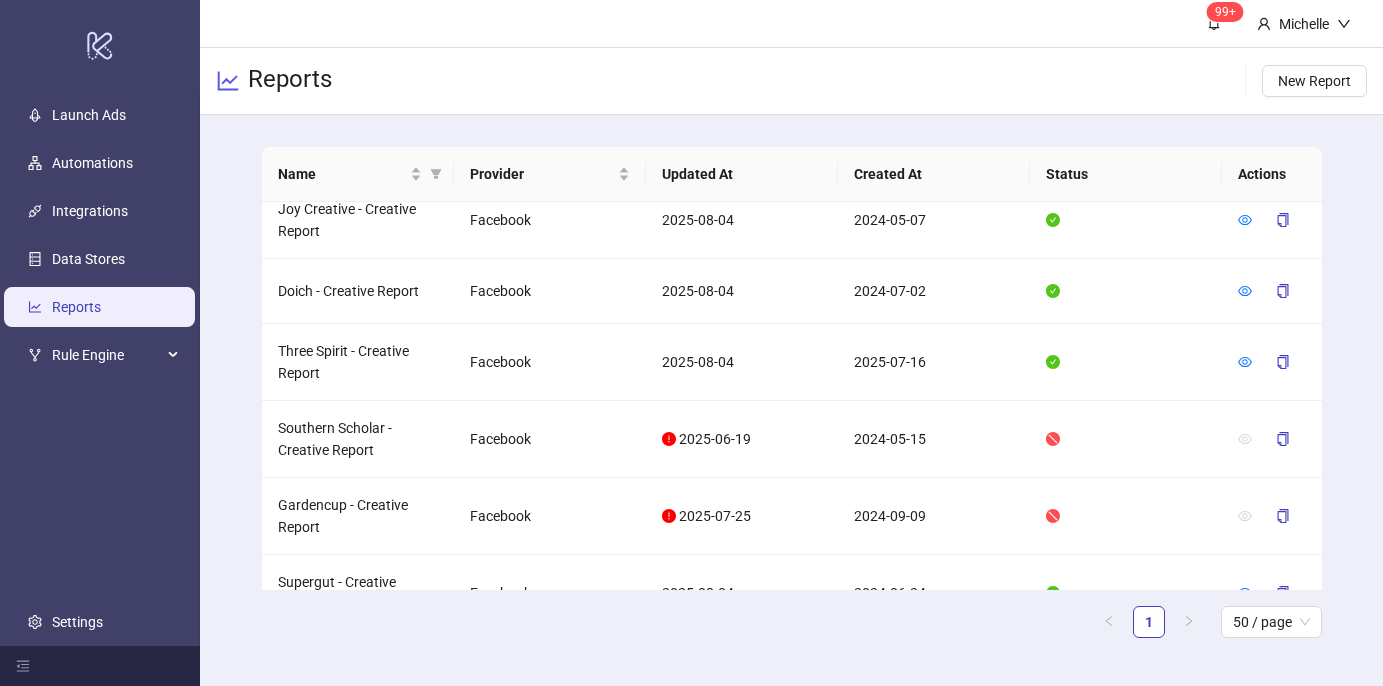 scroll, scrollTop: 1761, scrollLeft: 0, axis: vertical 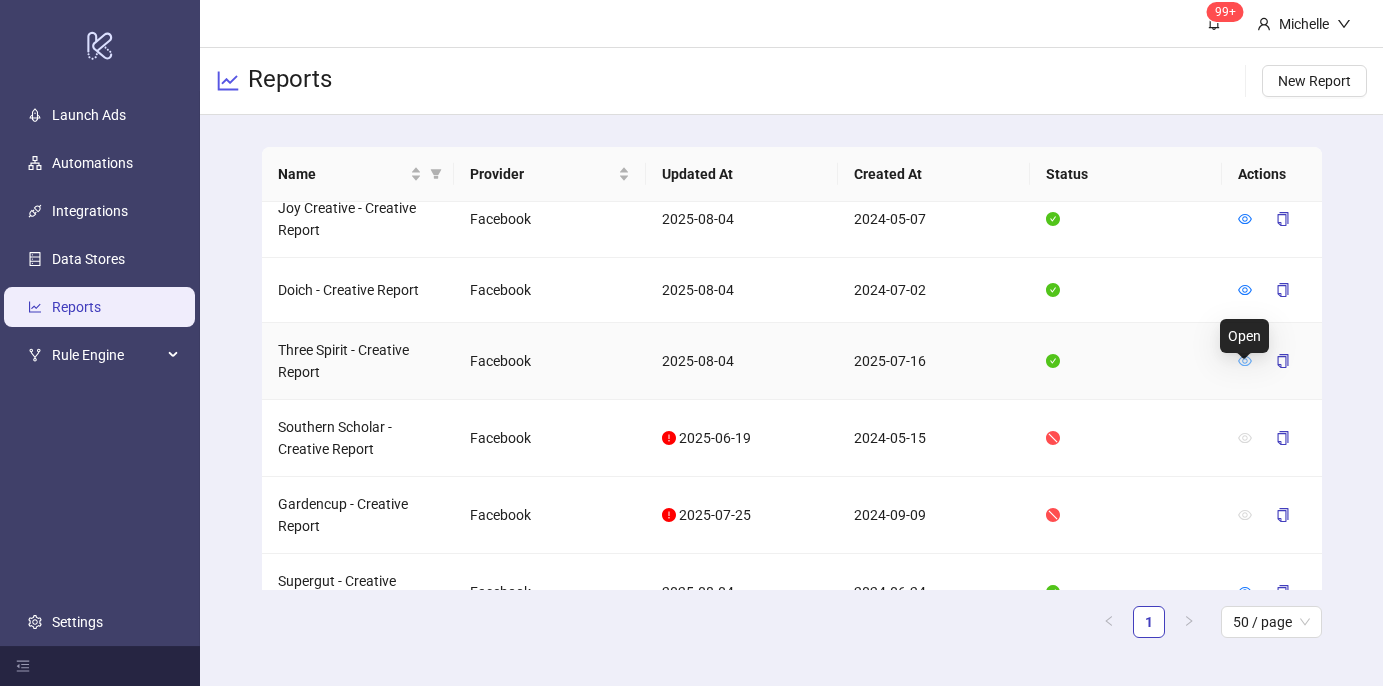 click 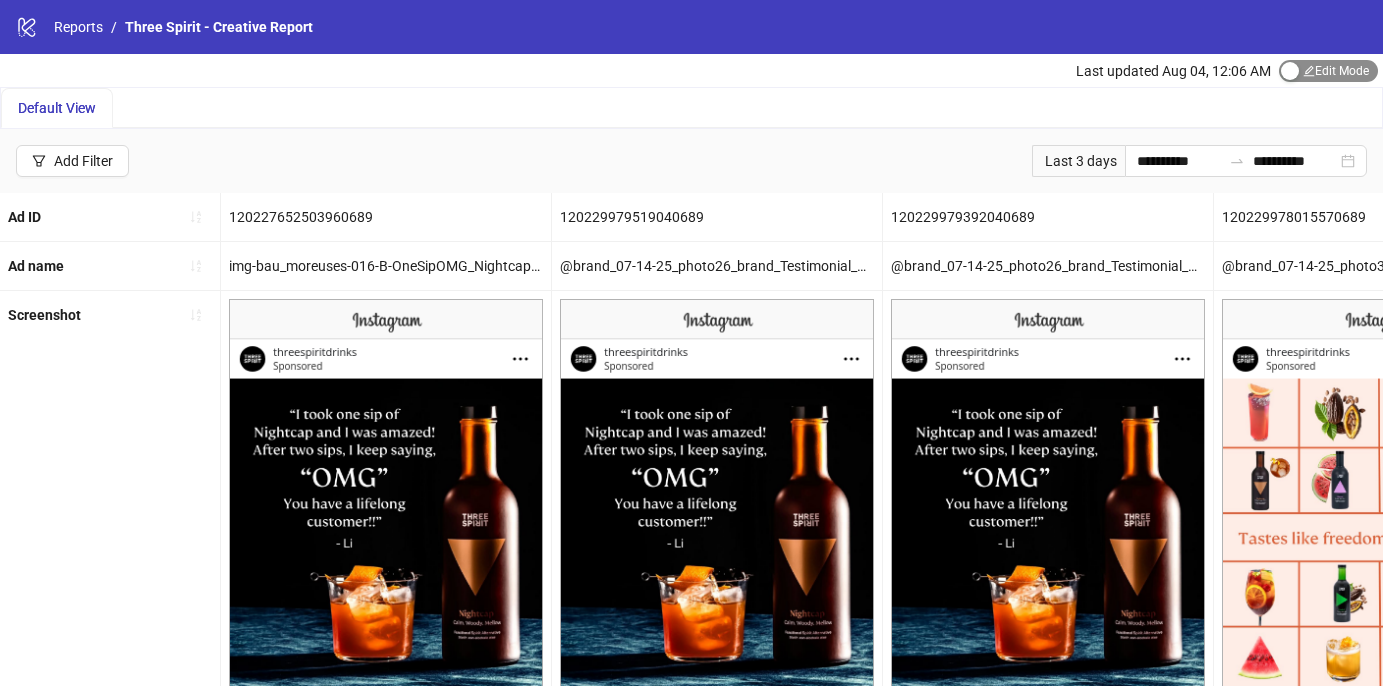 click at bounding box center (1290, 71) 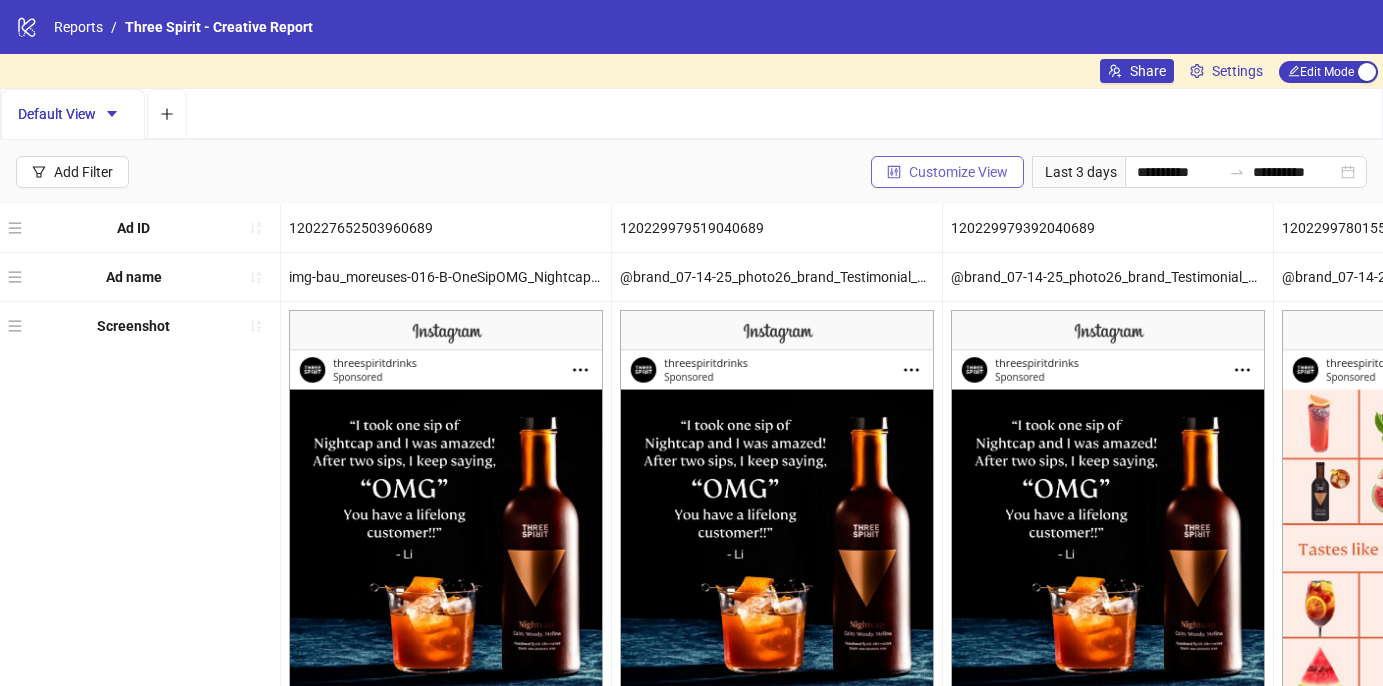 click on "Customize View" at bounding box center (947, 172) 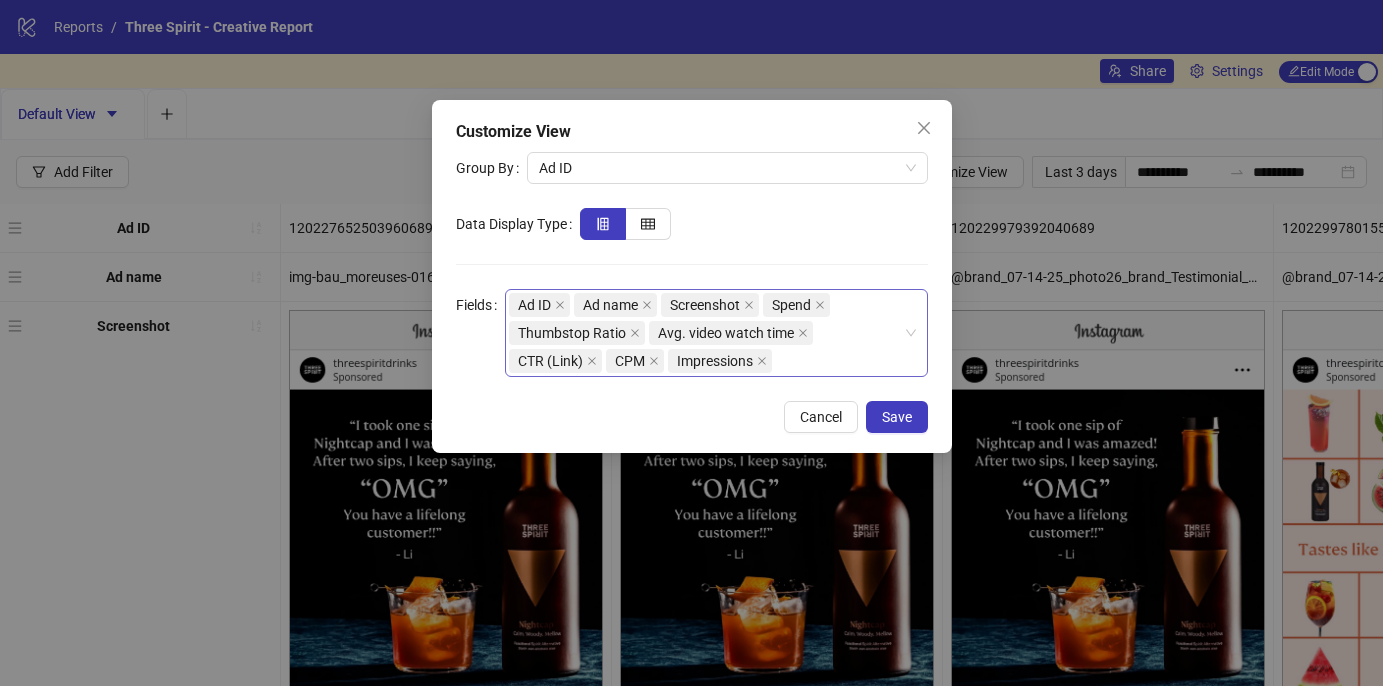 click on "Ad ID Ad name Screenshot Spend Thumbstop Ratio Avg. video watch time CTR (Link) CPM Impressions" at bounding box center [706, 333] 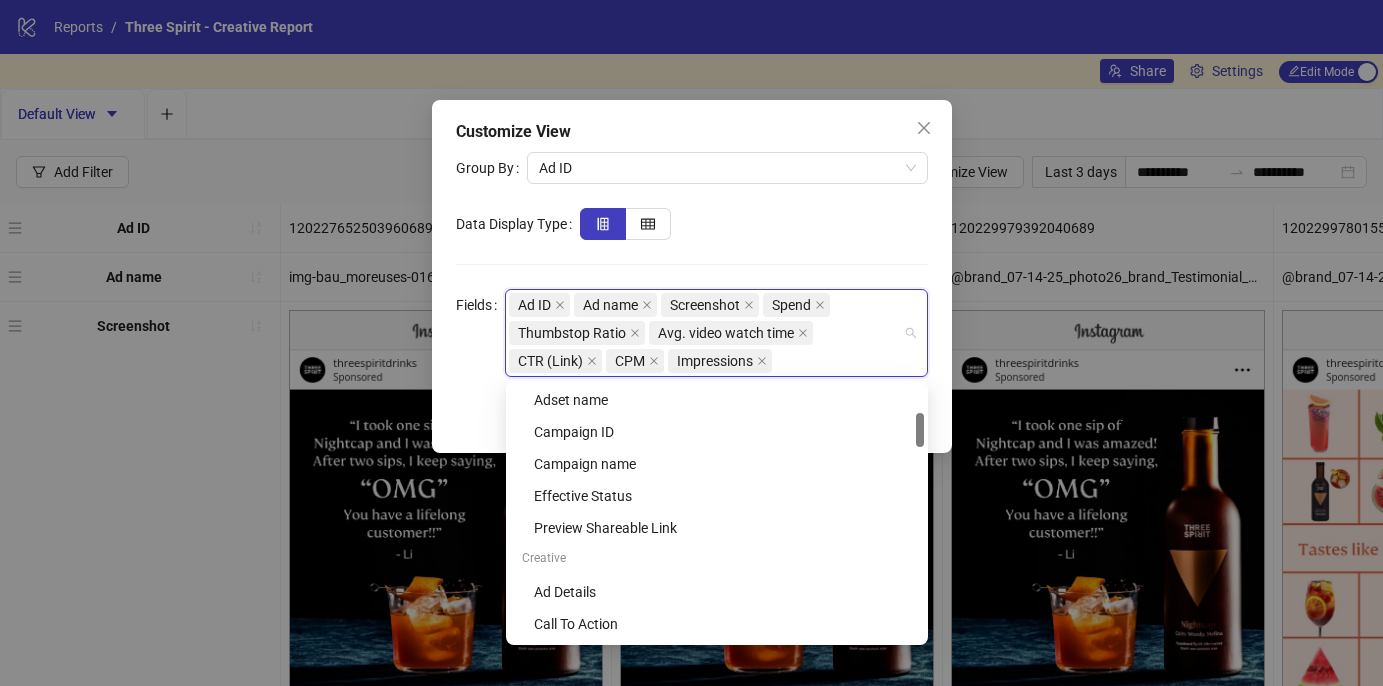 scroll, scrollTop: 224, scrollLeft: 0, axis: vertical 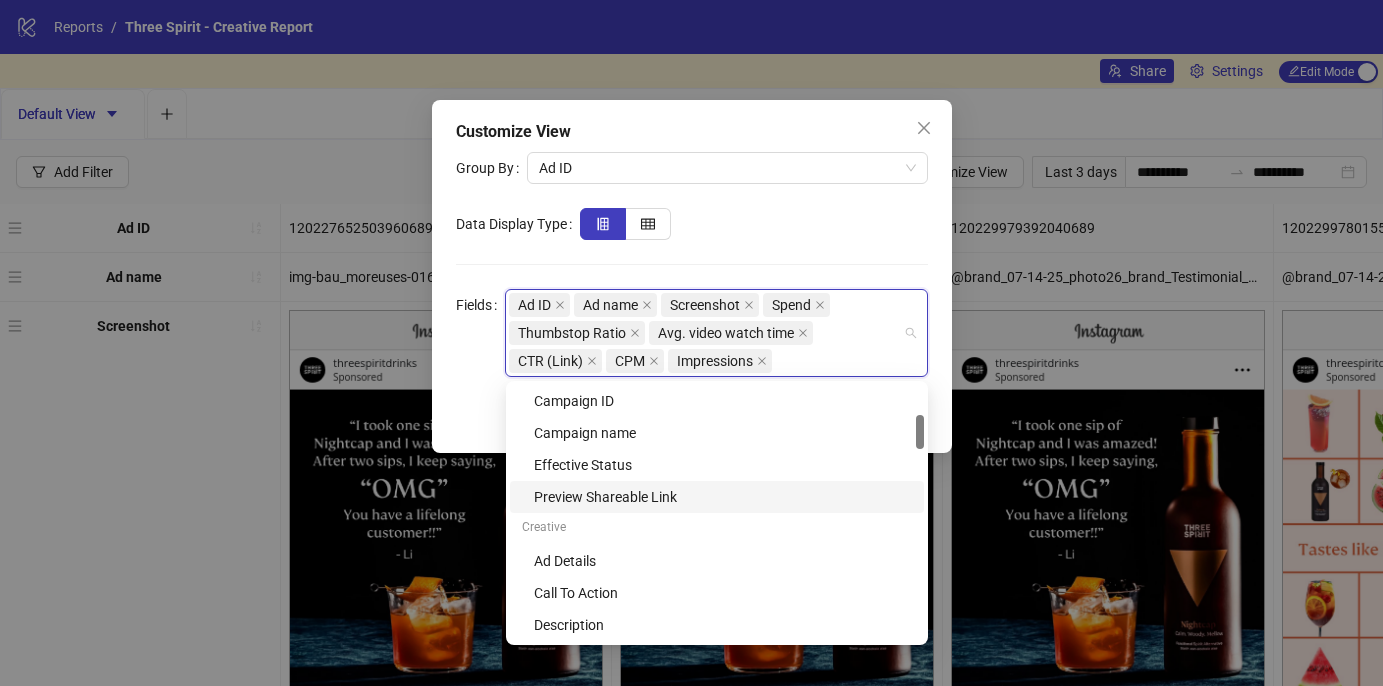 click on "Preview Shareable Link" at bounding box center (723, 497) 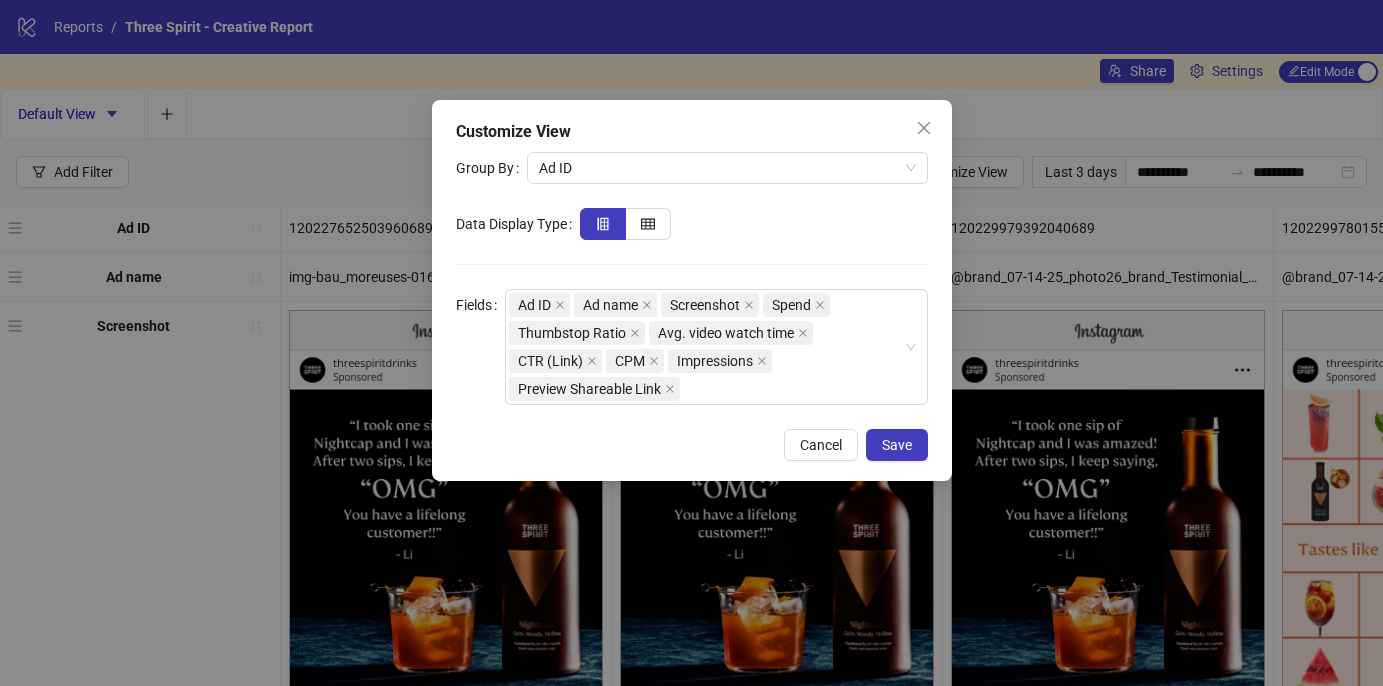 click on "Group By Ad ID Data Display Type Fields Ad ID Ad name Screenshot Spend Thumbstop Ratio Avg. video watch time CTR (Link) CPM Impressions Preview Shareable Link" at bounding box center [692, 278] 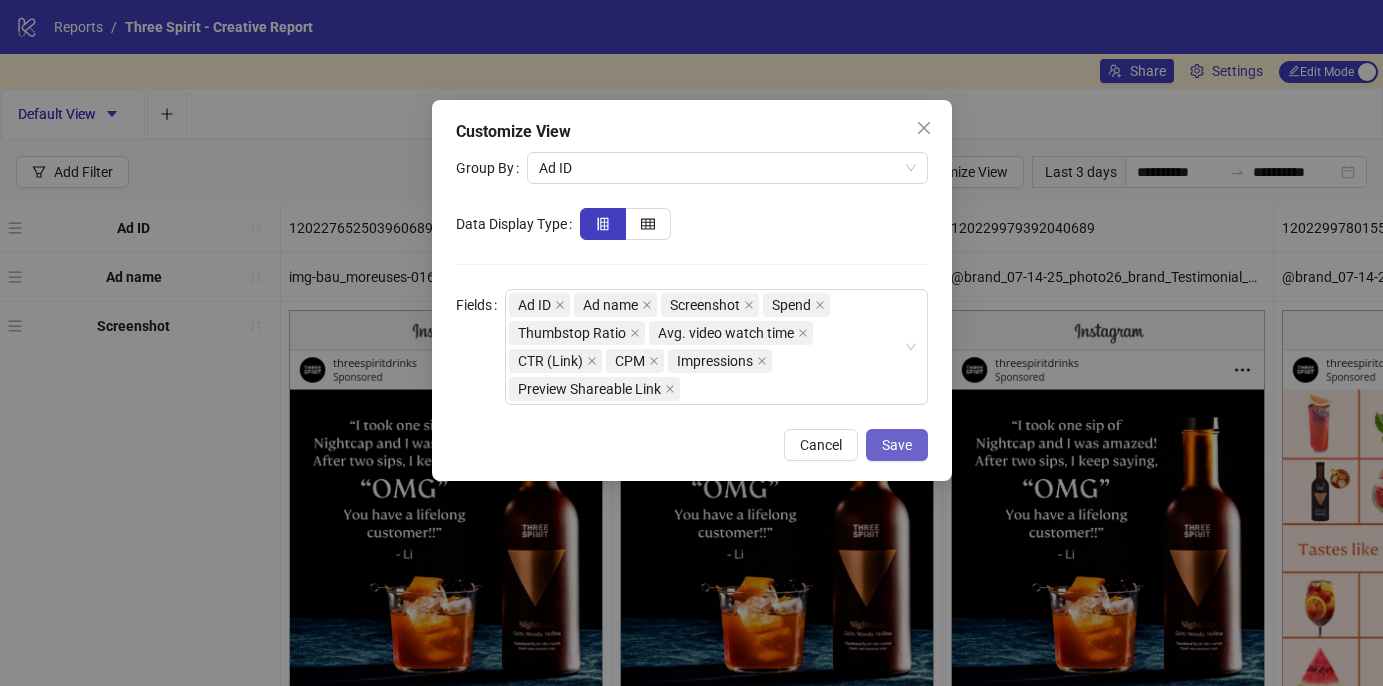click on "Save" at bounding box center [897, 445] 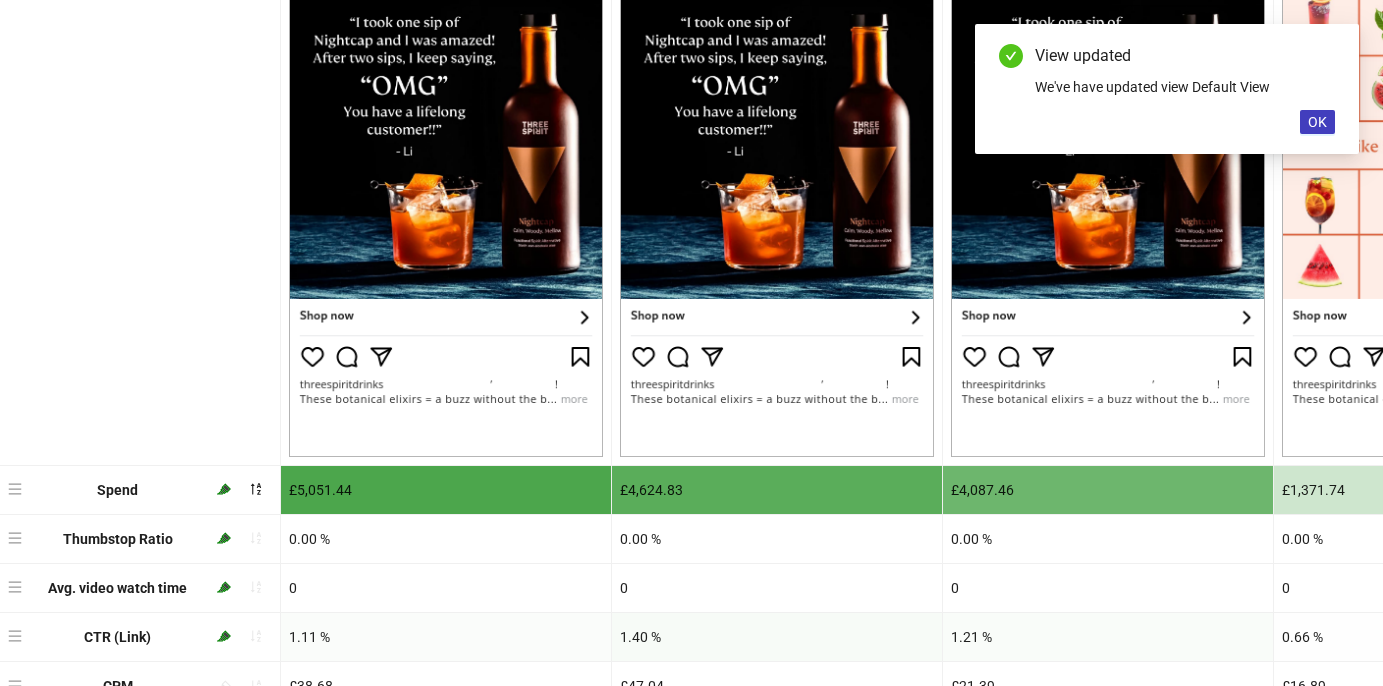 scroll, scrollTop: 558, scrollLeft: 0, axis: vertical 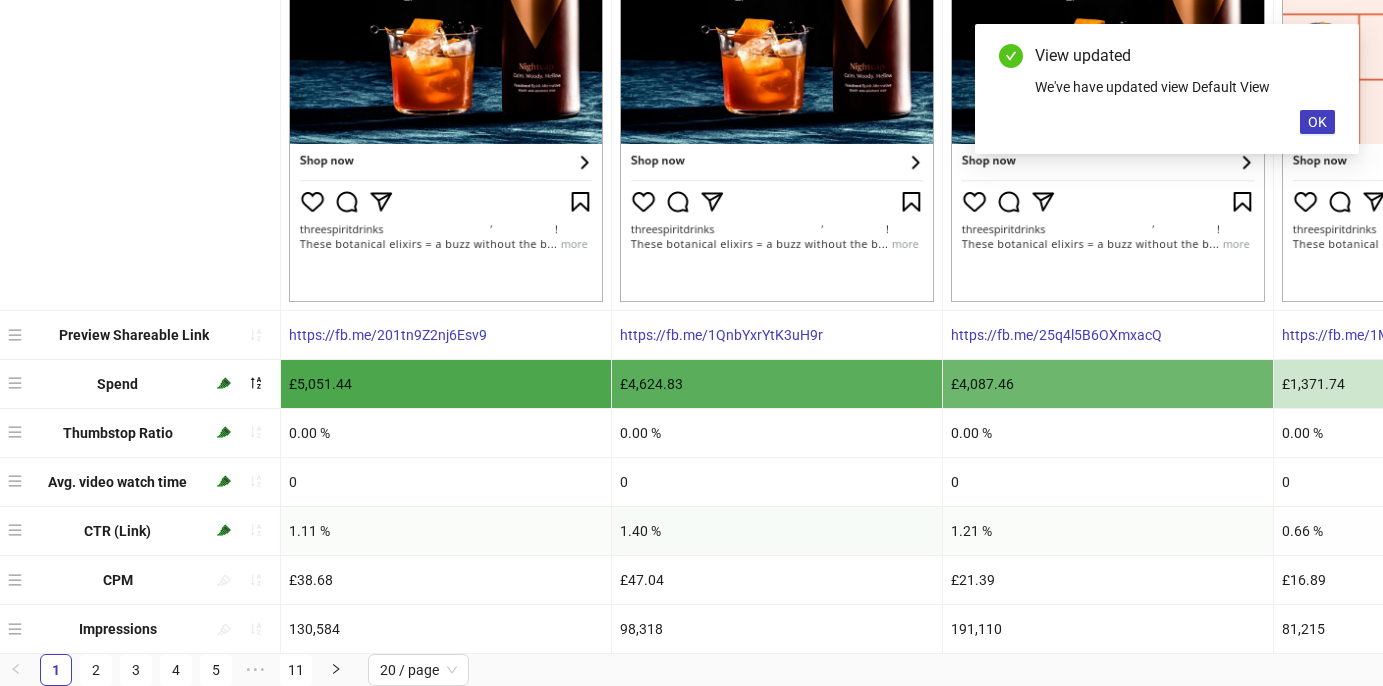 drag, startPoint x: 10, startPoint y: 625, endPoint x: 17, endPoint y: 306, distance: 319.07678 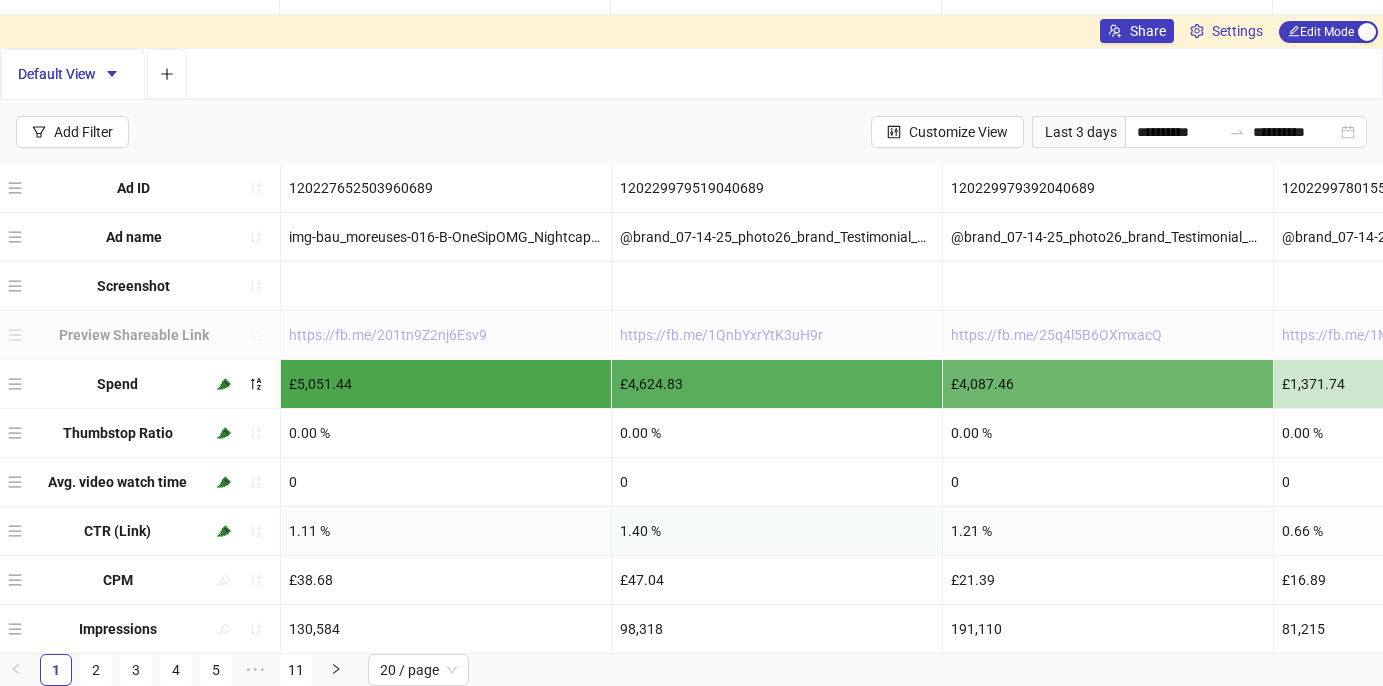 scroll, scrollTop: 0, scrollLeft: 0, axis: both 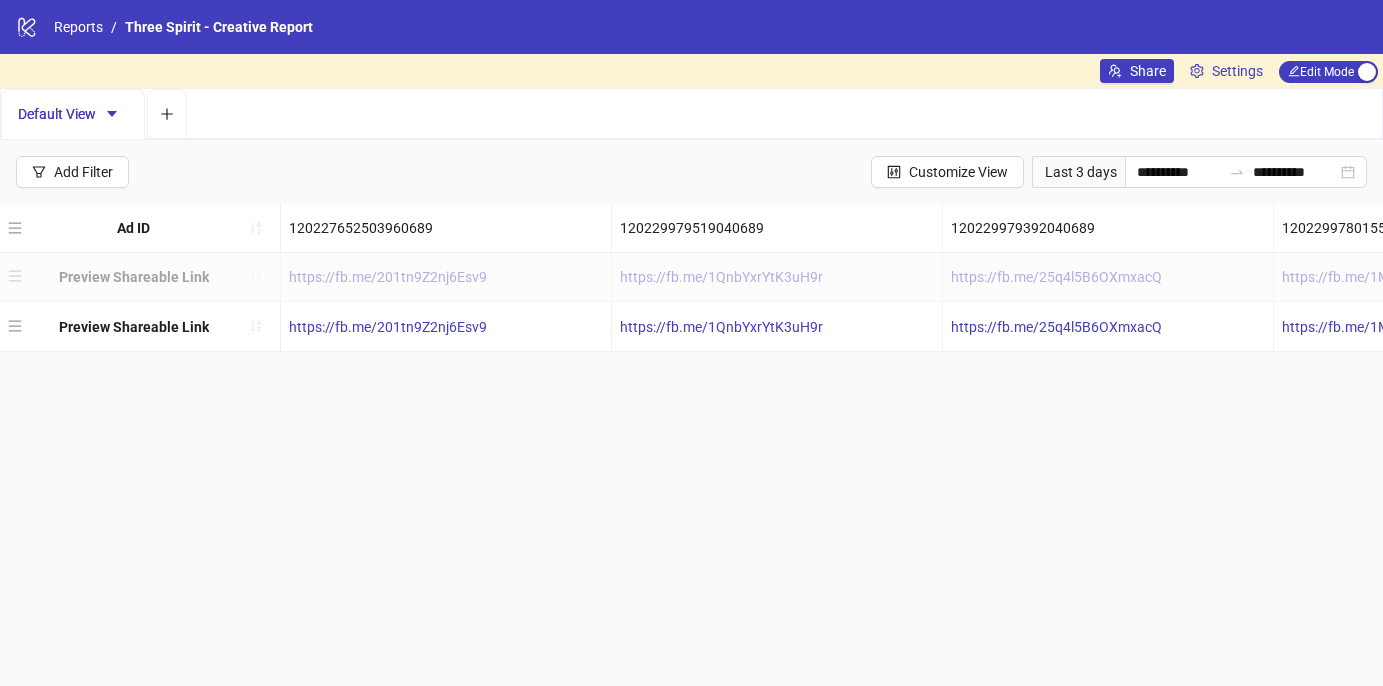 drag, startPoint x: 13, startPoint y: 440, endPoint x: 26, endPoint y: 308, distance: 132.63861 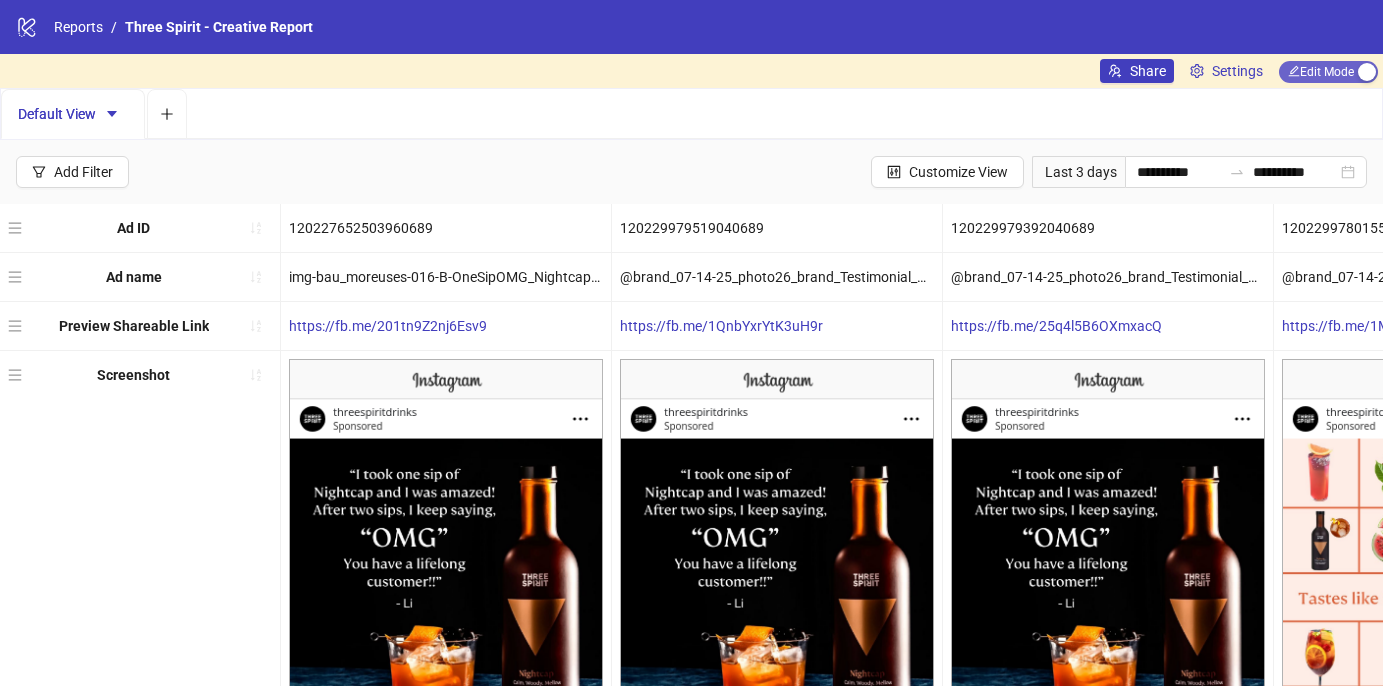 click on "Edit Mode  Edit Mode" at bounding box center [1328, 72] 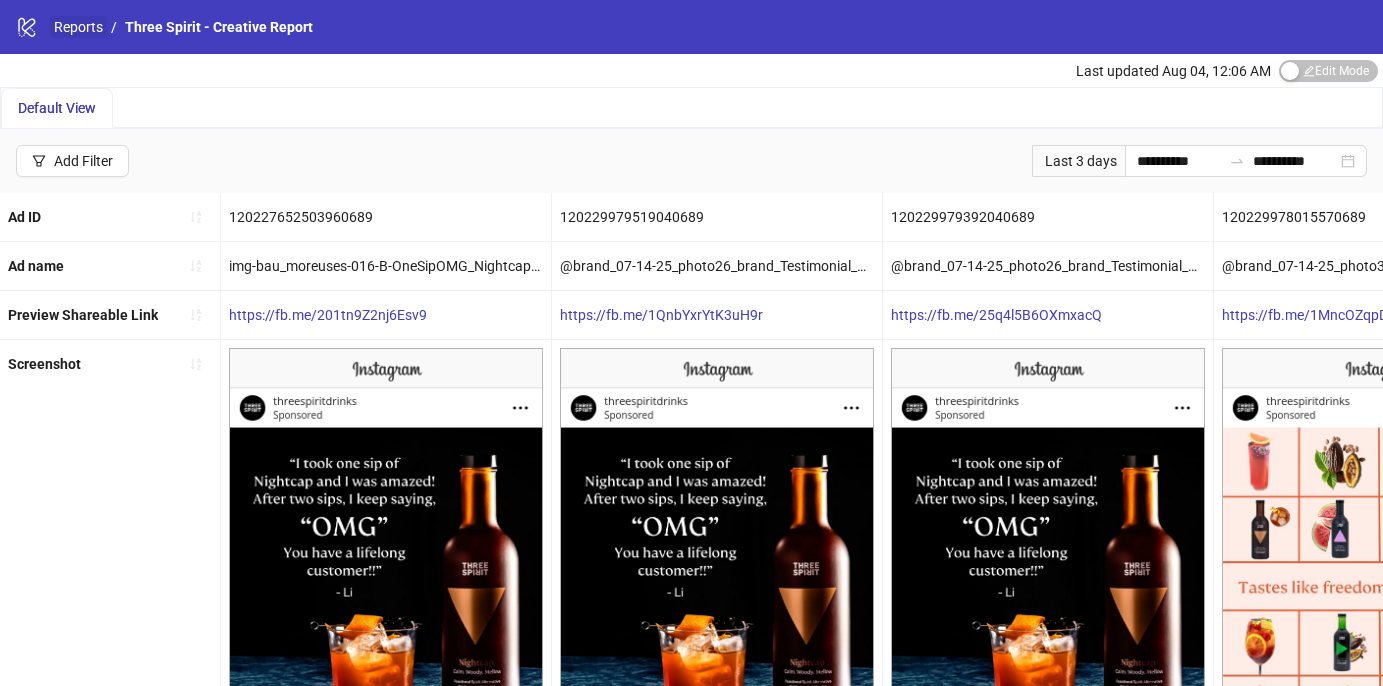 click on "Reports" at bounding box center [78, 27] 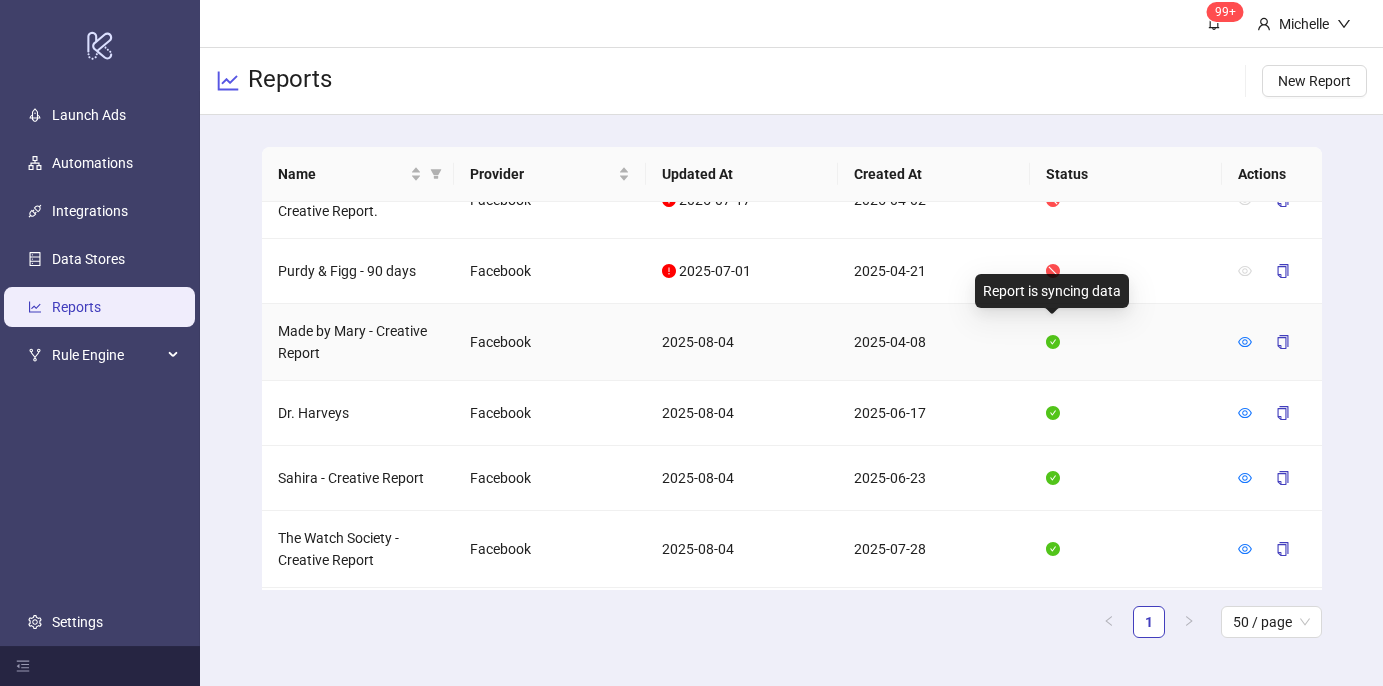 scroll, scrollTop: 577, scrollLeft: 0, axis: vertical 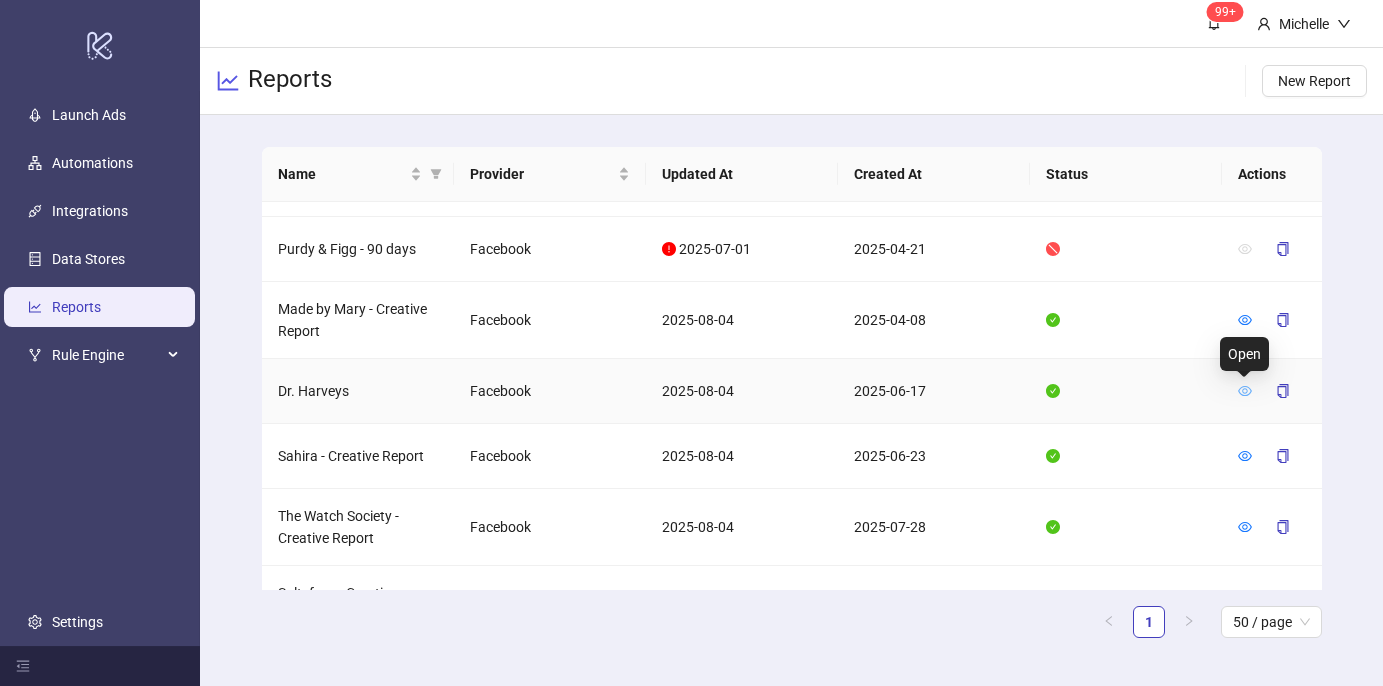 click 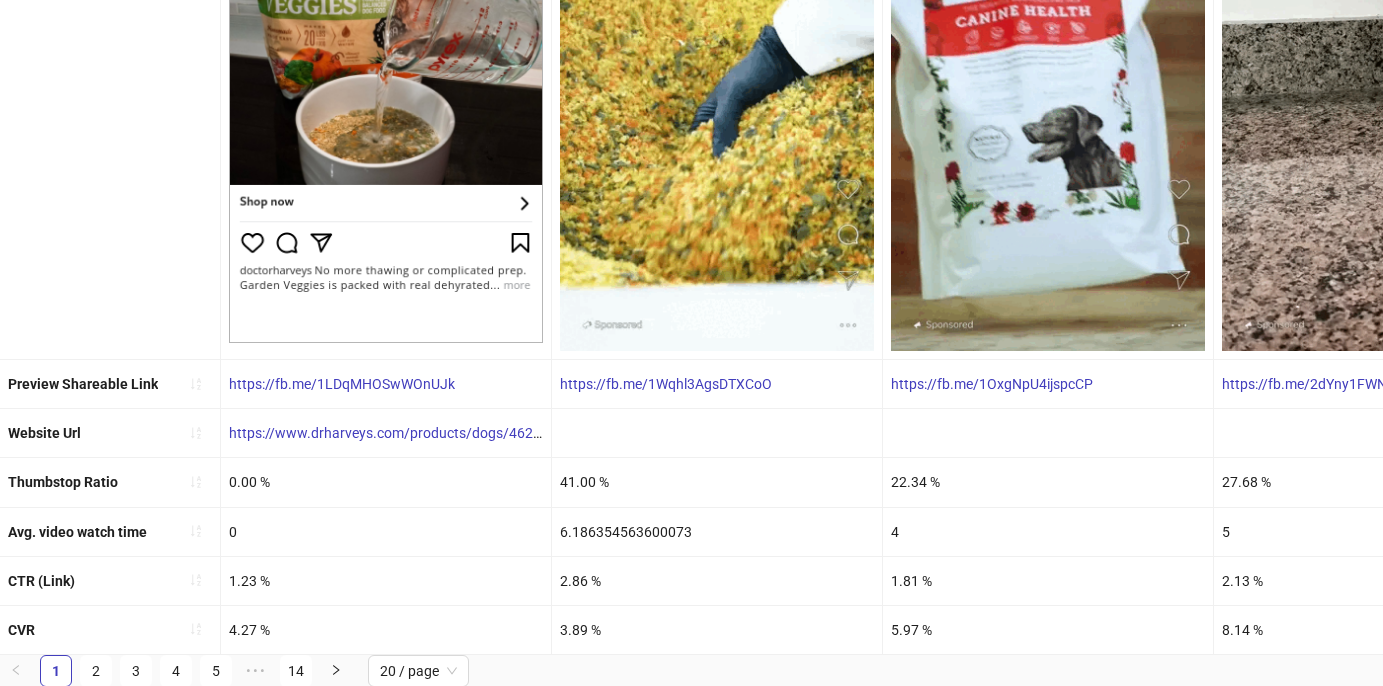 scroll, scrollTop: 0, scrollLeft: 0, axis: both 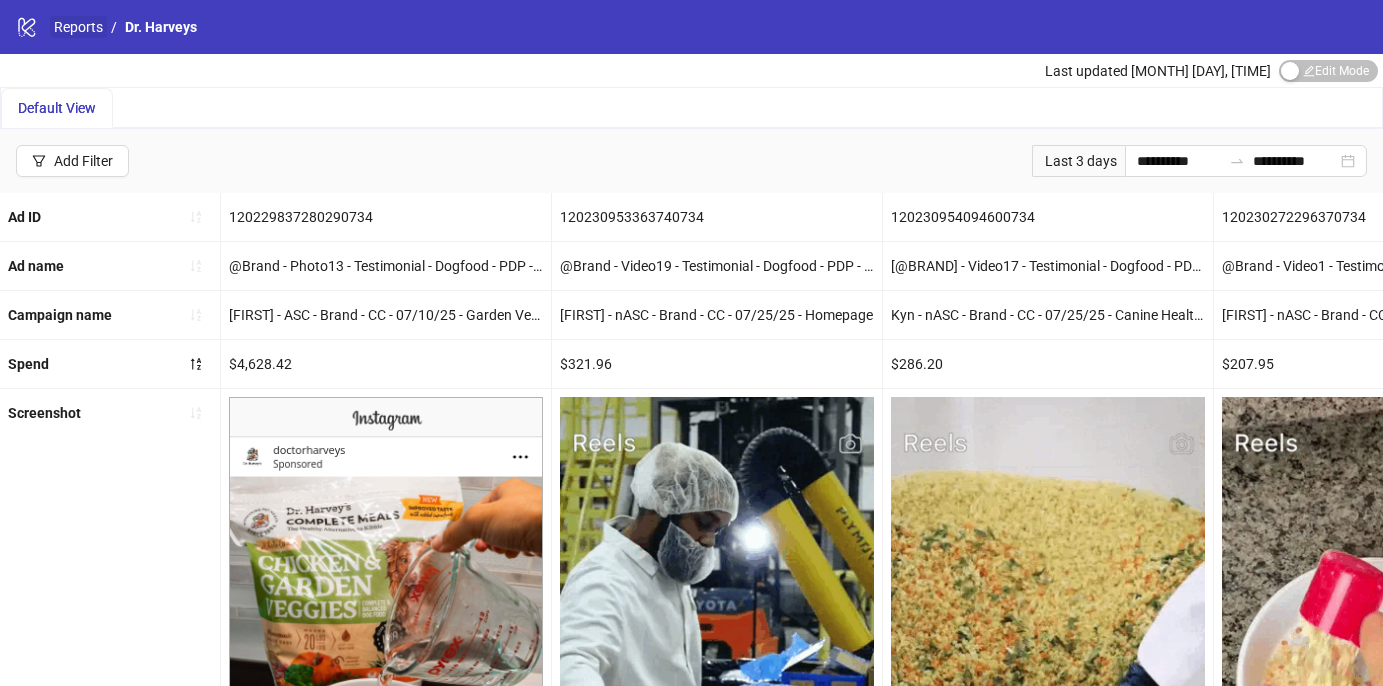 click on "Reports" at bounding box center [78, 27] 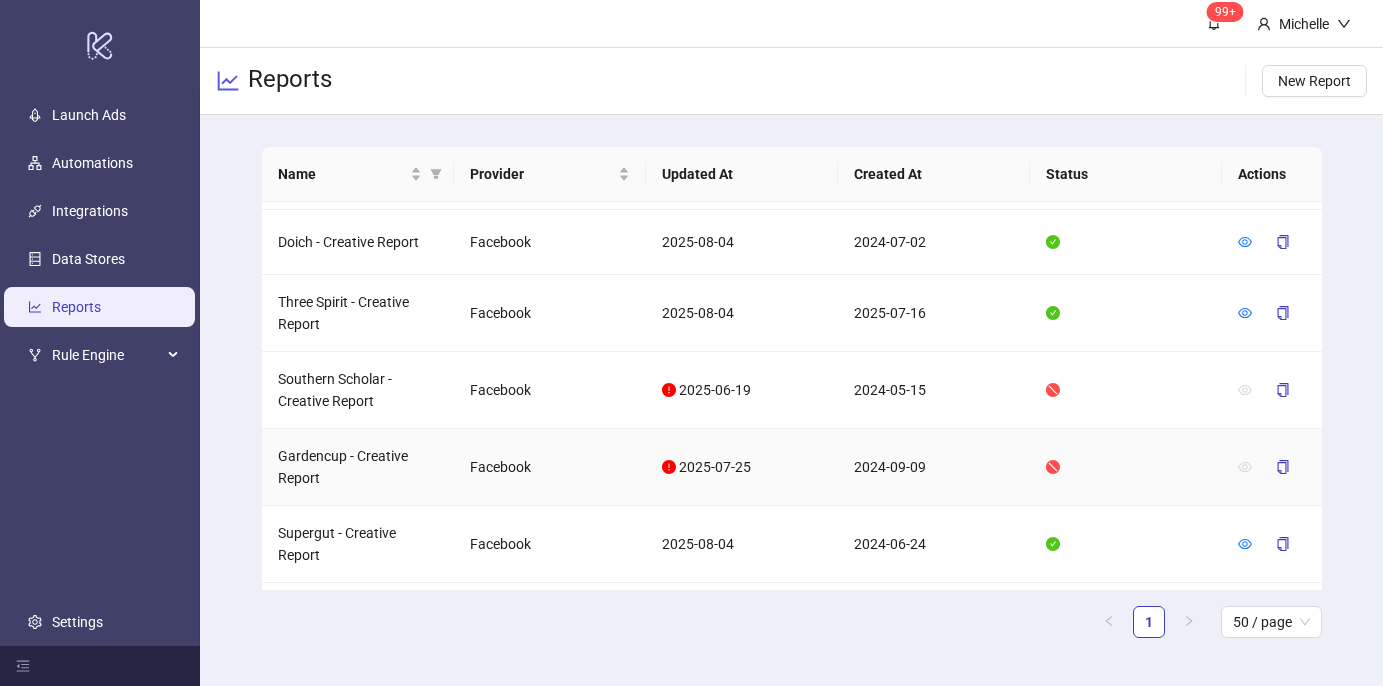scroll, scrollTop: 1785, scrollLeft: 0, axis: vertical 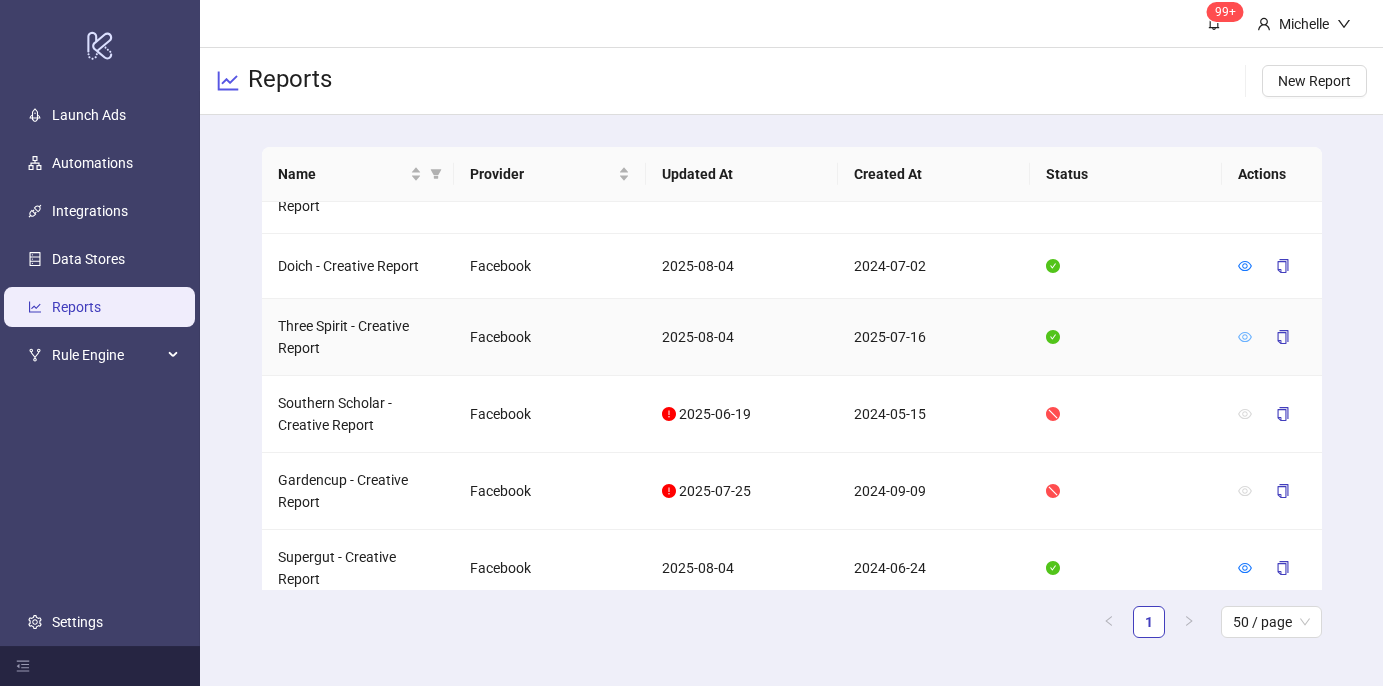 click 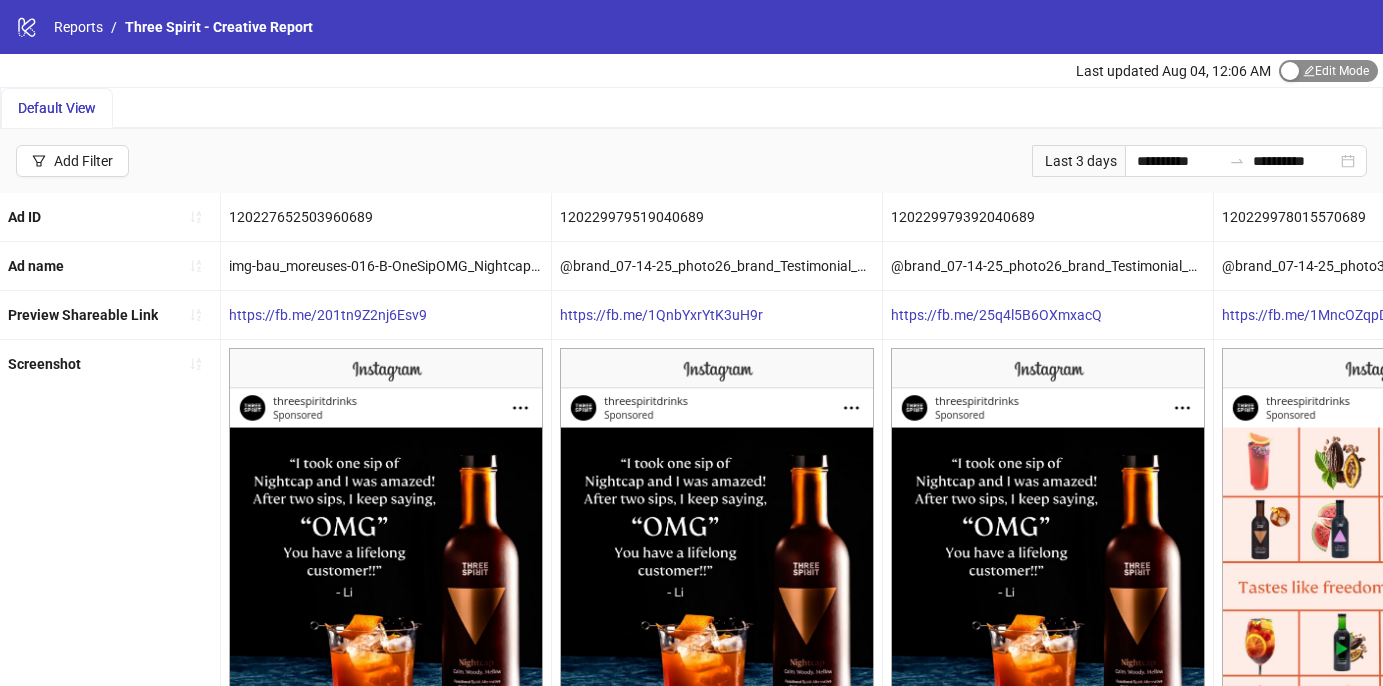 click at bounding box center (1290, 71) 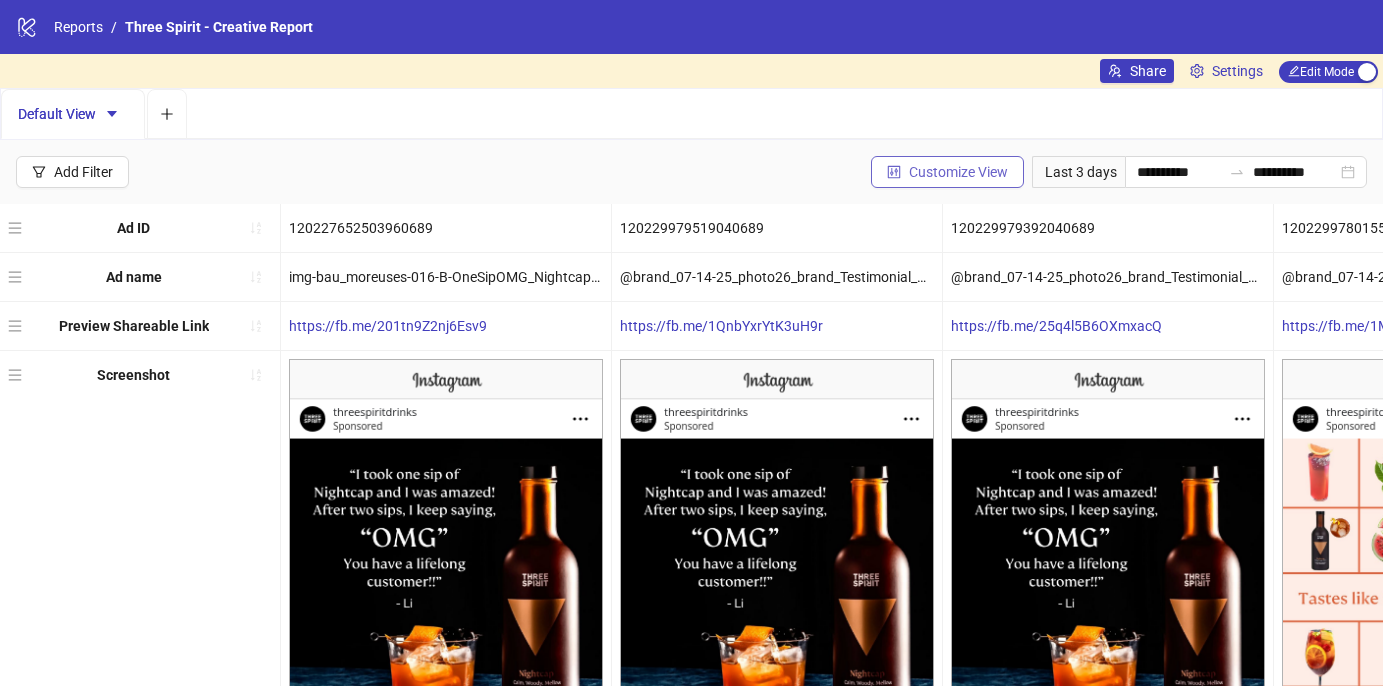 click on "Customize View" at bounding box center [958, 172] 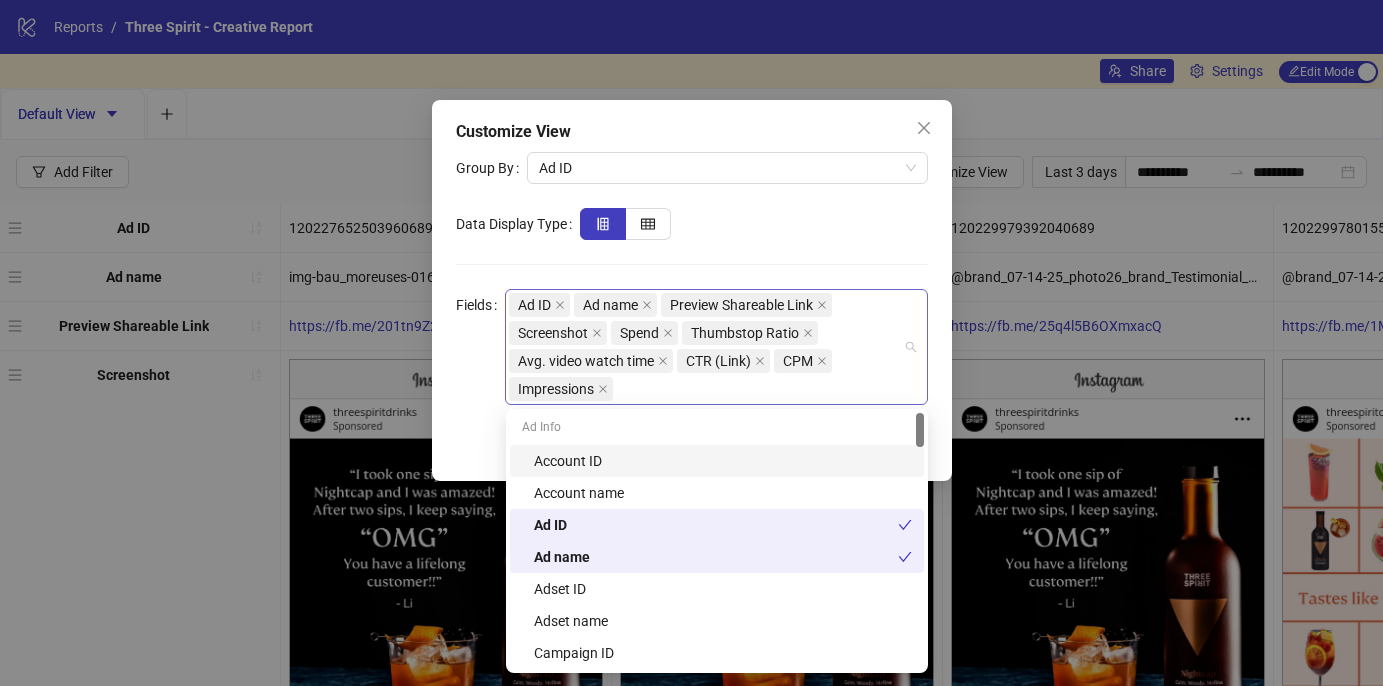 click on "Ad ID Ad name Preview Shareable Link Screenshot Spend Thumbstop Ratio Avg. video watch time CTR (Link) CPM Impressions" at bounding box center [706, 347] 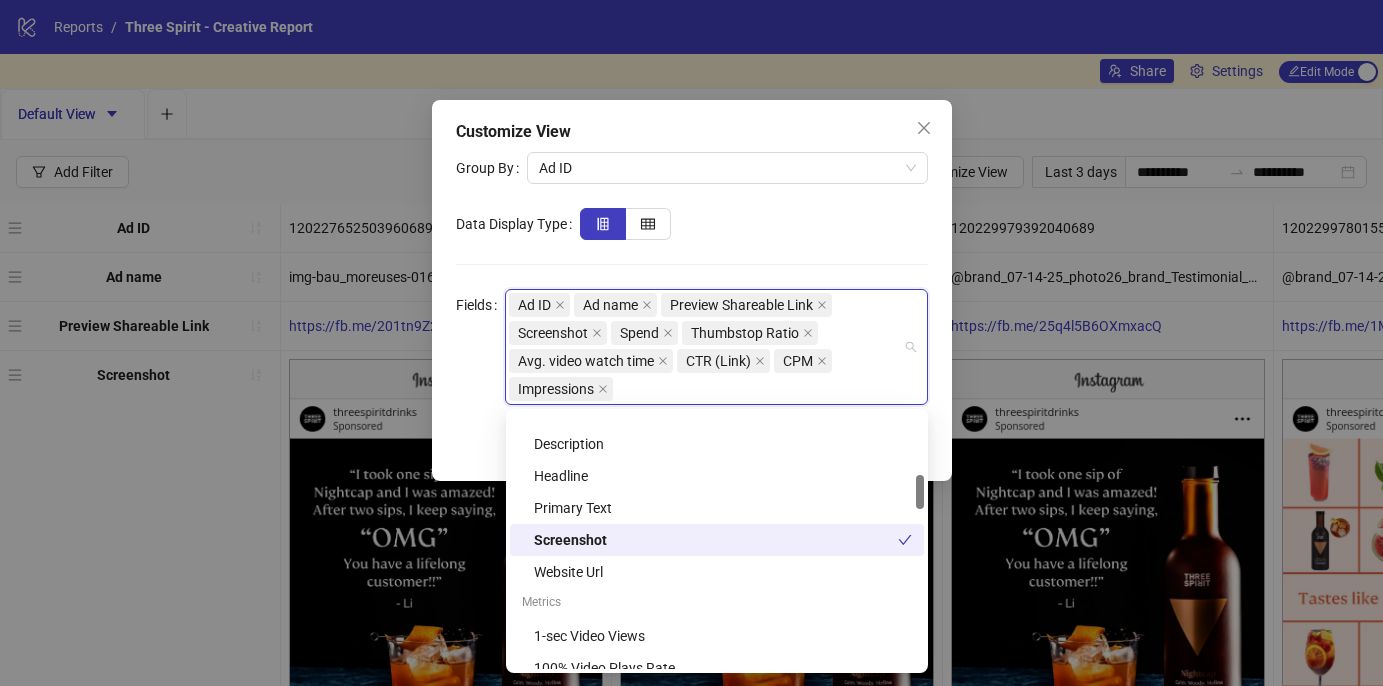 scroll, scrollTop: 468, scrollLeft: 0, axis: vertical 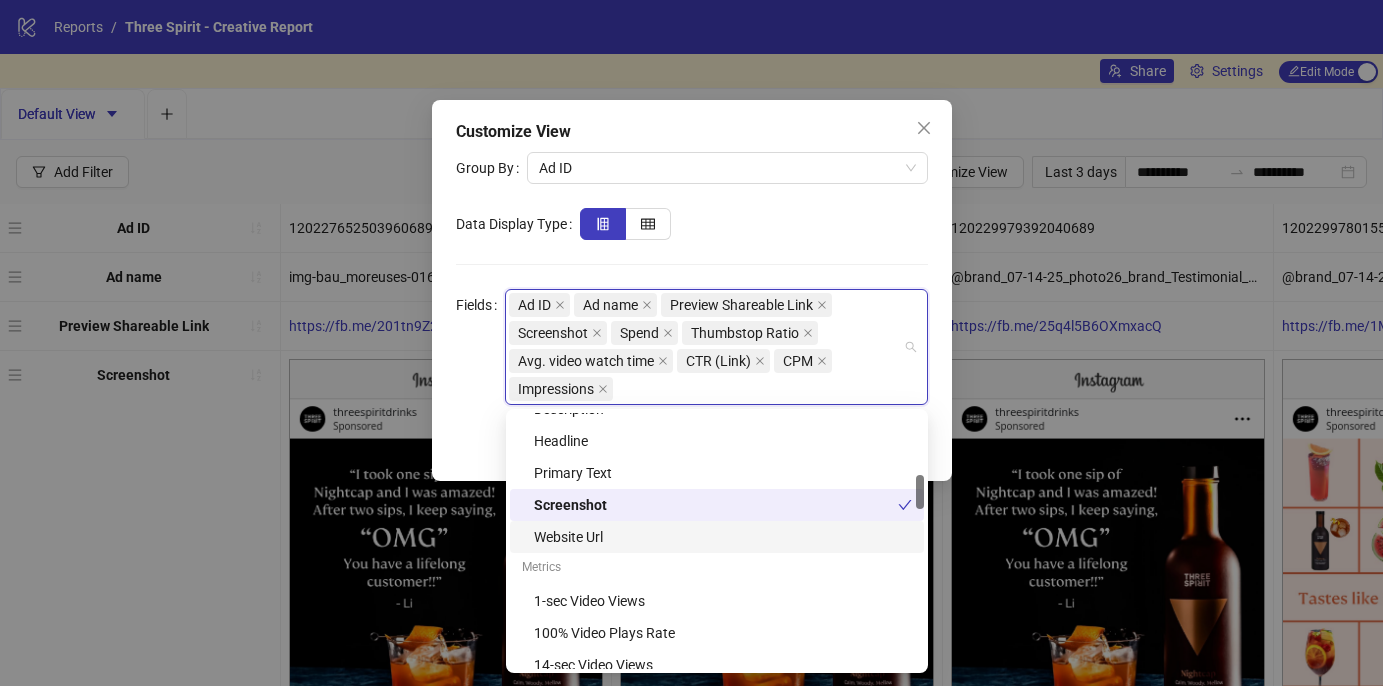 click on "Website Url" at bounding box center [723, 537] 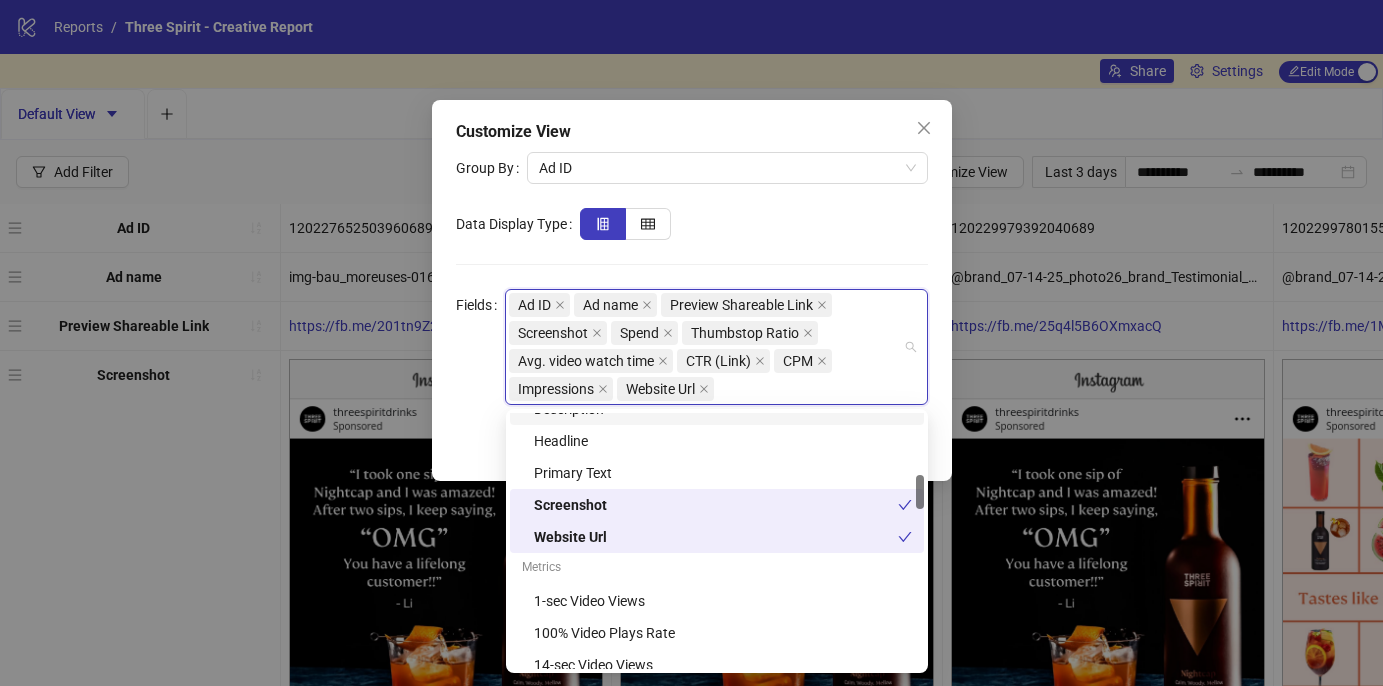 click at bounding box center (754, 224) 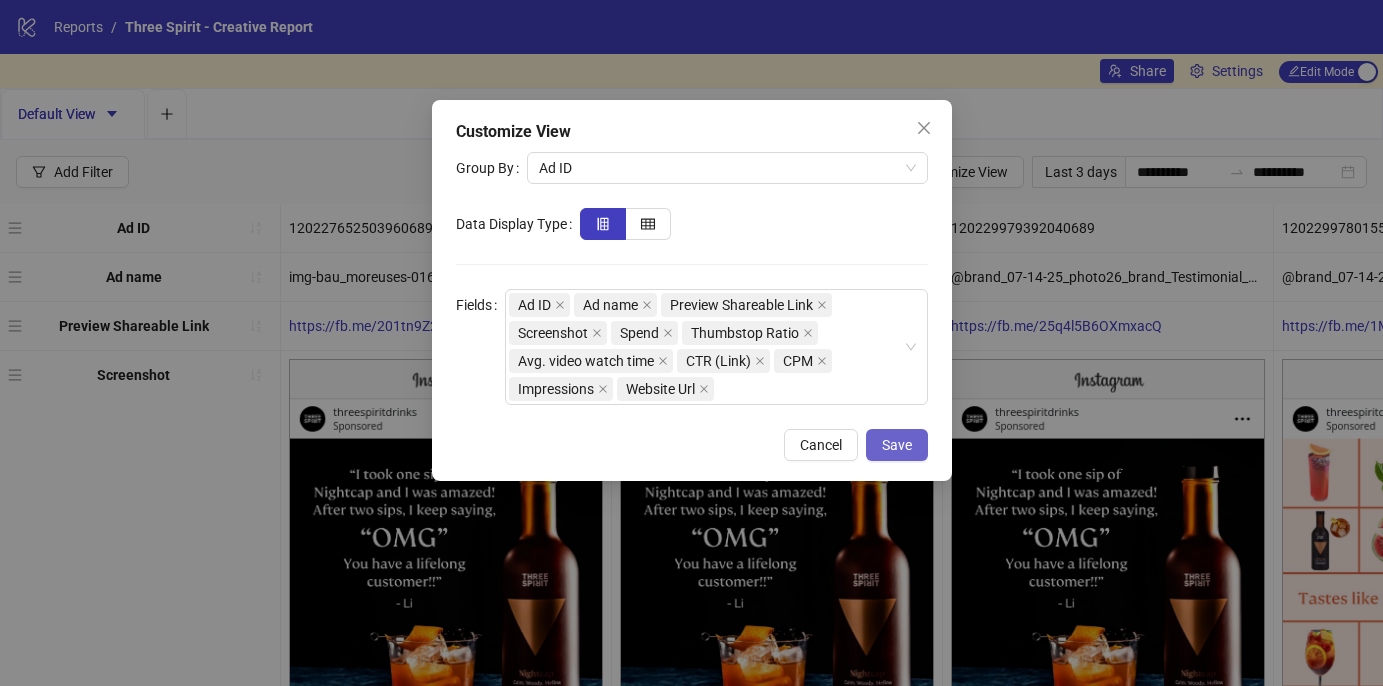 click on "Save" at bounding box center (897, 445) 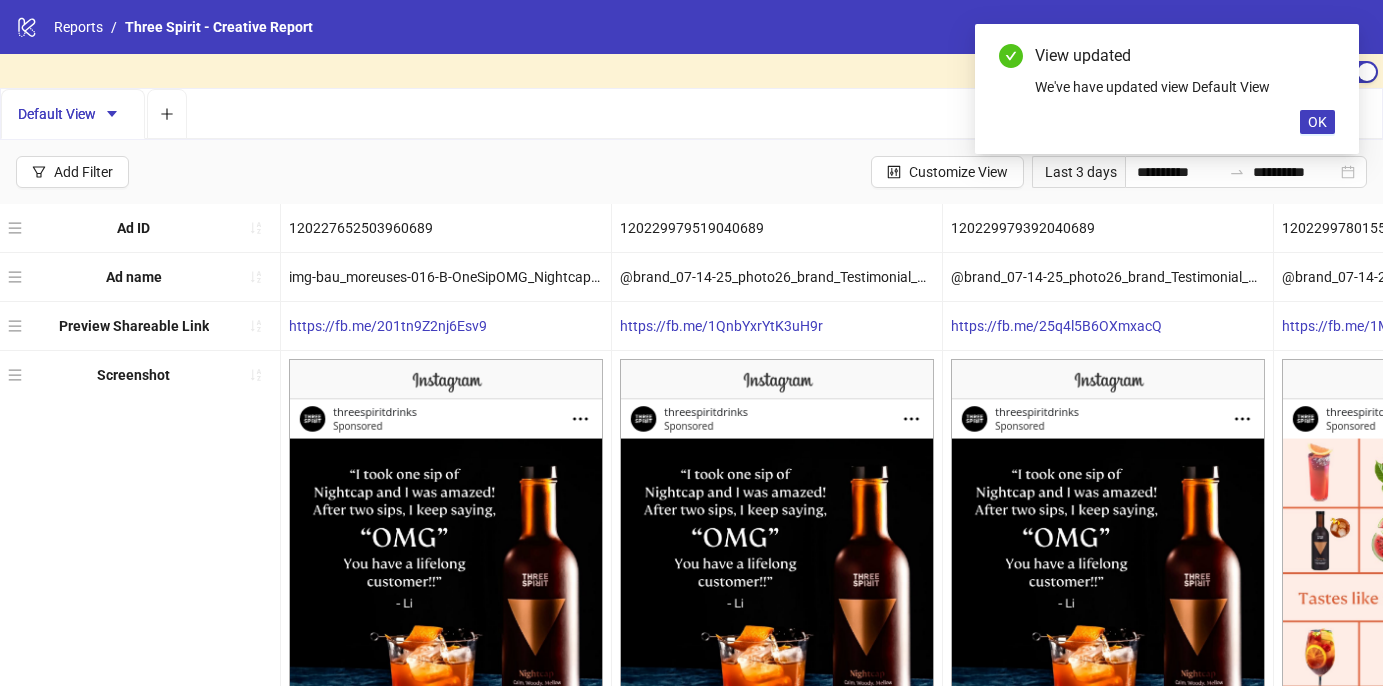 scroll, scrollTop: 607, scrollLeft: 0, axis: vertical 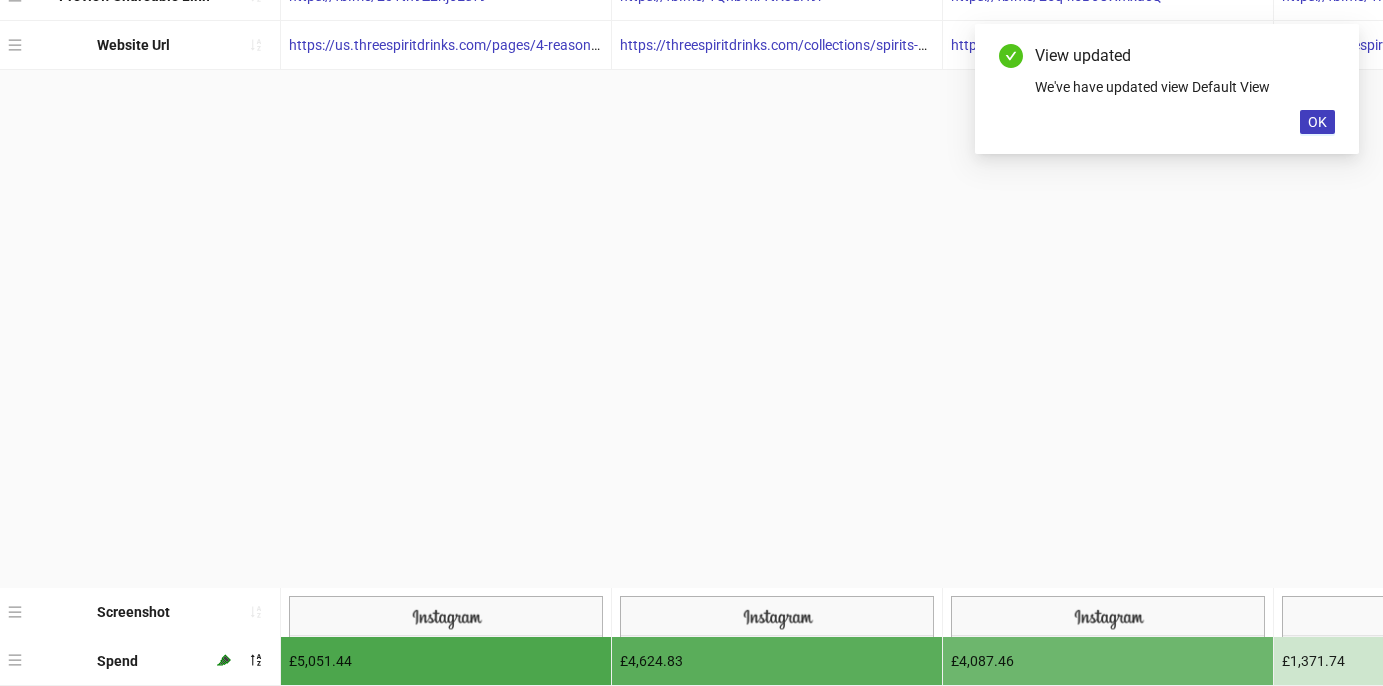 drag, startPoint x: 11, startPoint y: 630, endPoint x: 52, endPoint y: 224, distance: 408.06494 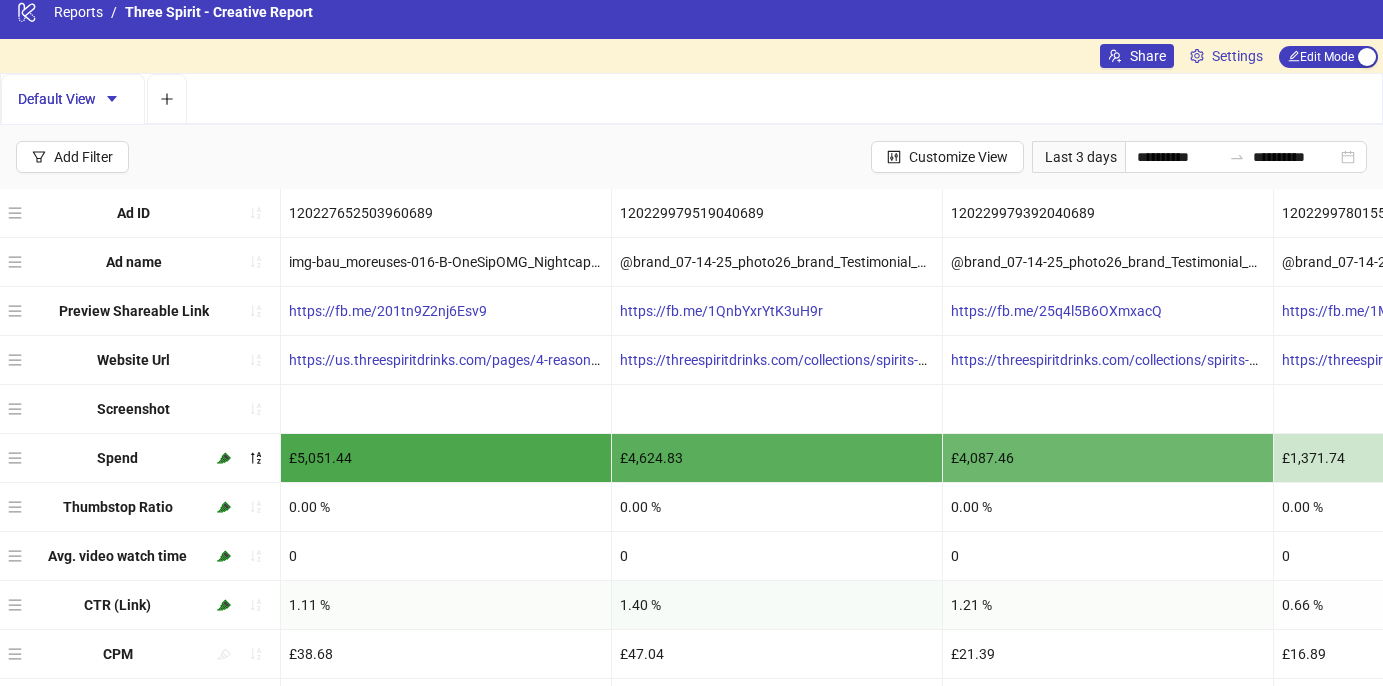 scroll, scrollTop: 0, scrollLeft: 0, axis: both 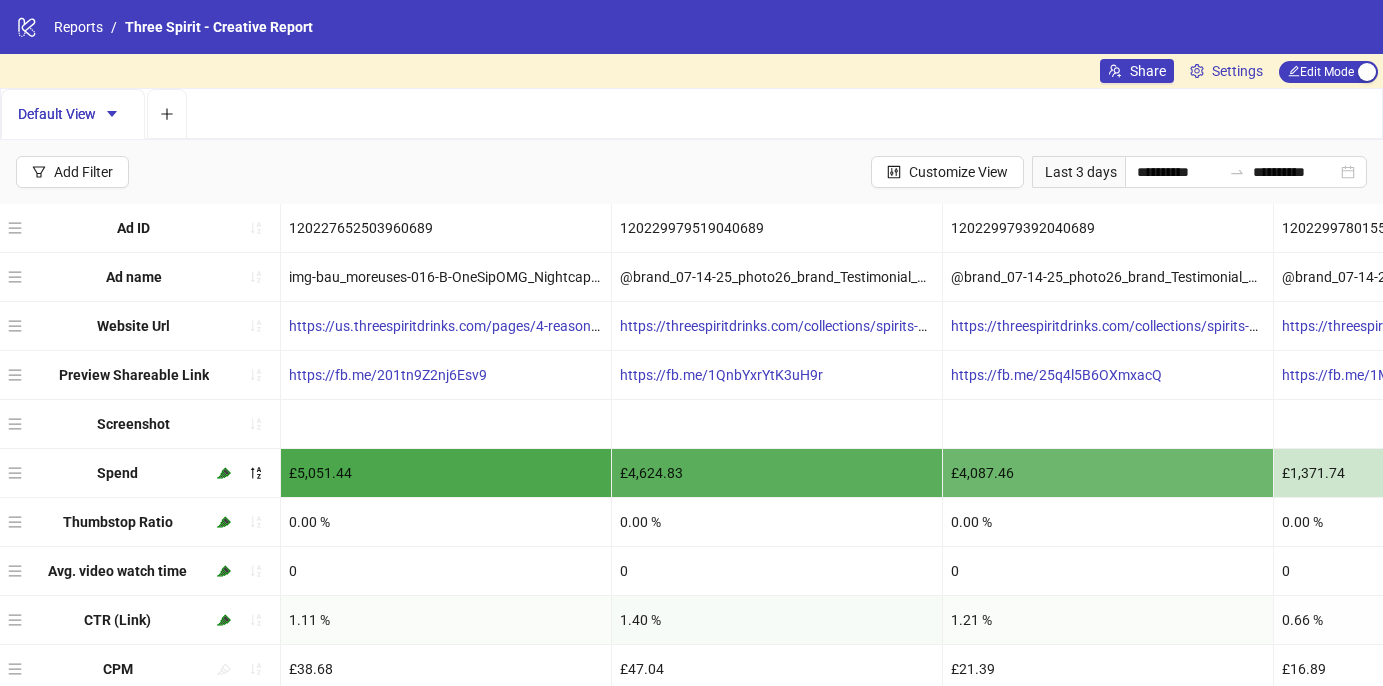 drag, startPoint x: 19, startPoint y: 370, endPoint x: 19, endPoint y: 304, distance: 66 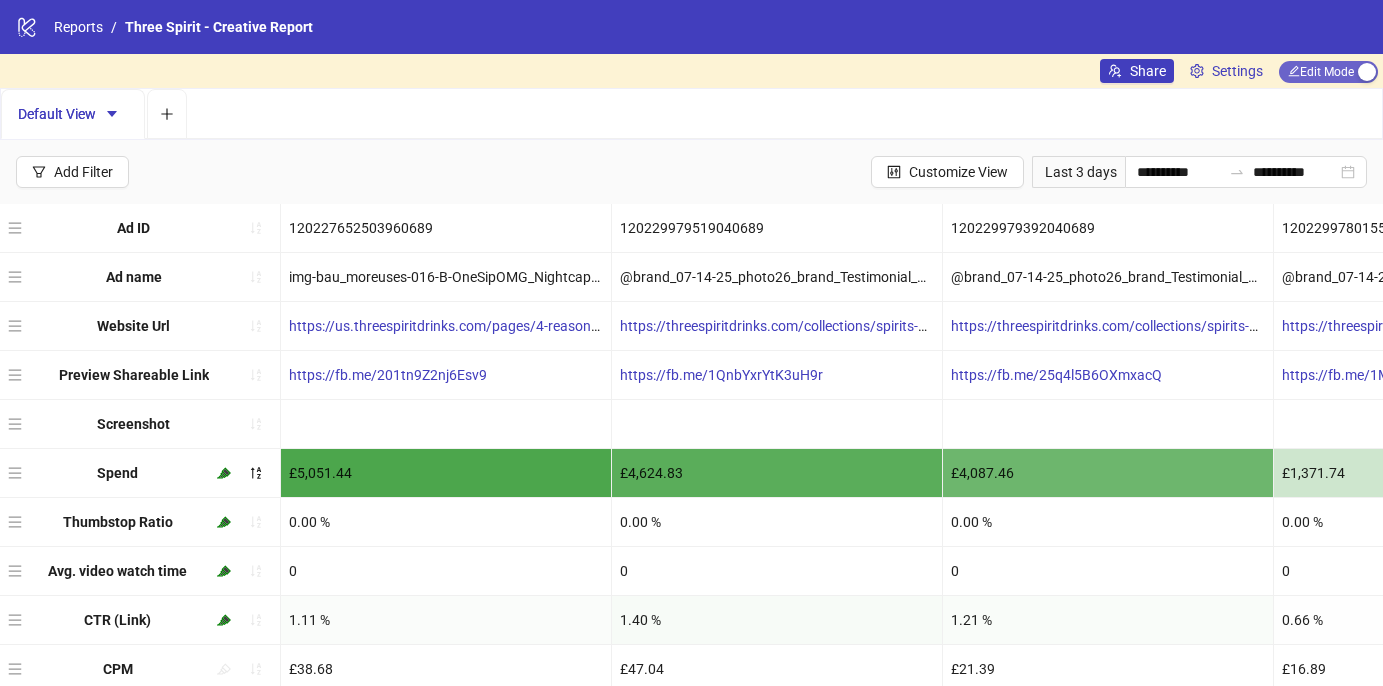 click at bounding box center [1367, 72] 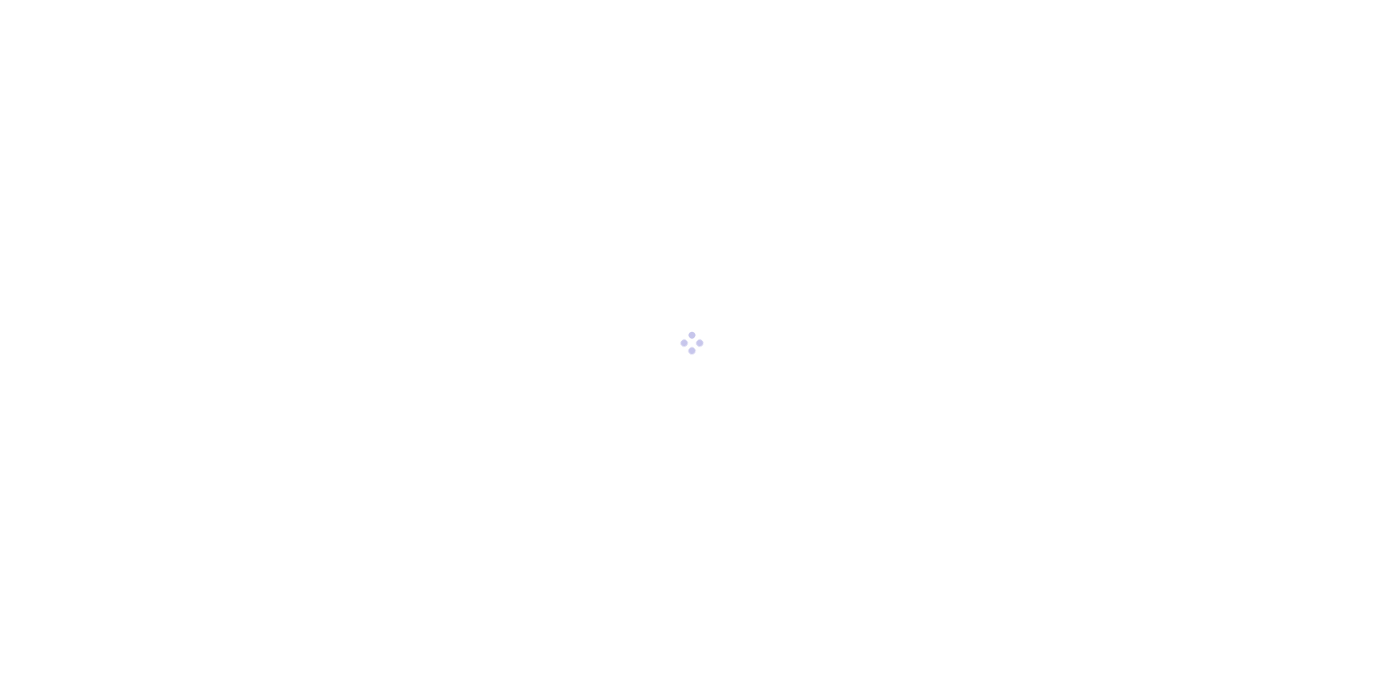 scroll, scrollTop: 0, scrollLeft: 0, axis: both 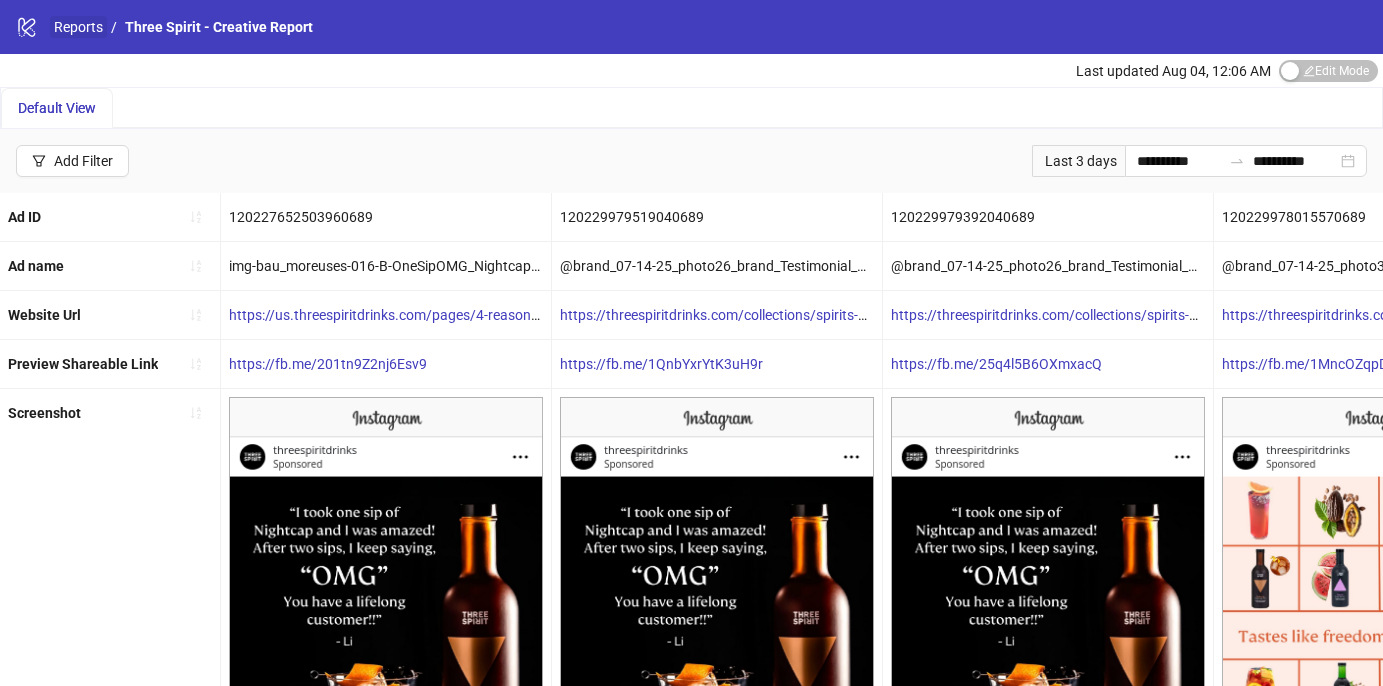 click on "Reports" at bounding box center (78, 27) 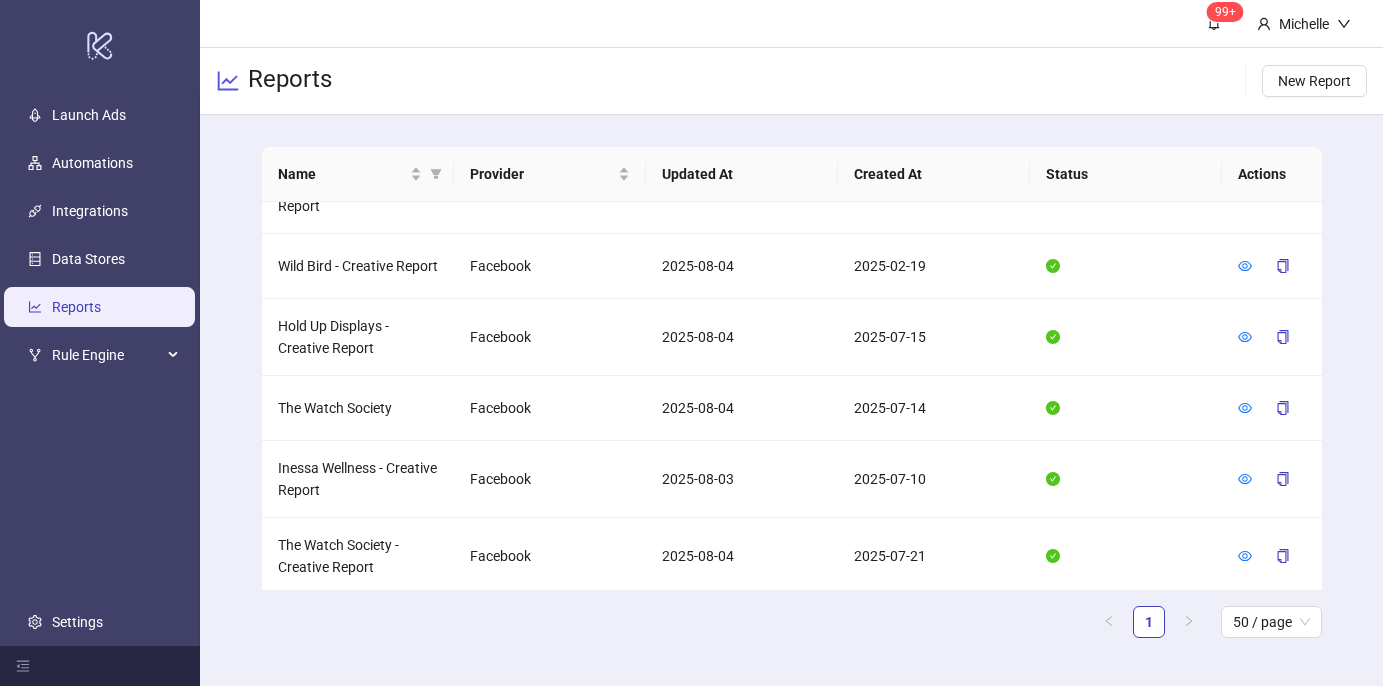 scroll, scrollTop: 1166, scrollLeft: 0, axis: vertical 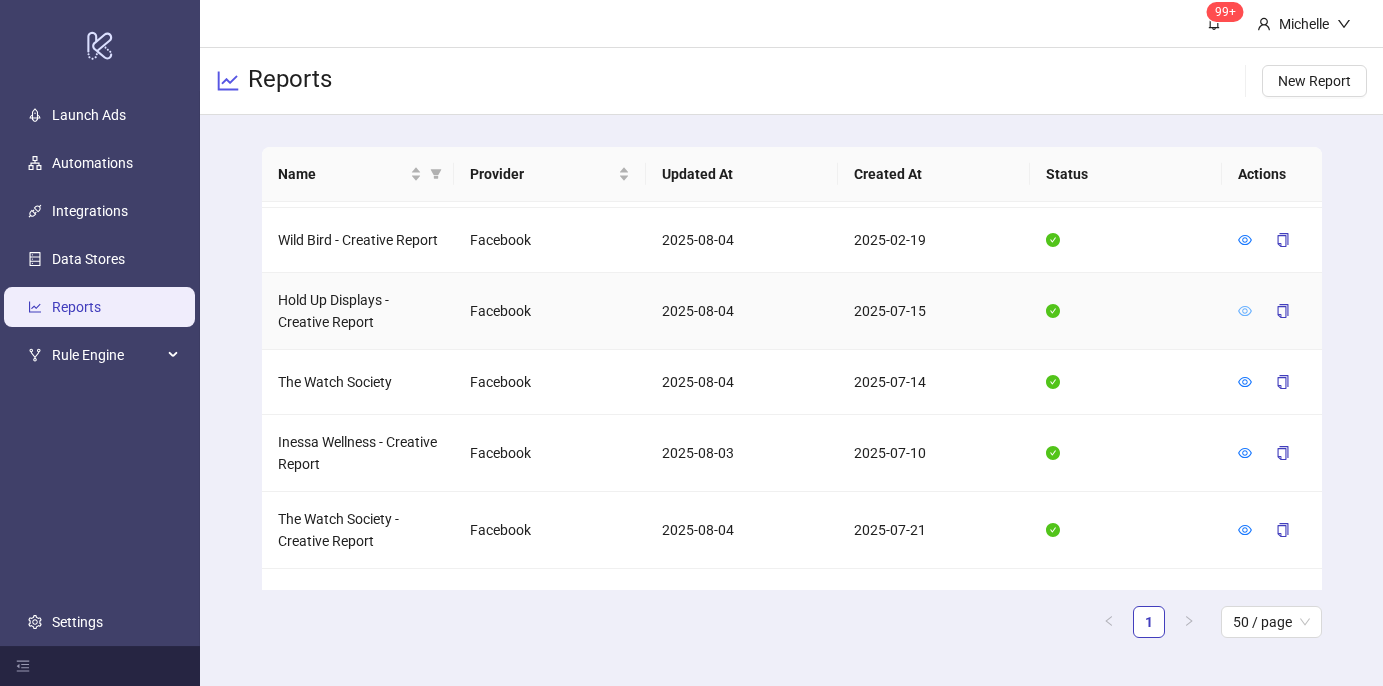click 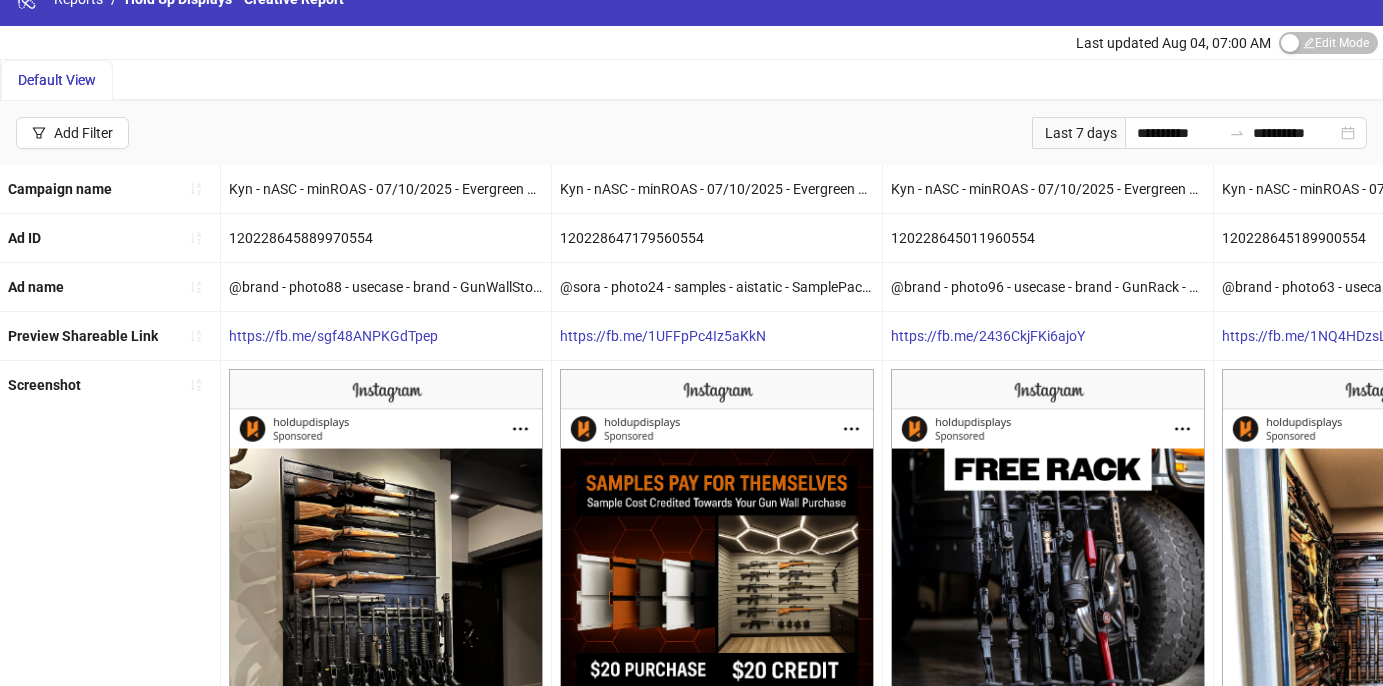 scroll, scrollTop: 0, scrollLeft: 0, axis: both 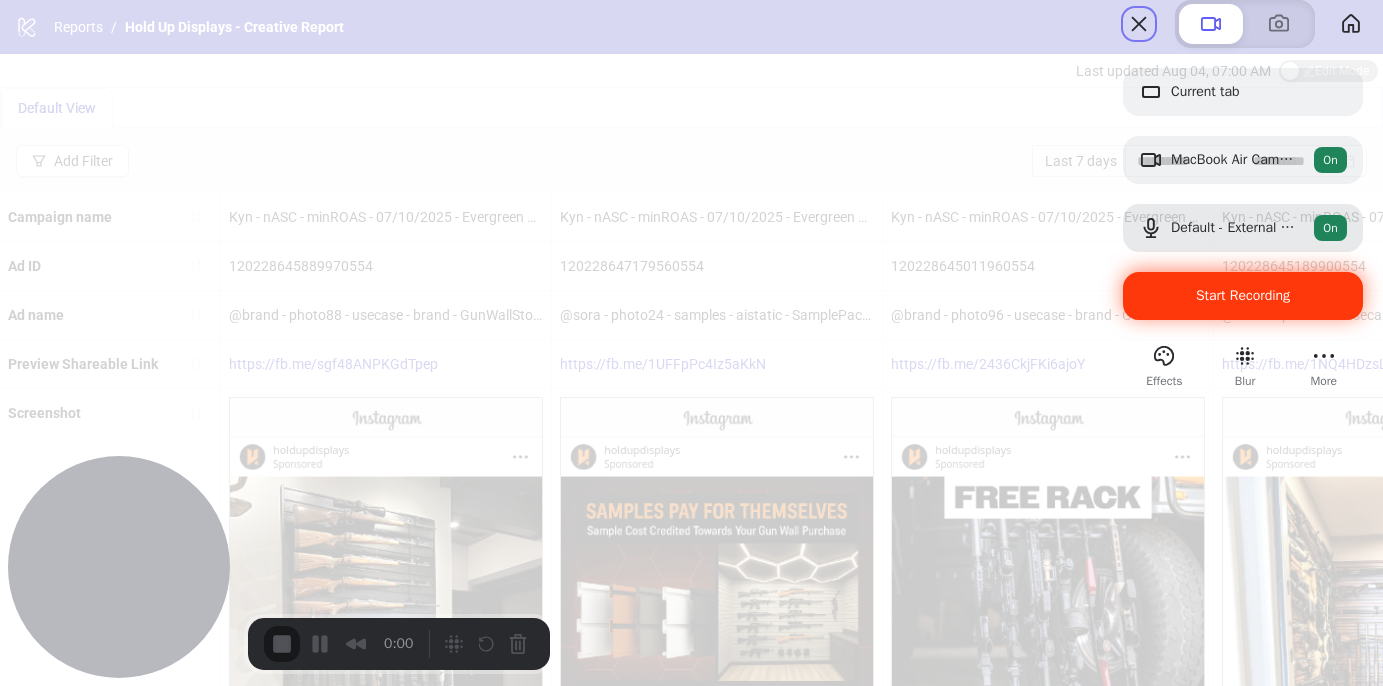 click on "Start Recording" at bounding box center (1243, 295) 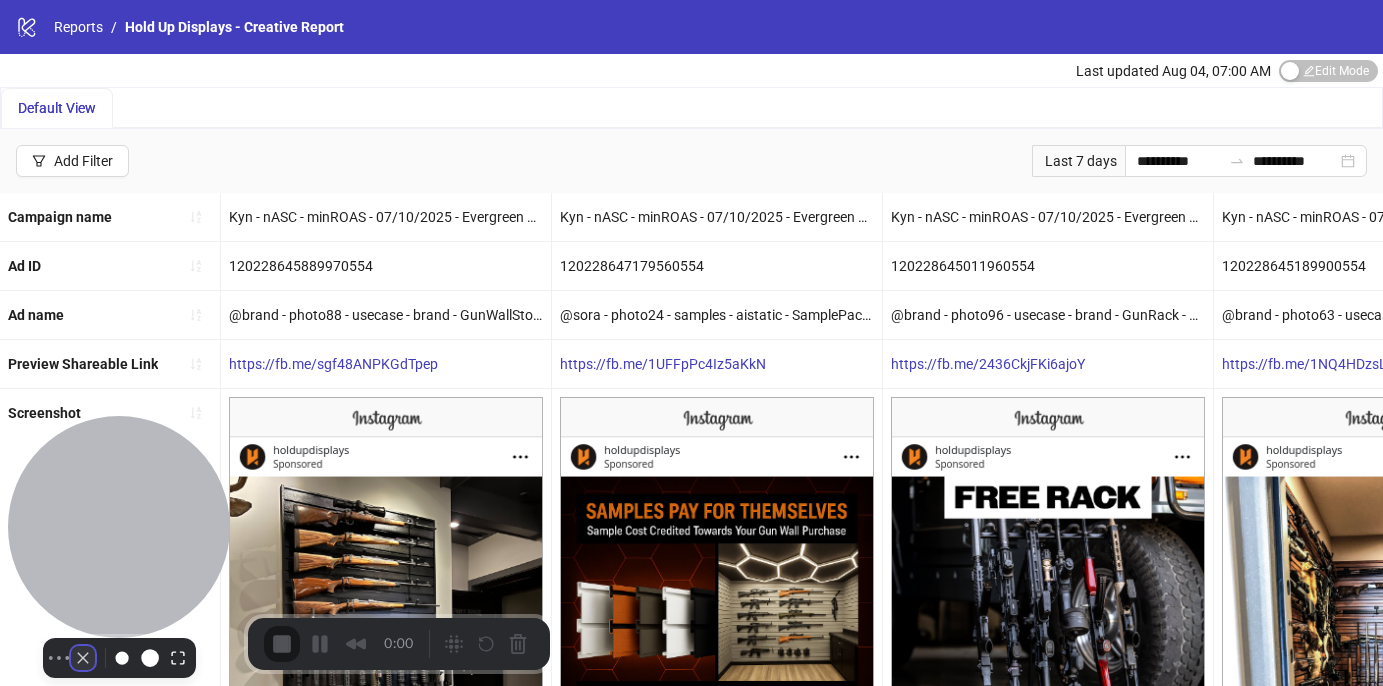 click at bounding box center (83, 658) 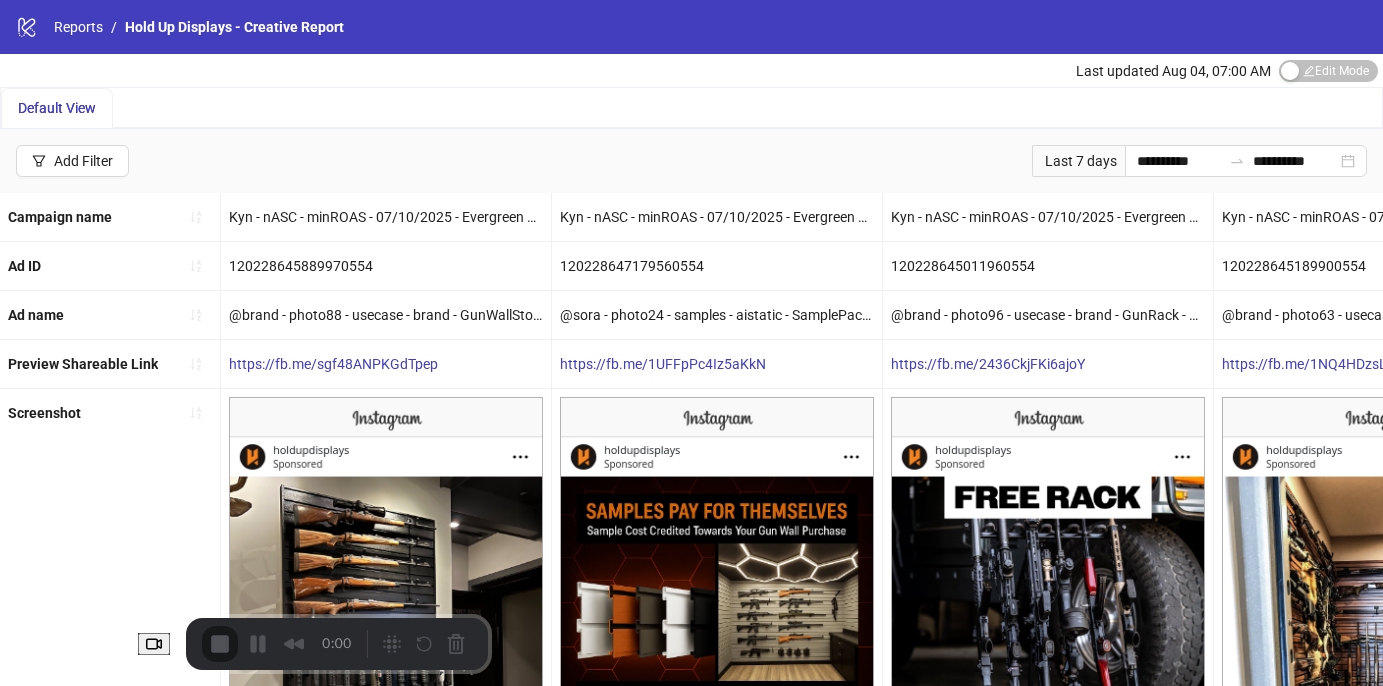 click on "Last updated   Aug 04, 07:00 AM  Edit Mode  Edit Mode" at bounding box center (691, 70) 